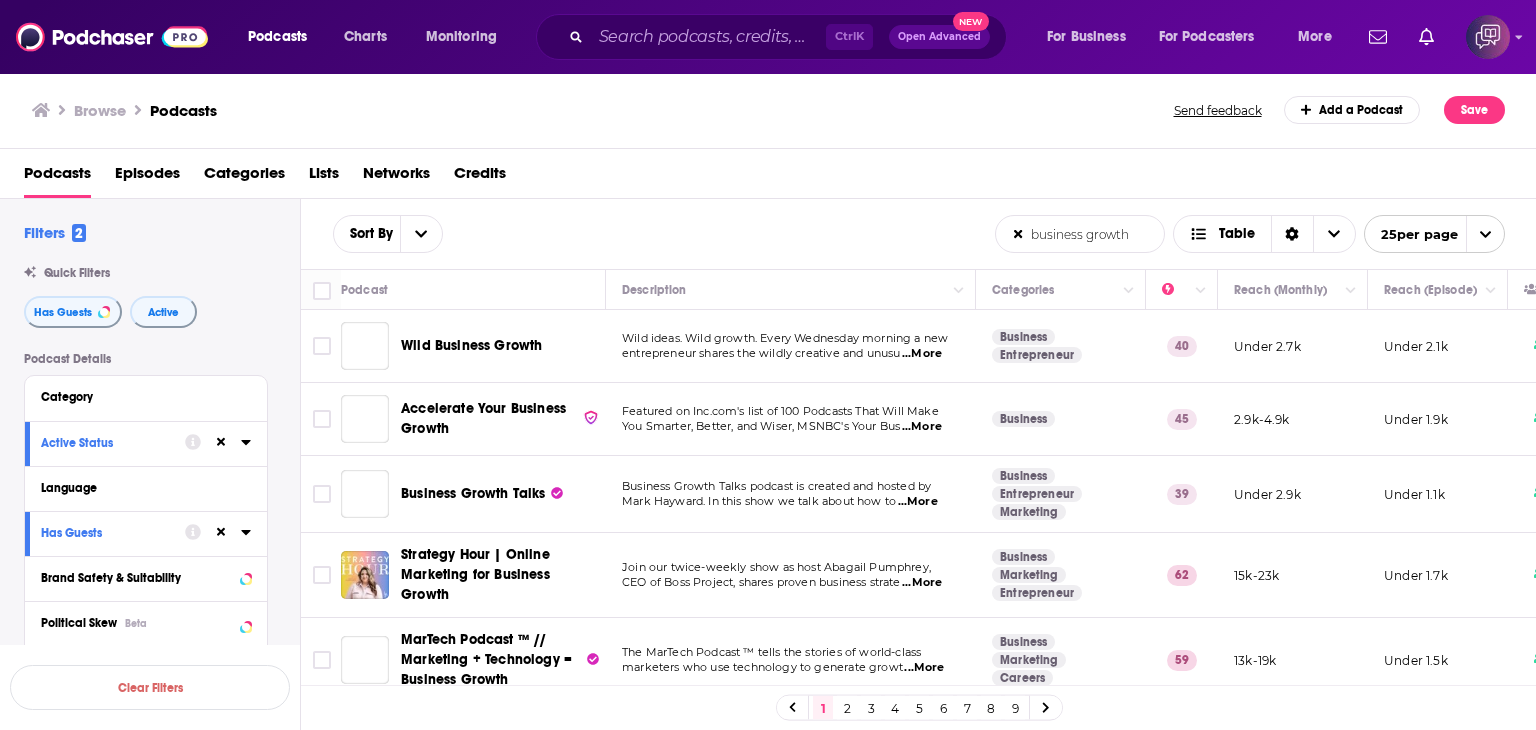 scroll, scrollTop: 0, scrollLeft: 0, axis: both 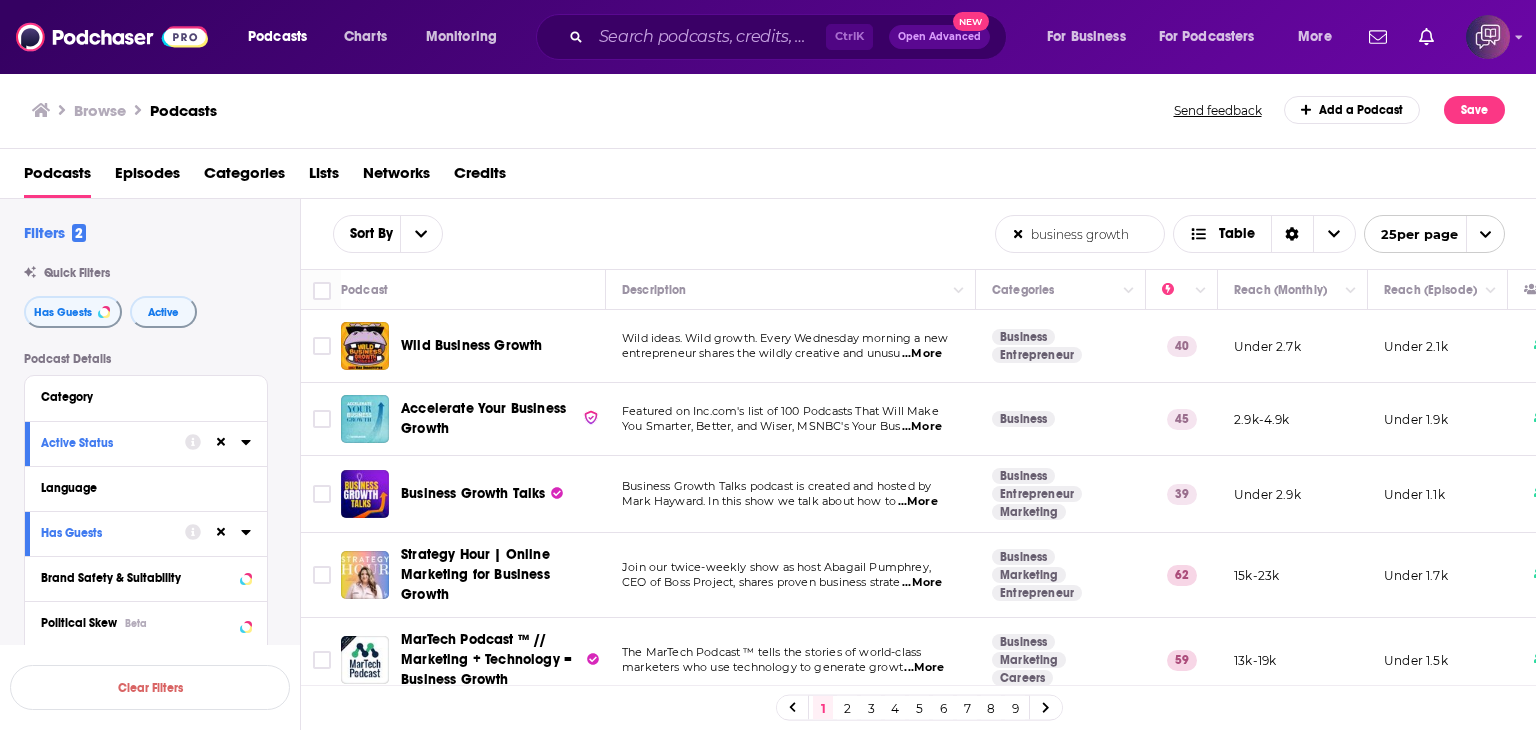 click at bounding box center [1046, 707] 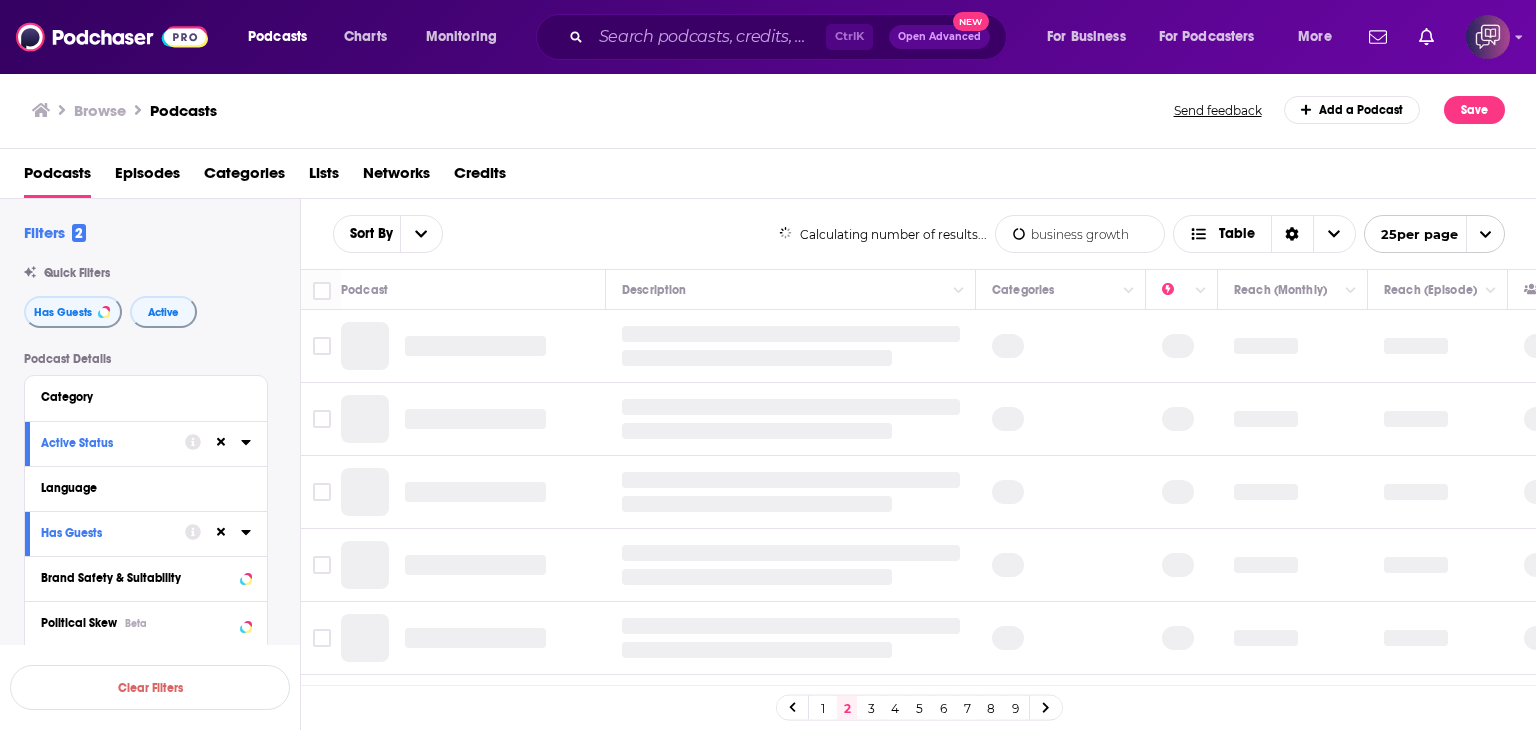click 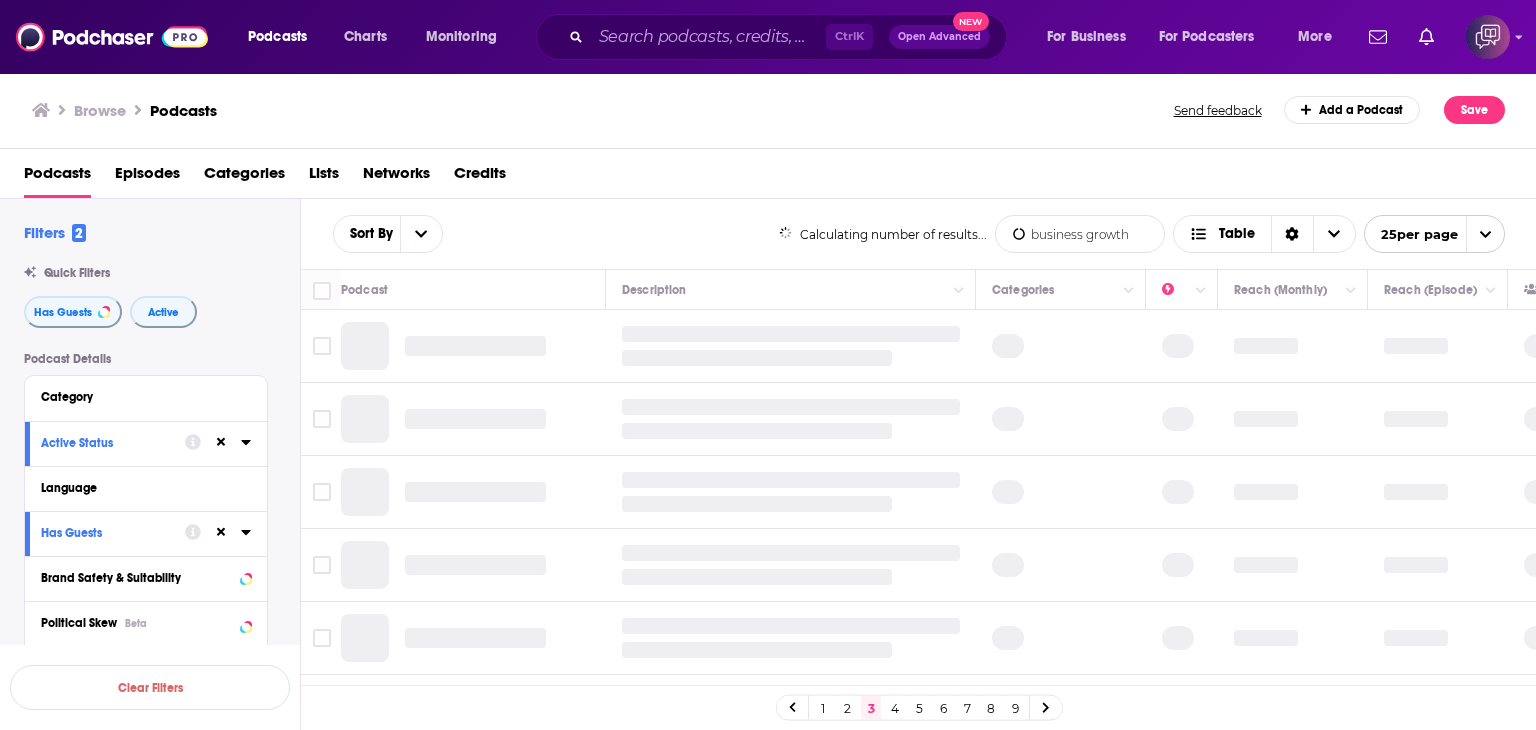 click on "9" at bounding box center [1015, 708] 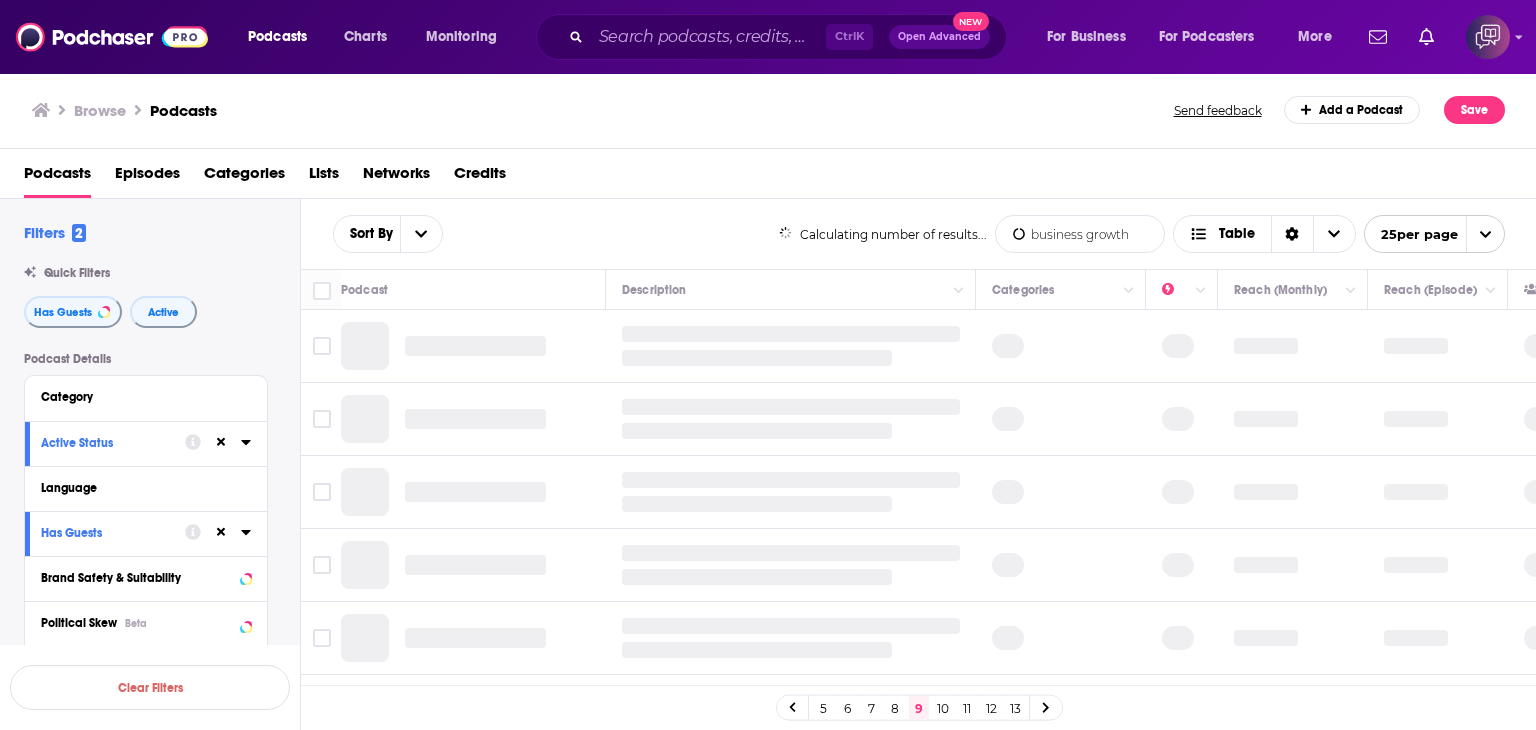 click 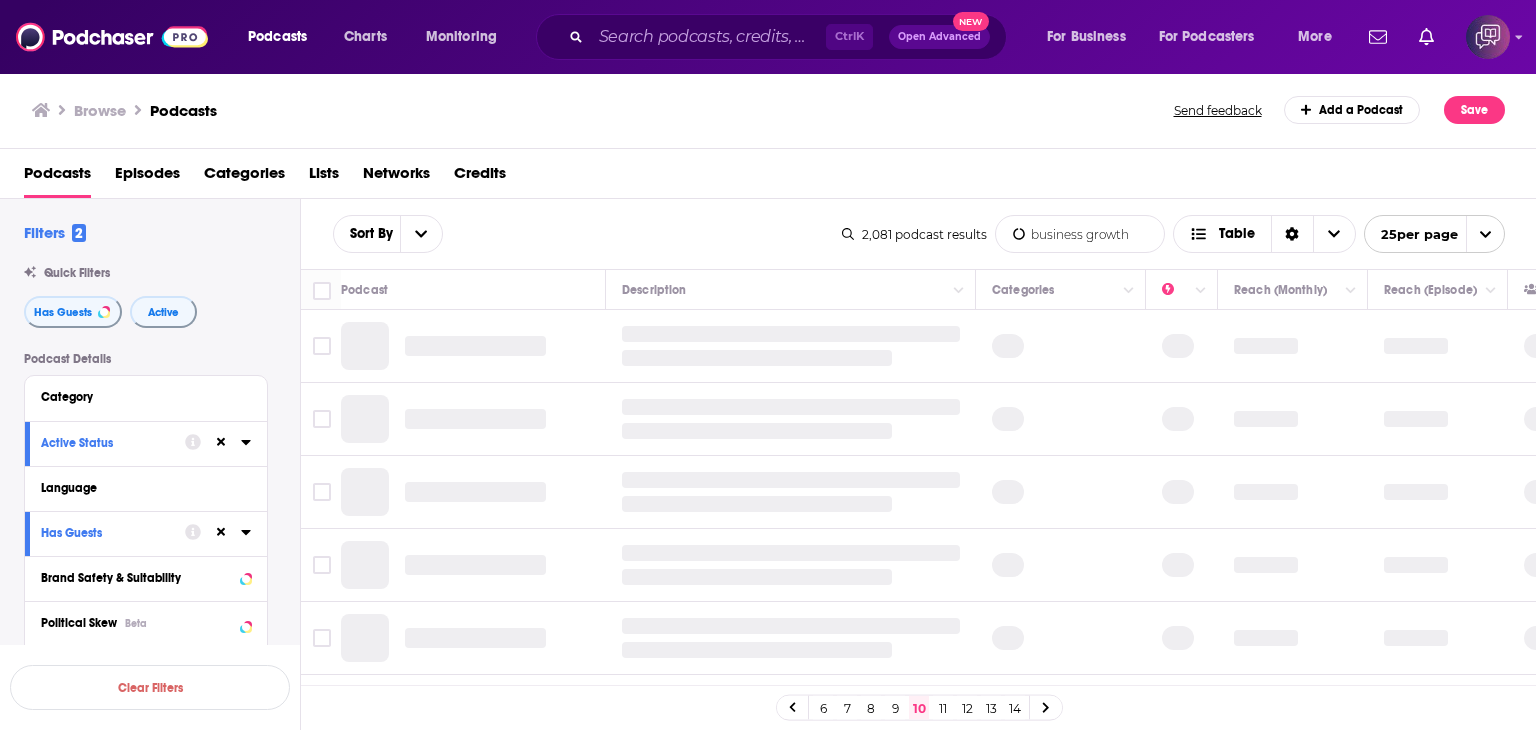 click on "14" at bounding box center (1015, 708) 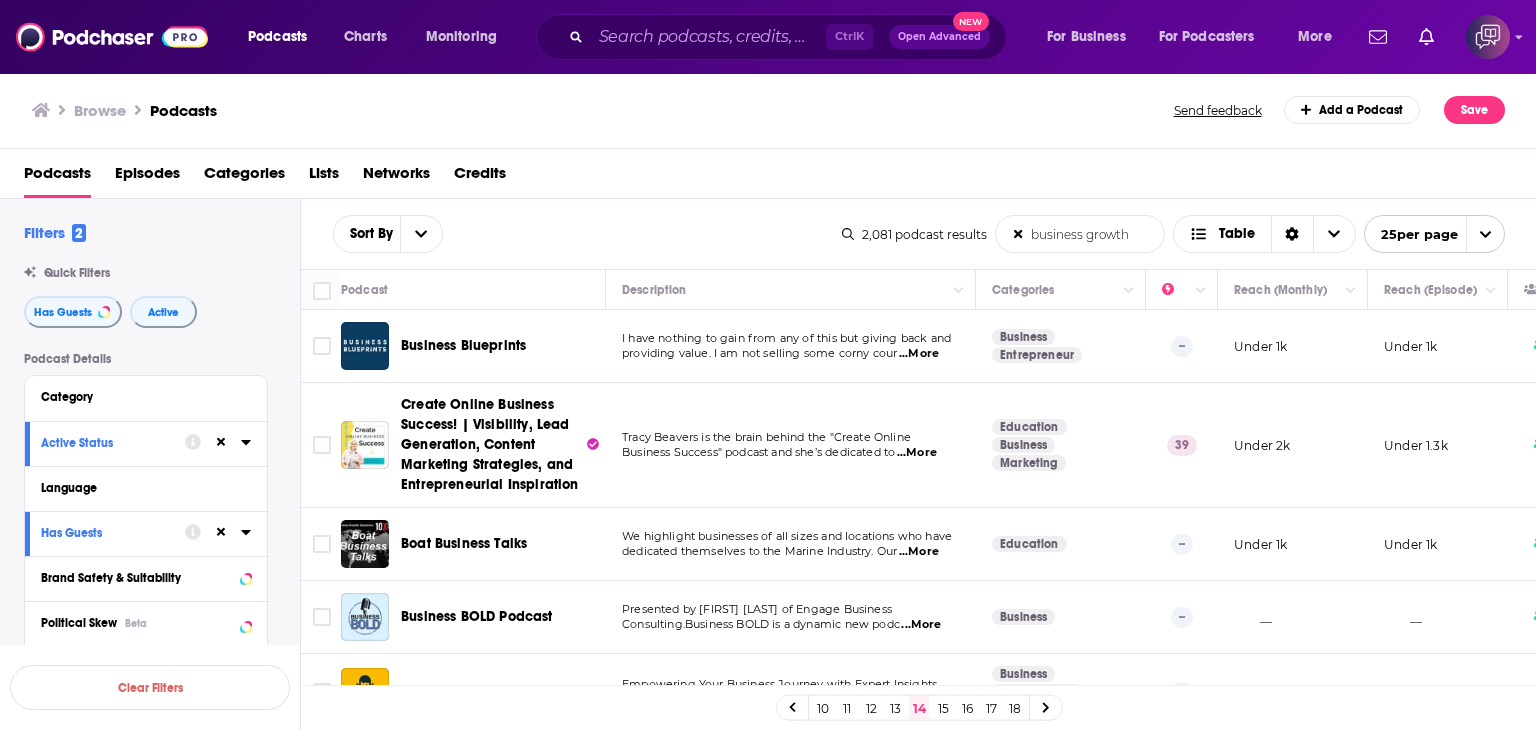 click on "Create Online Business Success! | Visibility, Lead Generation, Content Marketing Strategies, and Entrepreneurial Inspiration" at bounding box center (473, 445) 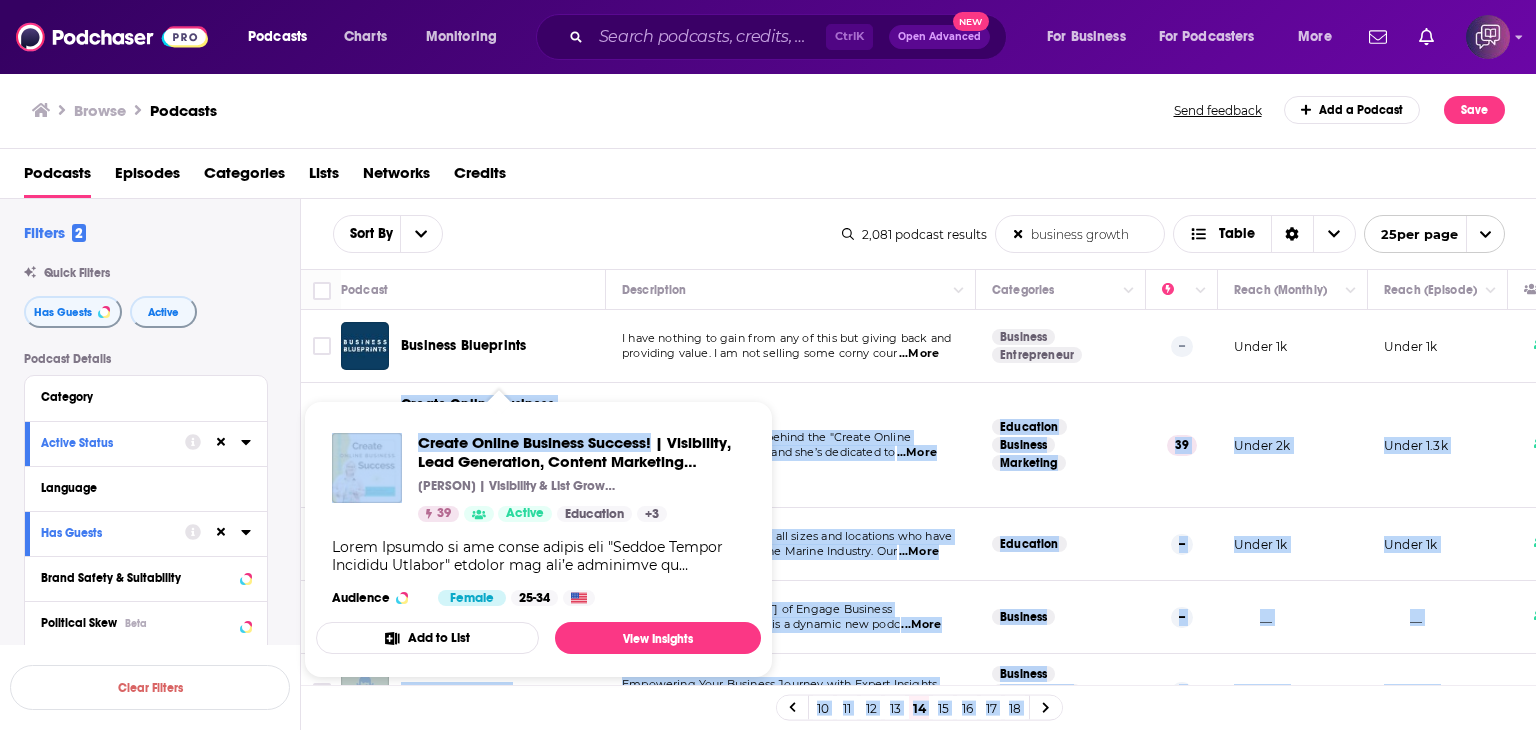 drag, startPoint x: 400, startPoint y: 388, endPoint x: 657, endPoint y: 440, distance: 262.20795 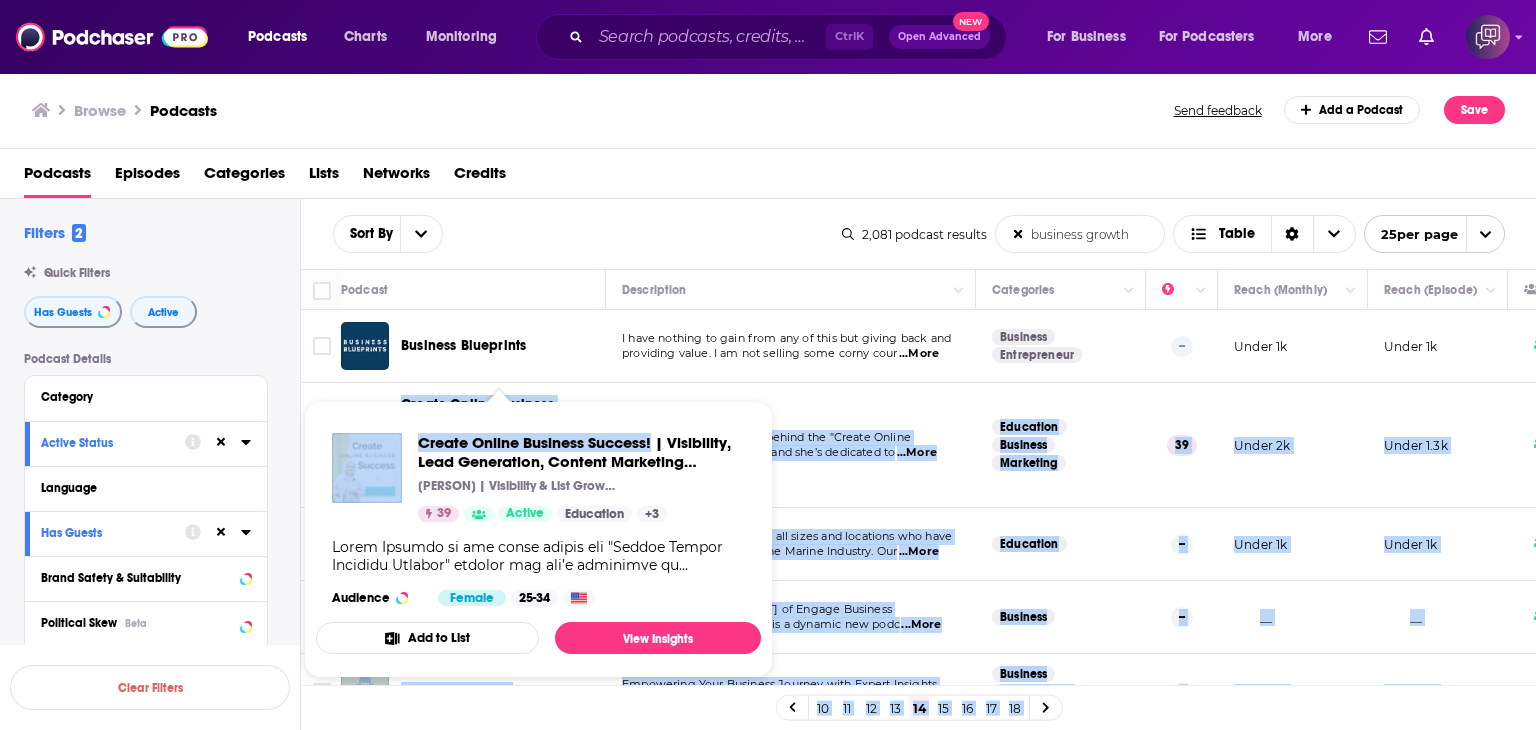 click on "Podcasts Charts Monitoring Ctrl  K Open Advanced New For Business For Podcasters More Podcasts Charts Monitoring For Business For Podcasters More Browse Podcasts Send feedback Add a Podcast Save Podcasts Episodes Categories Lists Networks Credits Filters 2 Quick Filters Has Guests Active Podcast Details Category Active Status Language Has Guests Brand Safety  & Suitability Political Skew Beta Show More Audience  & Reach Power Score™ Reach (Monthly) Reach (Episode Average) Gender Age Income Show More Saved Searches Select Clear Filters Sort By business growth List Search Input Search the results... Table 2,081   podcast   results business growth List Search Input Search the results... Table 25  per page Podcast Description Categories Reach (Monthly) Reach (Episode) Top Country Business Blueprints I have nothing to gain from any of this but giving back and providing value. I am not selling some corny cour  ...More Business Entrepreneur -- Under 1k Under 1k   US  ...More Education Business Marketing 39 Under 2k" at bounding box center (768, 365) 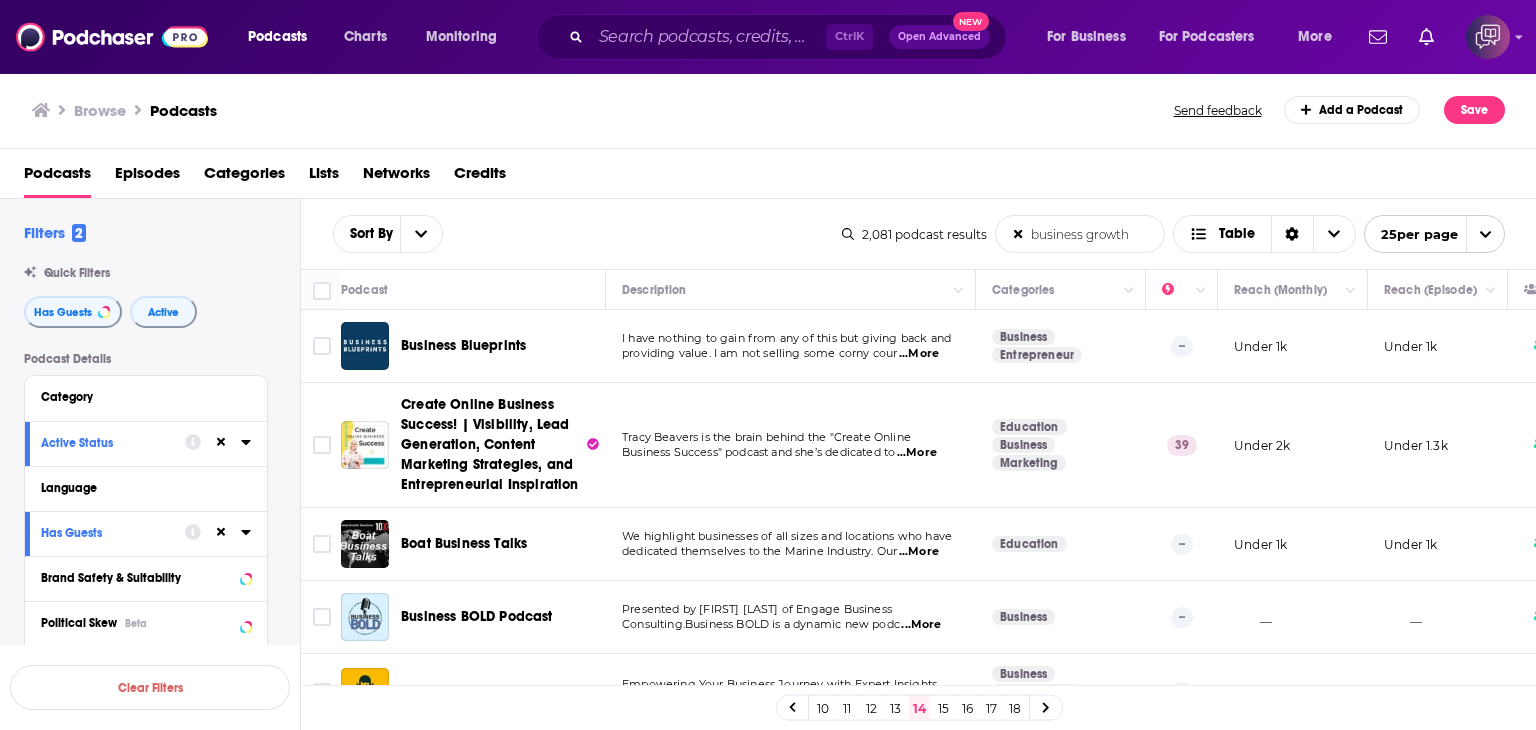 click on "Browse Podcasts" at bounding box center (604, 110) 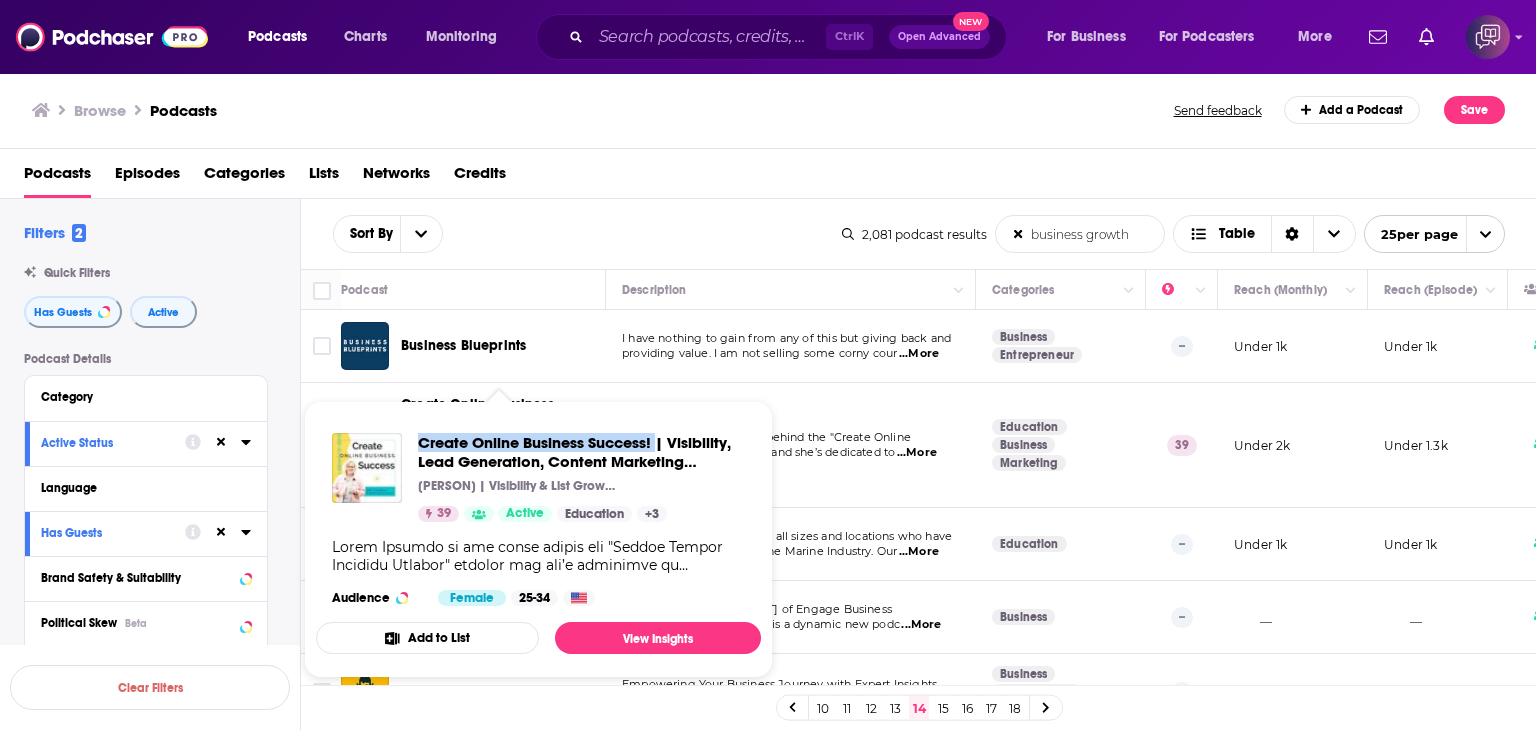 drag, startPoint x: 416, startPoint y: 421, endPoint x: 658, endPoint y: 415, distance: 242.07437 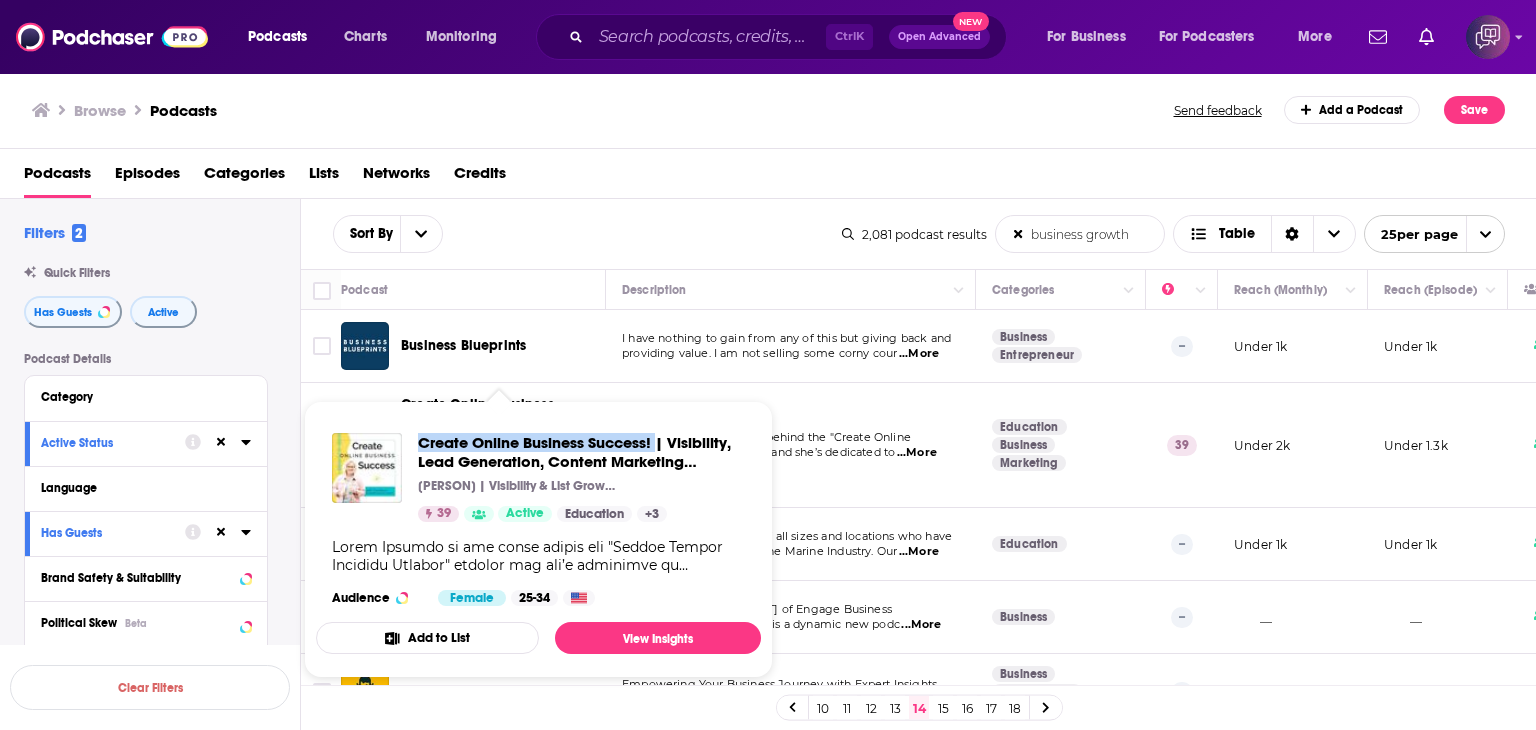 click on "Create Online Business Success! | Visibility, Lead Generation, Content Marketing Strategies, and Entrepreneurial Inspiration Tracy Beavers | Visibility & List Growth Strategist, Business/Sales Coach, Marketing Strategist Launch Strategist 39 Active Education + 3 Audience Female 25-34" at bounding box center [538, 519] 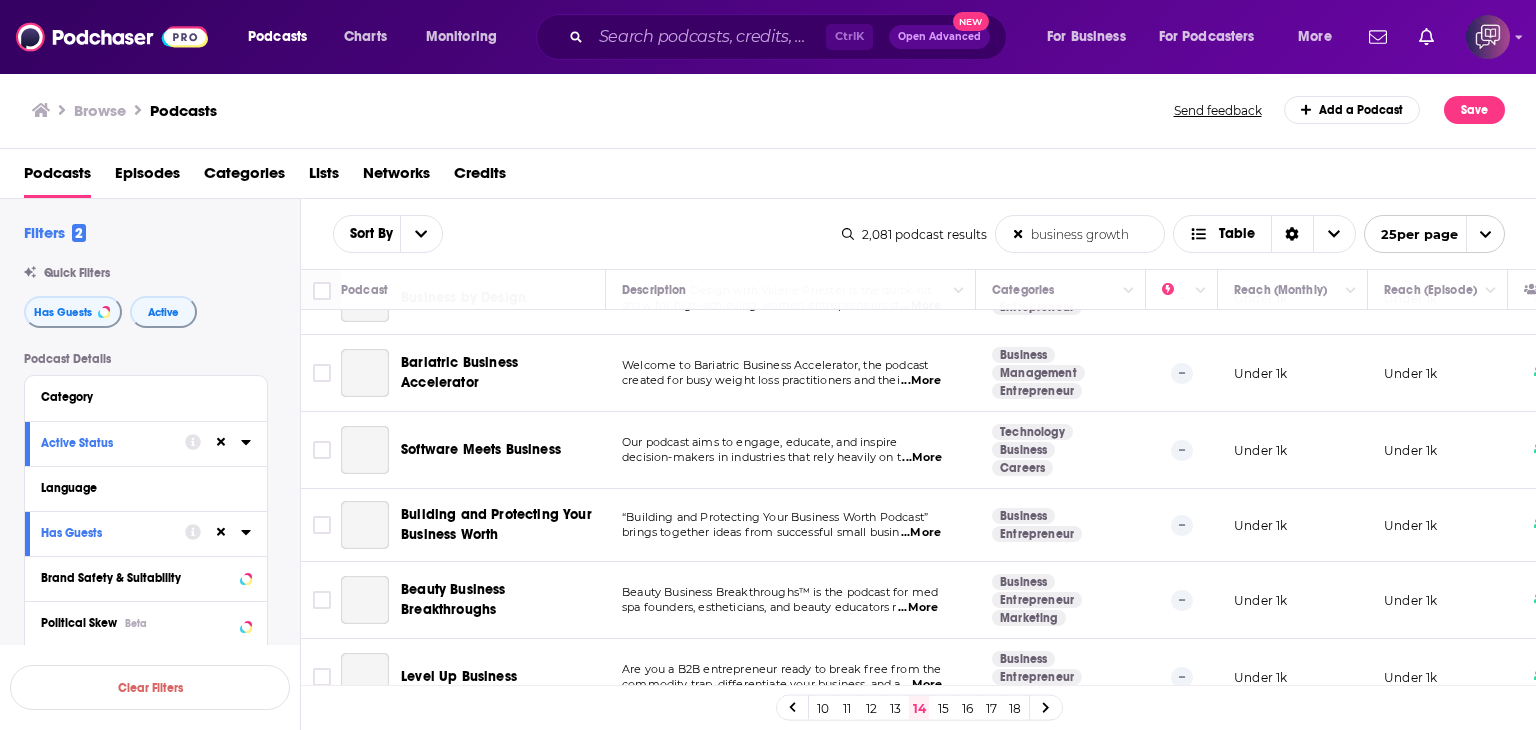 scroll, scrollTop: 1556, scrollLeft: 0, axis: vertical 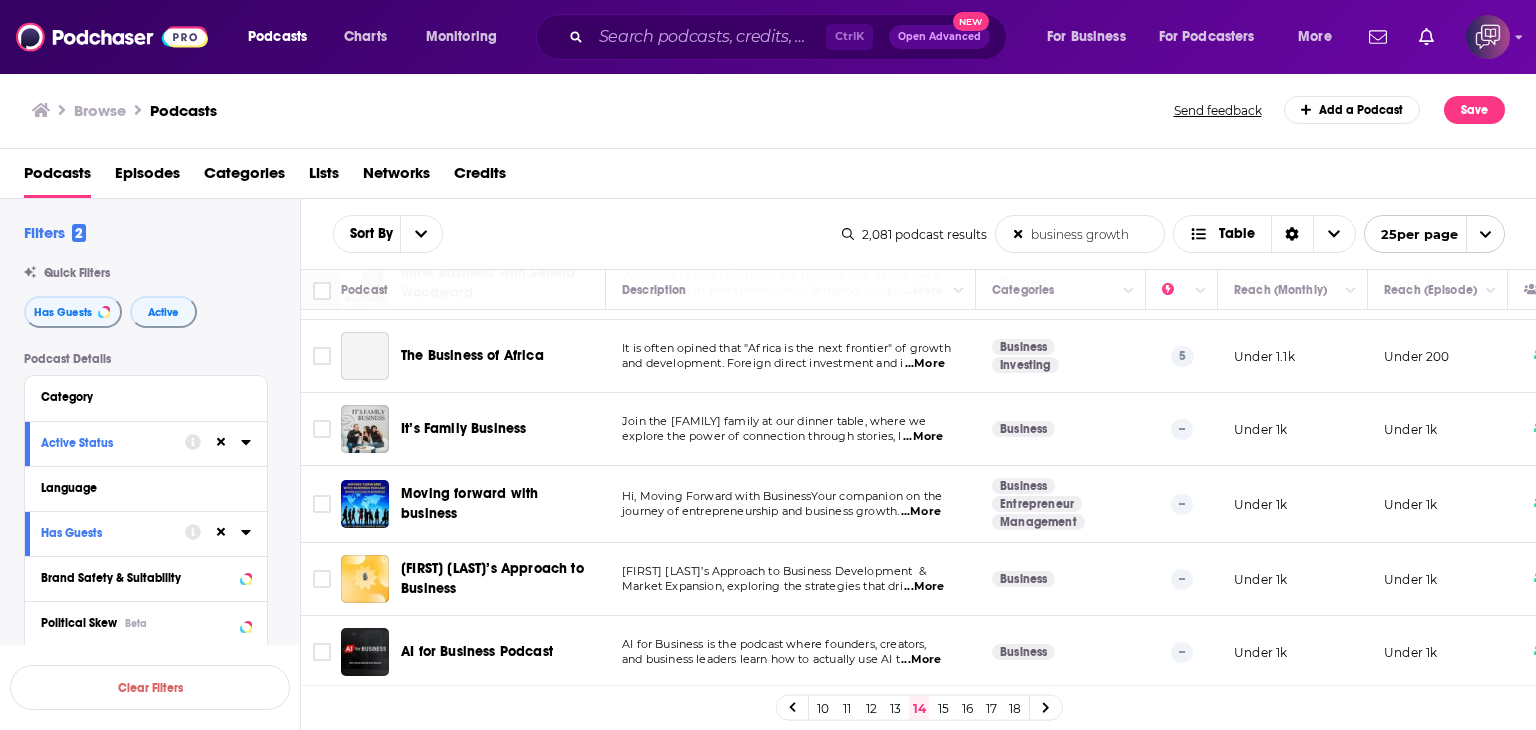 click on "15" at bounding box center (943, 708) 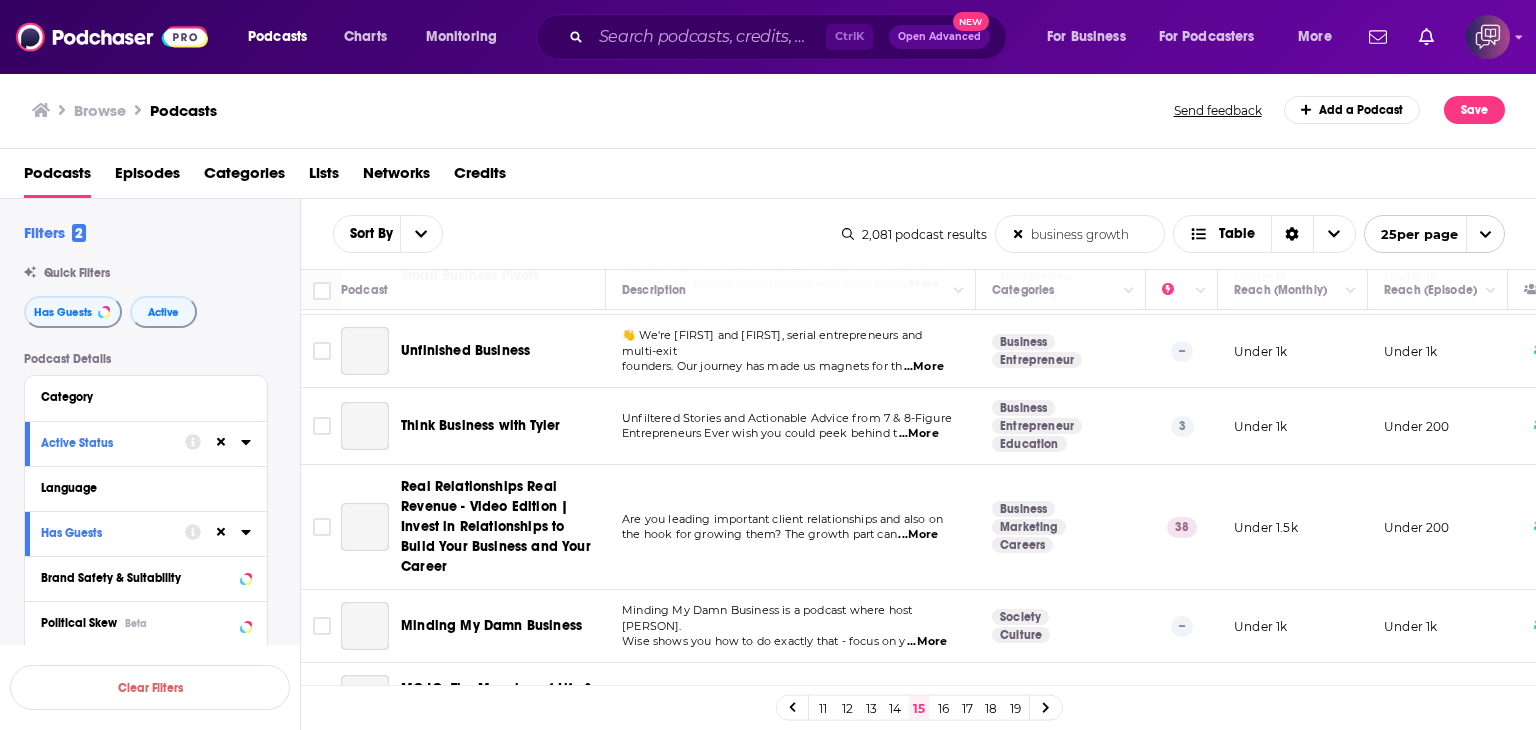 scroll, scrollTop: 500, scrollLeft: 0, axis: vertical 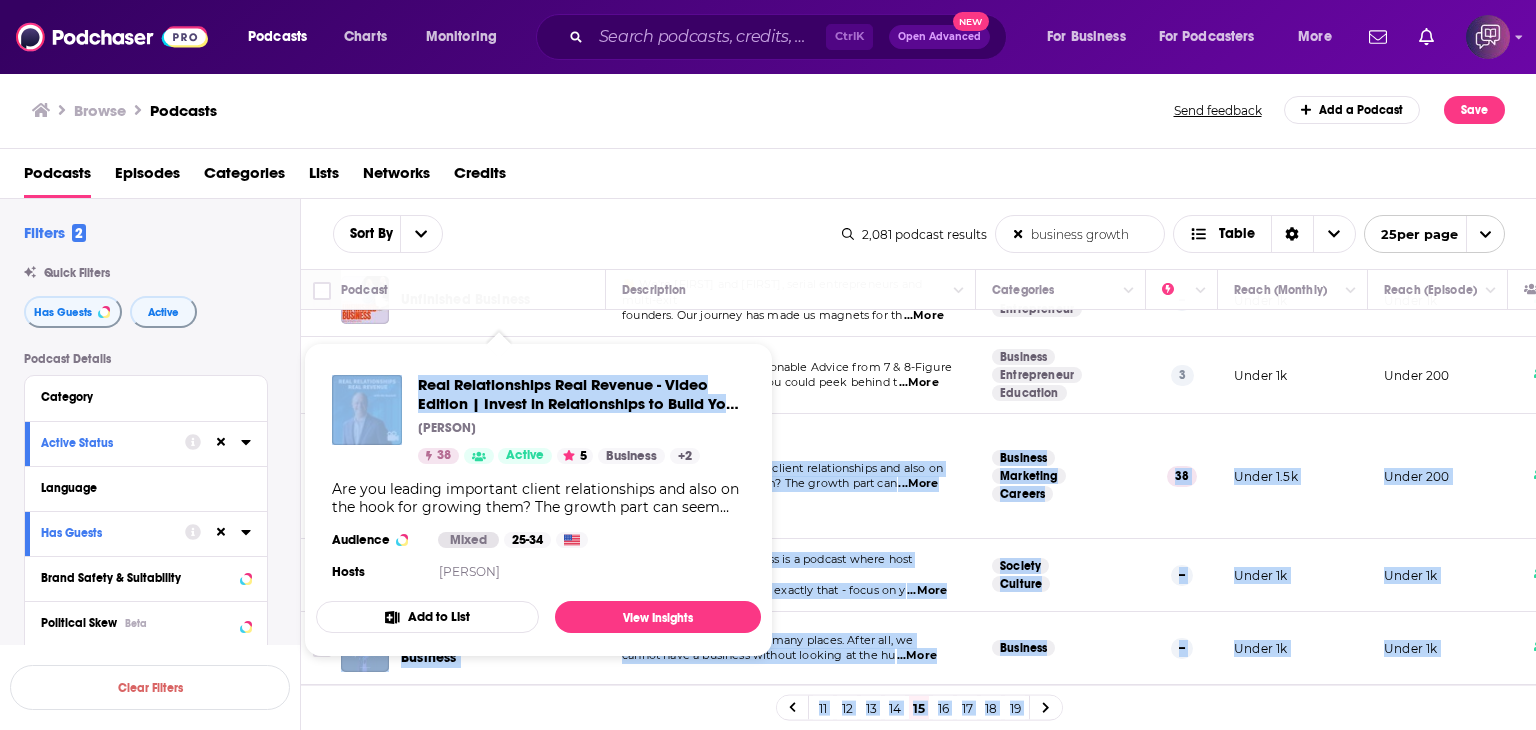 drag, startPoint x: 392, startPoint y: 421, endPoint x: 420, endPoint y: 426, distance: 28.442924 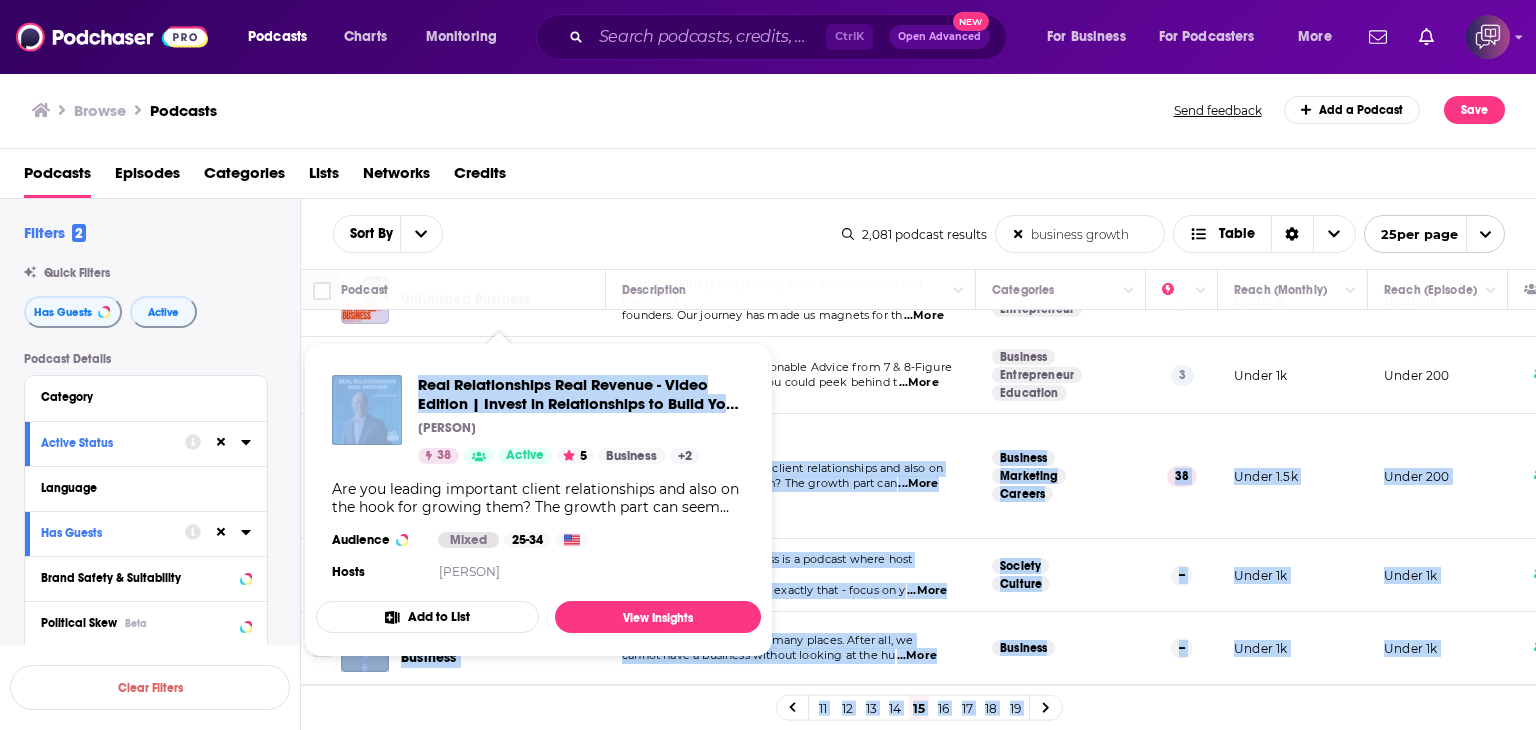 click on "Podcasts Charts Monitoring Ctrl  K Open Advanced New For Business For Podcasters More Podcasts Charts Monitoring For Business For Podcasters More Browse Podcasts Send feedback Add a Podcast Save Podcasts Episodes Categories Lists Networks Credits Filters 2 Quick Filters Has Guests Active Podcast Details Category Active Status Language Has Guests Brand Safety & Suitability Political Skew Beta Show More Audience & Reach Power Score™ Reach (Monthly) Reach (Episode Average) Gender Age Income Show More Saved Searches Select Clear Filters Sort By business growth List Search Input Search the results... Table 2,081   podcast   results business growth List Search Input Search the results... Table 25  per page Podcast Description Categories Reach (Monthly) Reach (Episode) Top Country Local Business Breakthrough On the Local Business Breakthrough Podcast, Brian Davis sits down with small business owners from Simi V  ...More Business Entrepreneur -- Under 1k Under 1k   US Awakening HER : Life and Business for Women 2 -" at bounding box center [768, 365] 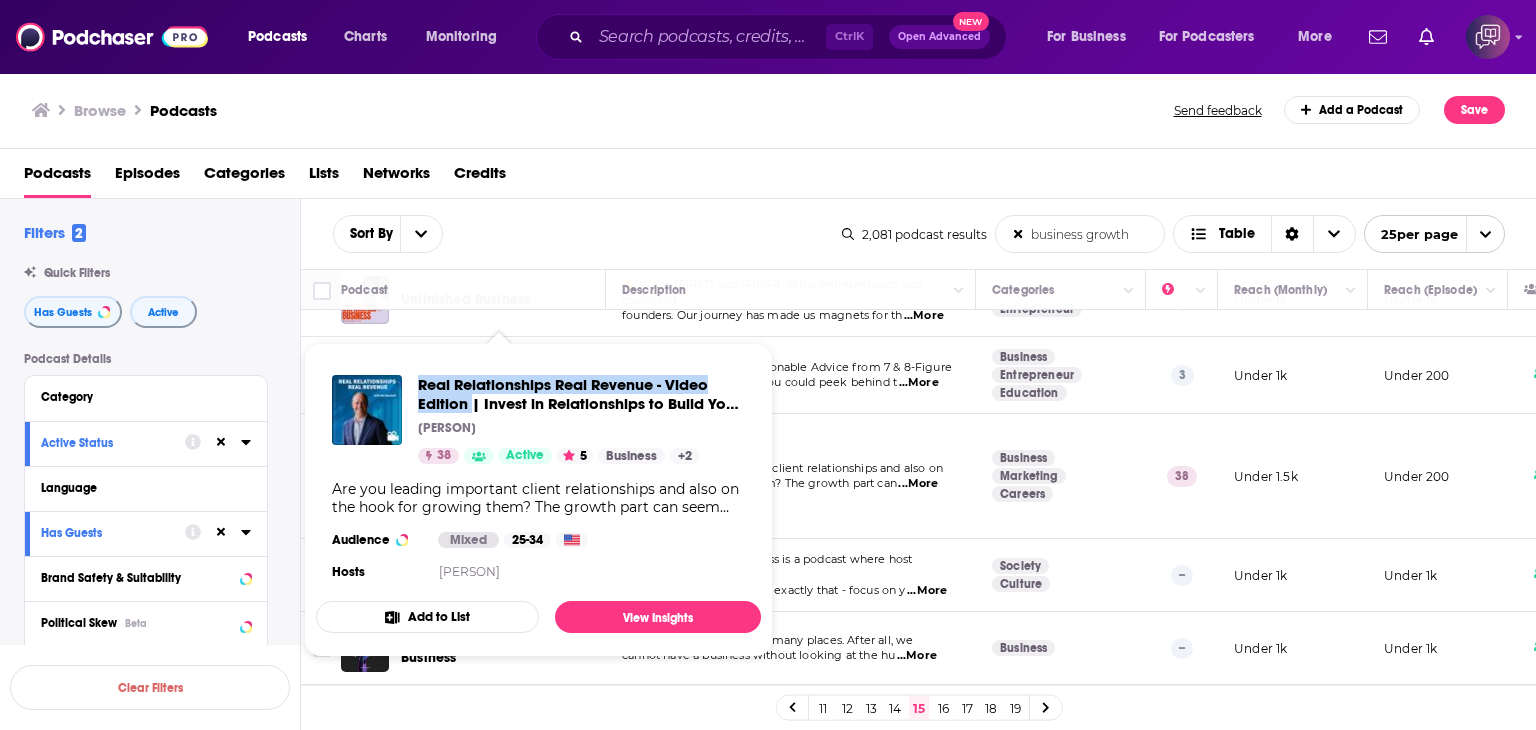 drag, startPoint x: 420, startPoint y: 357, endPoint x: 472, endPoint y: 405, distance: 70.76723 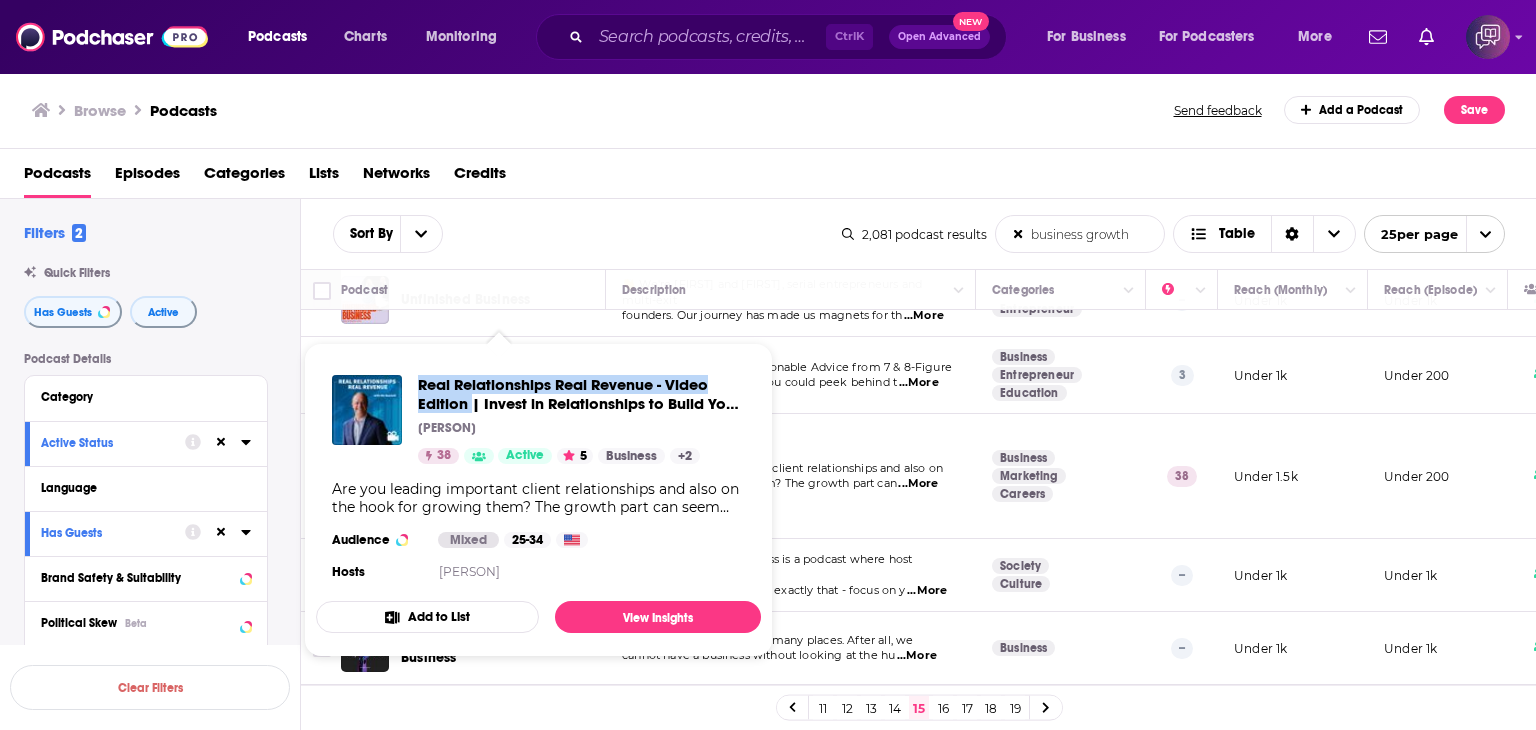 click on "Real Relationships Real Revenue - Video Edition | Invest in Relationships to Build Your Business and Your Career [PERSON] [NUMBER] Active [NUMBER] Business + [NUMBER] Are you leading important client relationships and also on the hook for growing them? The growth part can seem mysterious, but it doesn’t have to be!
Business development expert [PERSON] will take you inside the minds of some of the most interesting thought leaders in the world, applying their insights to growth skills. You’ll learn proven processes to implement modern techniques.
You’ll learn how to measure their impact. And, everything will be based in authenticity, always having the client’s best interest in mind. No shower required. Audience Mixed [AGE] Hosts   [PERSON] Add to List View Insights" at bounding box center [538, 500] 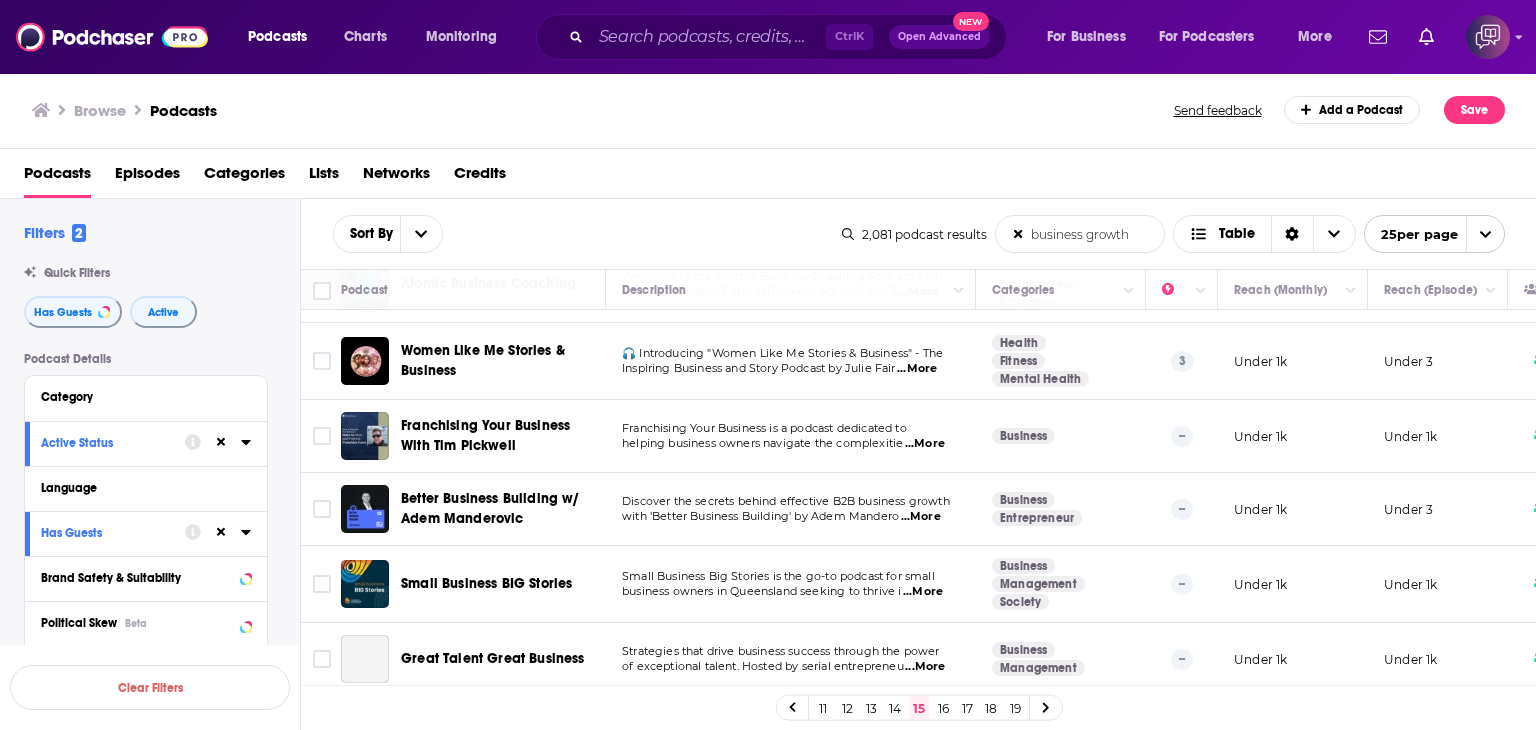 scroll, scrollTop: 1548, scrollLeft: 0, axis: vertical 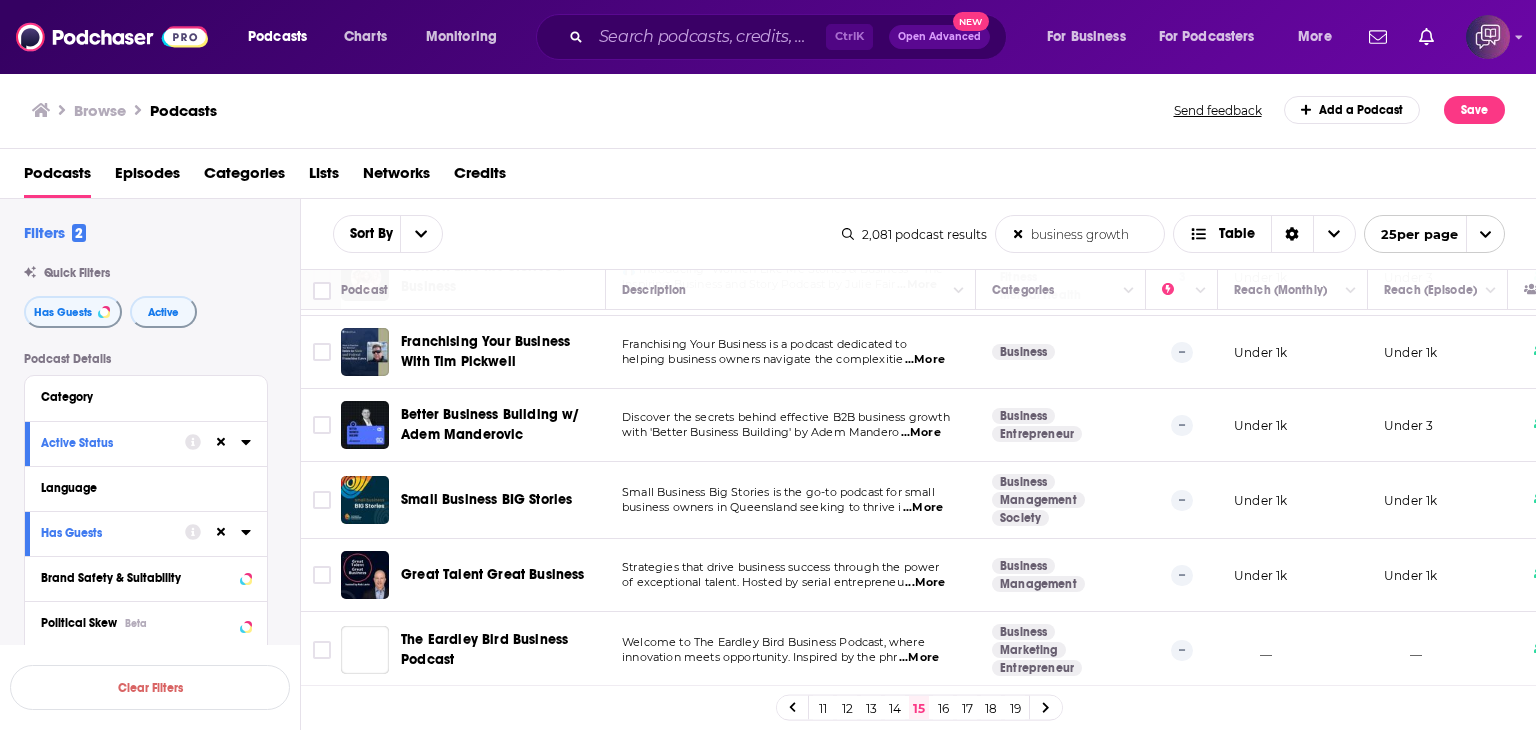 click on "16" at bounding box center (943, 708) 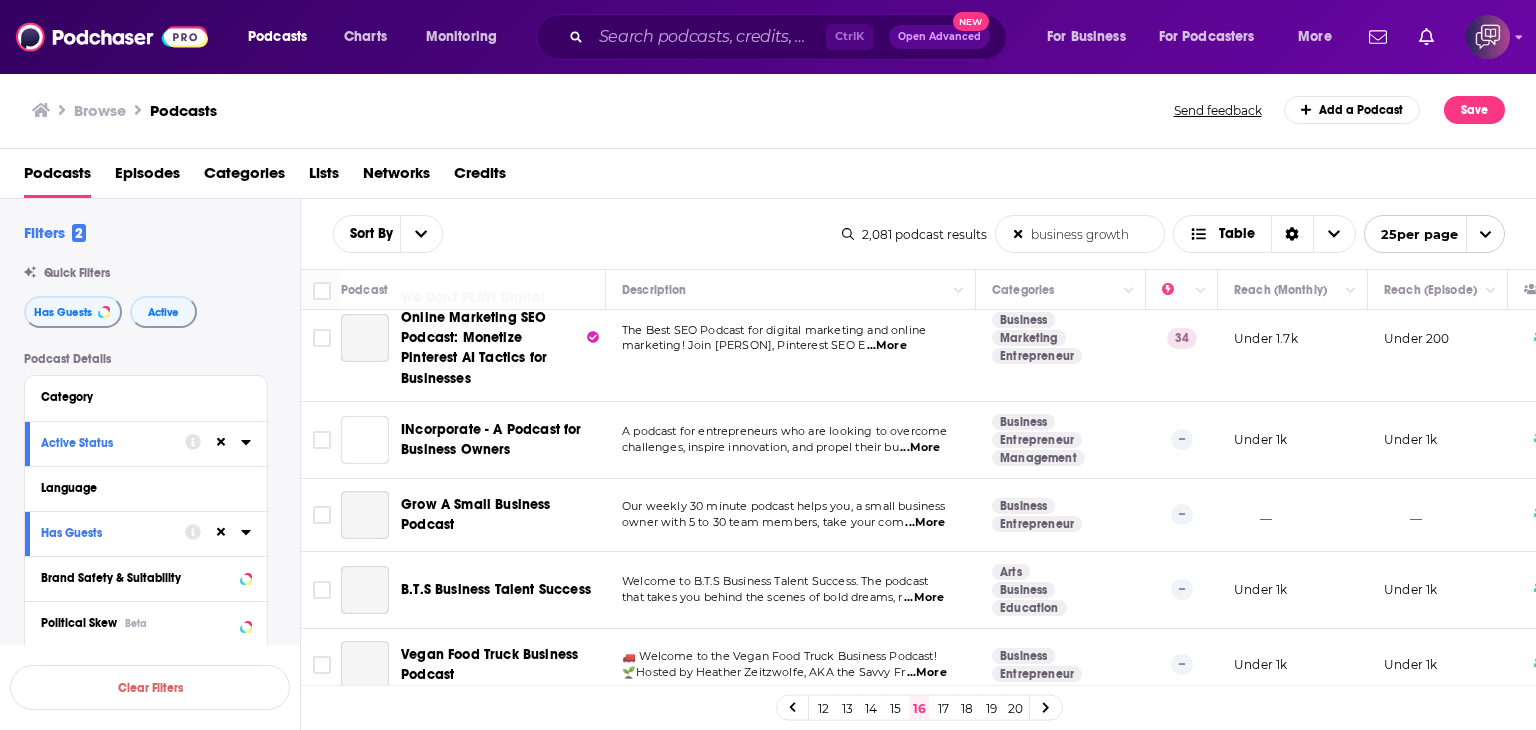 scroll, scrollTop: 700, scrollLeft: 0, axis: vertical 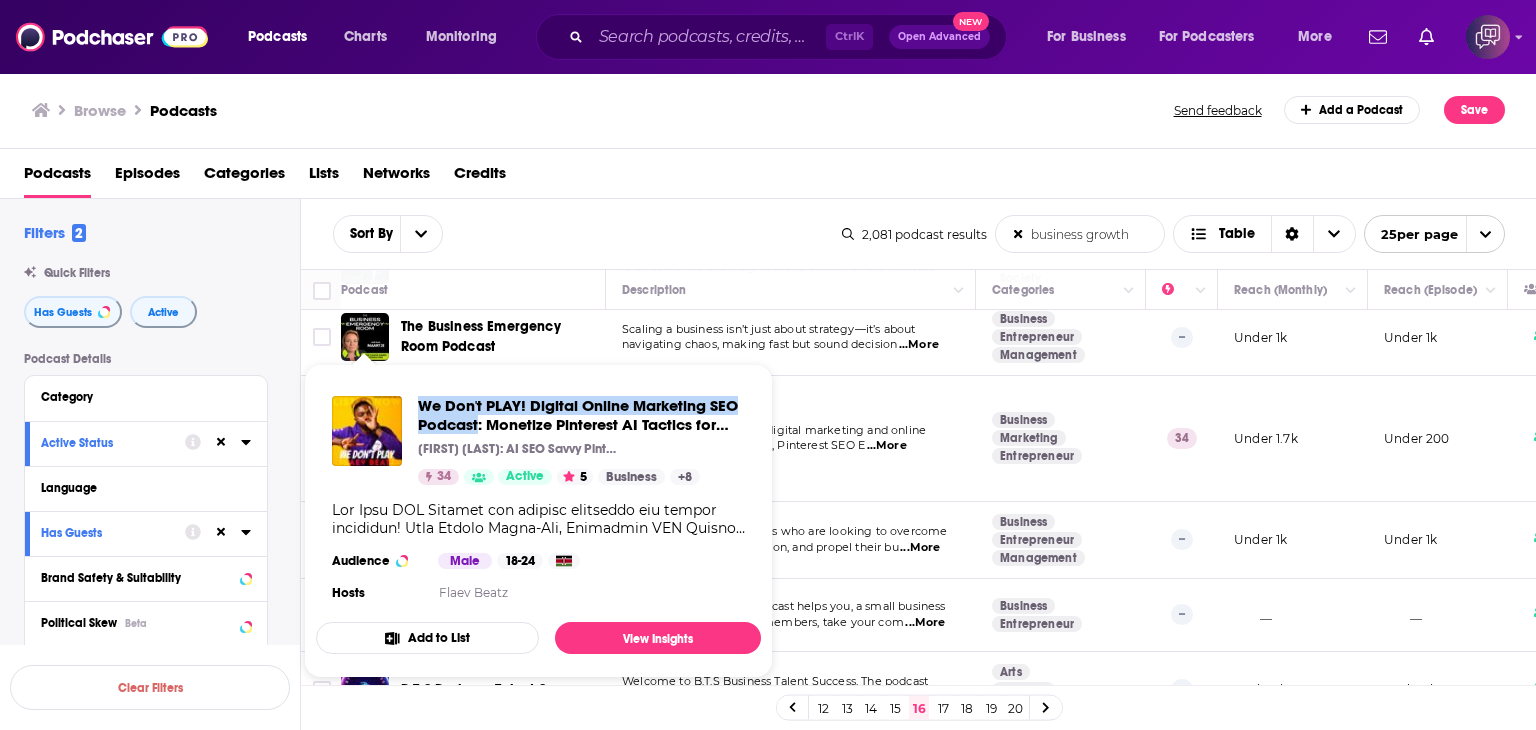 drag, startPoint x: 415, startPoint y: 383, endPoint x: 477, endPoint y: 432, distance: 79.025314 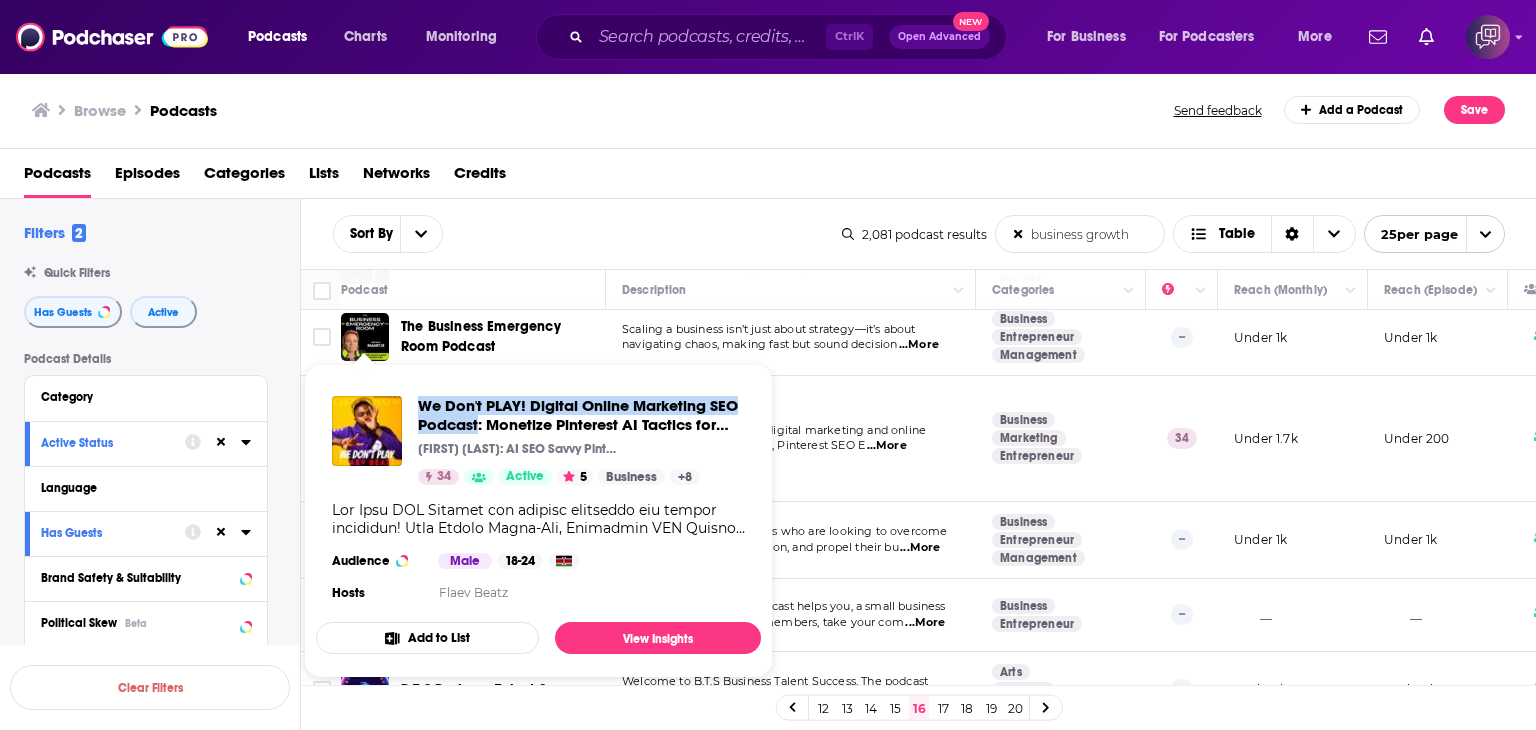 click on "We Don't PLAY! Digital Online Marketing SEO Podcast: Monetize Pinterest AI Tactics for Businesses [FIRST] [LAST]: AI SEO Savvy Pinterest Marketing Tactics Expert 34 Active 5 Business + 8 Audience Male 18-24 Hosts   [FIRST] [LAST]" at bounding box center [538, 501] 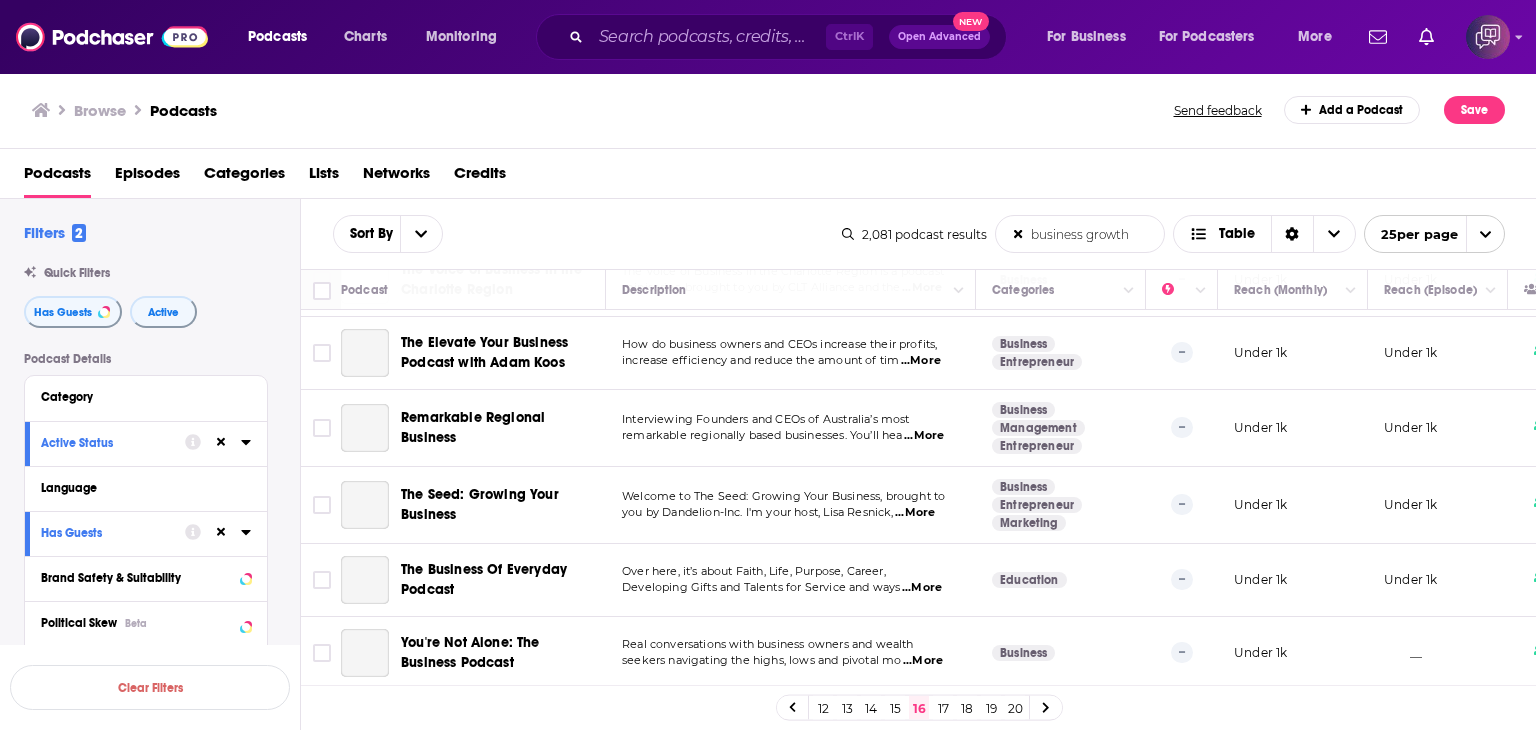 scroll, scrollTop: 1564, scrollLeft: 0, axis: vertical 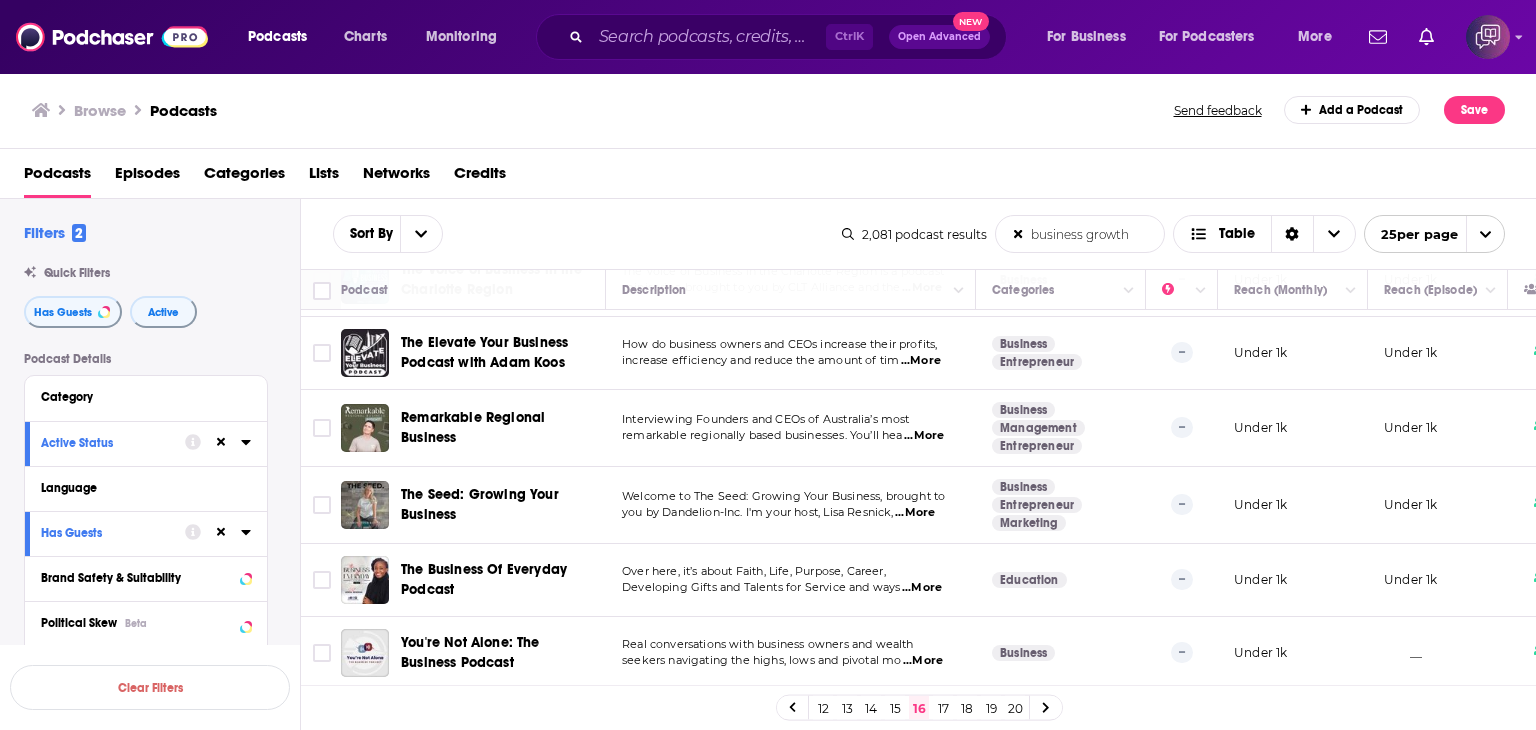 click on "12" at bounding box center [823, 708] 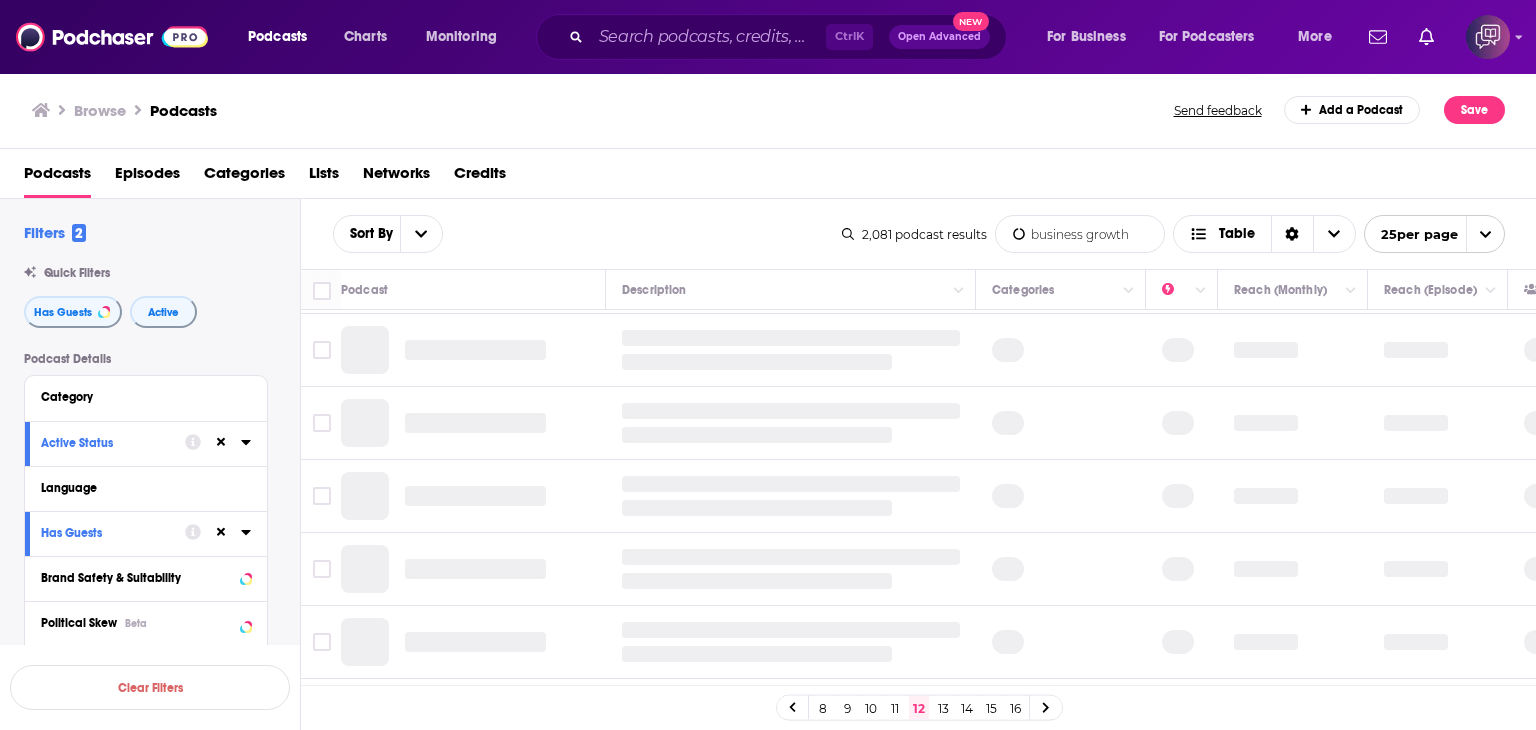 scroll, scrollTop: 0, scrollLeft: 0, axis: both 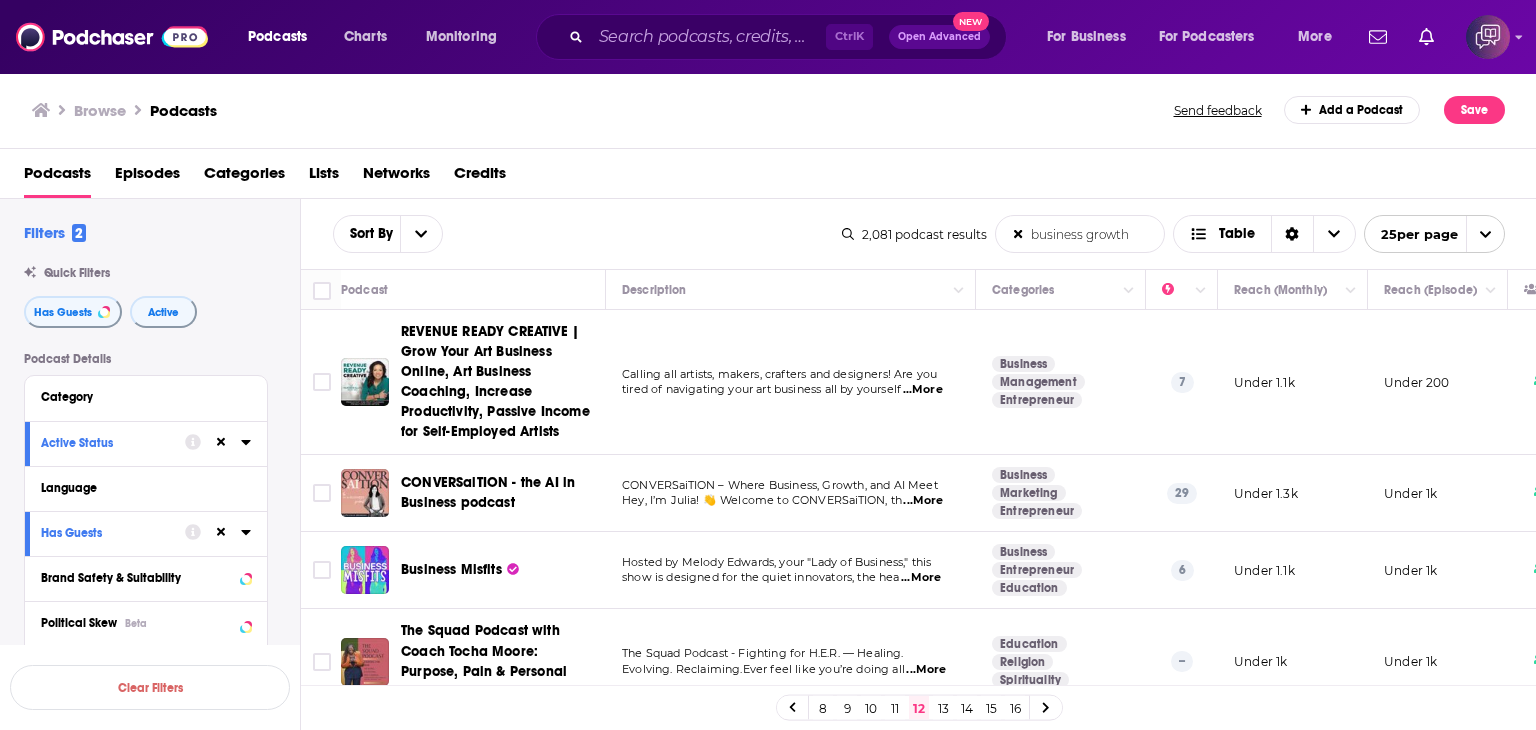 click on "10" at bounding box center [871, 708] 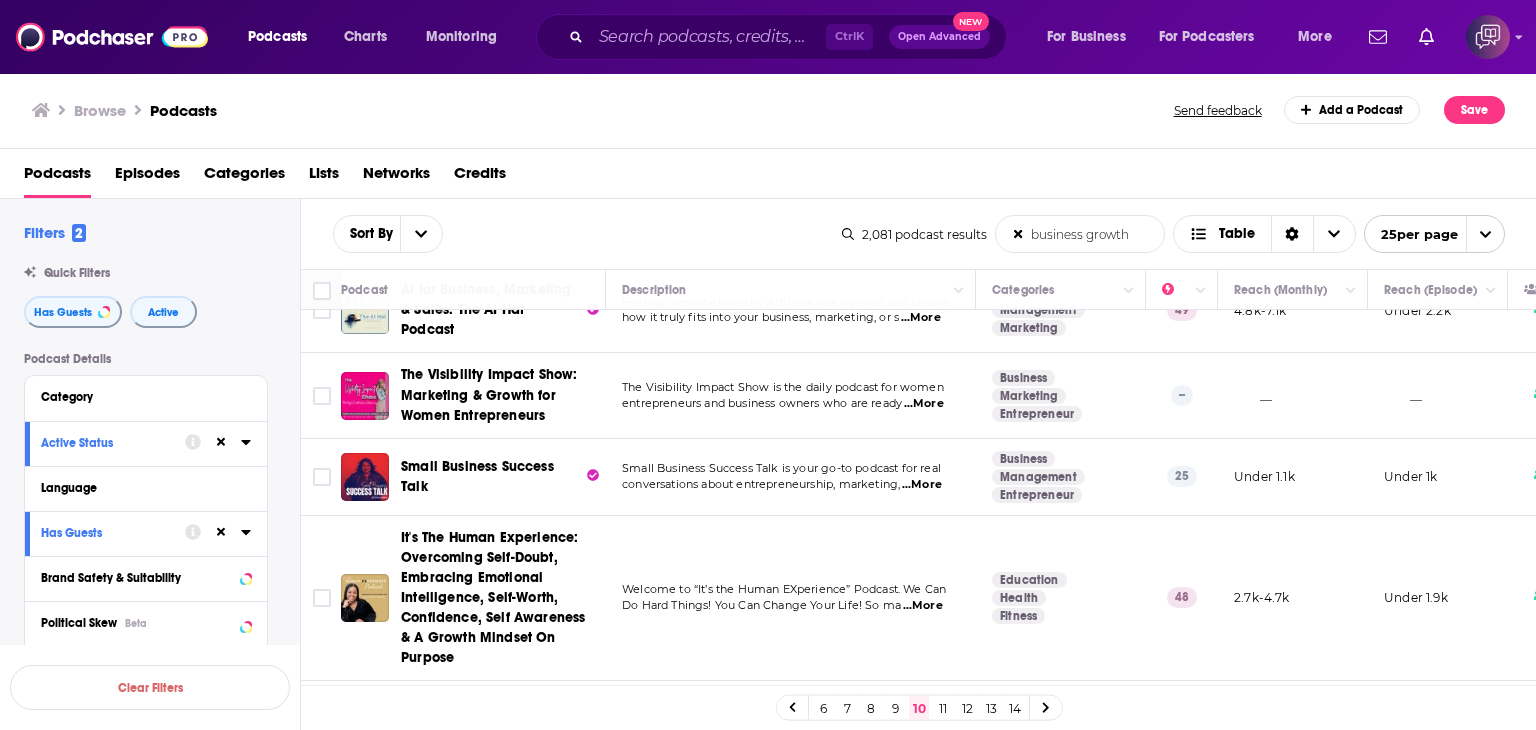 scroll, scrollTop: 700, scrollLeft: 0, axis: vertical 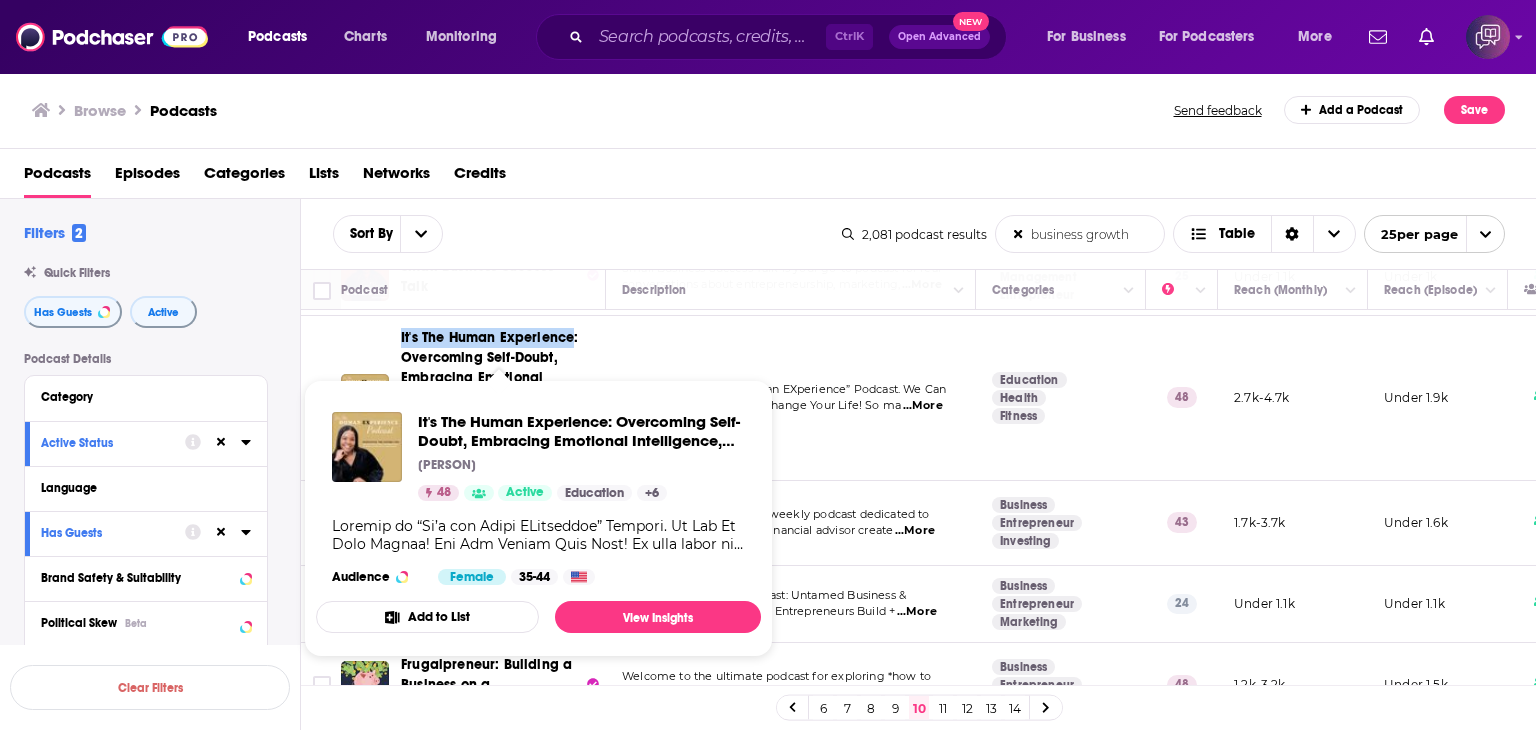 drag, startPoint x: 397, startPoint y: 317, endPoint x: 571, endPoint y: 326, distance: 174.2326 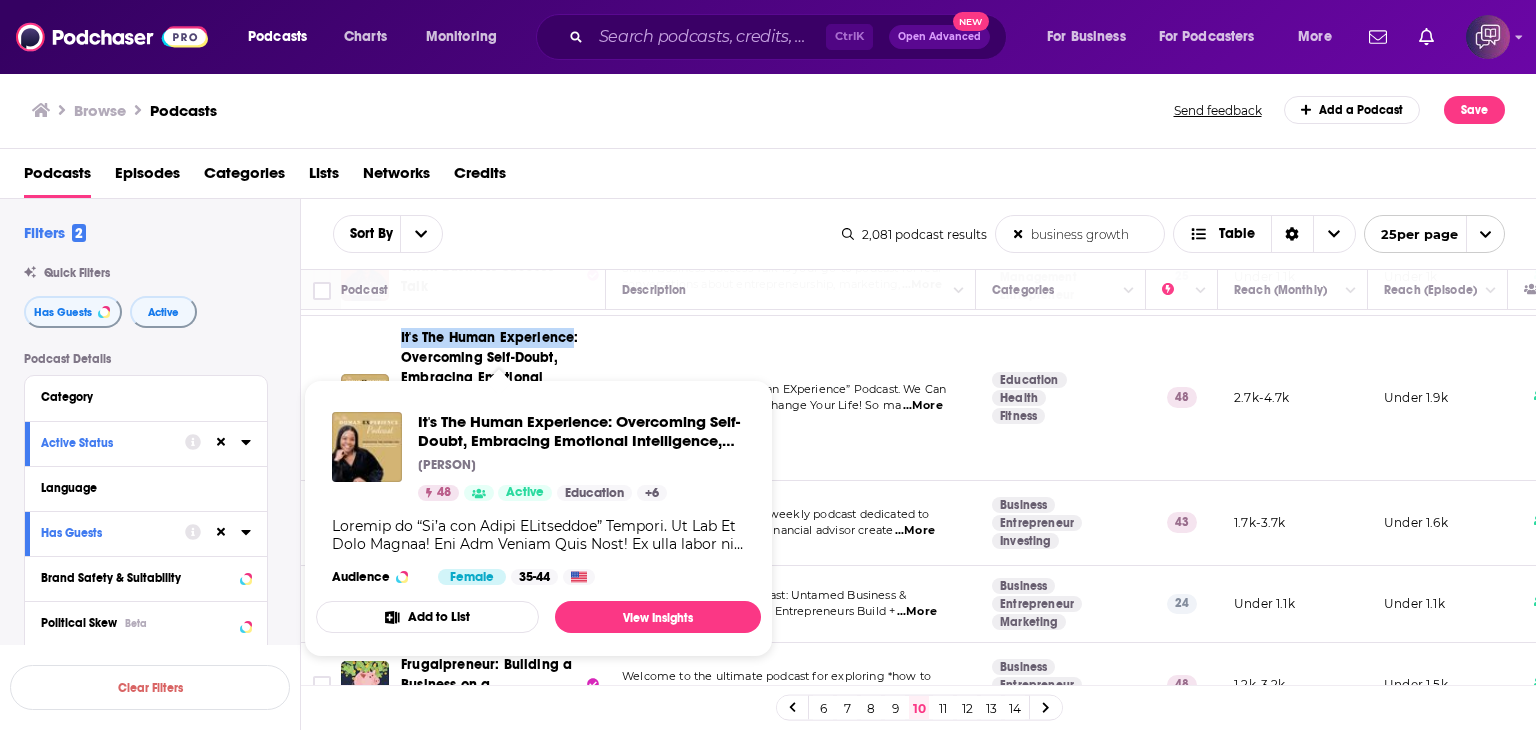 click on "It's The Human Experience: Overcoming Self-Doubt, Embracing Emotional Intelligence, Self-Worth, Confidence, Self Awareness & A Growth Mindset On Purpose" at bounding box center [473, 398] 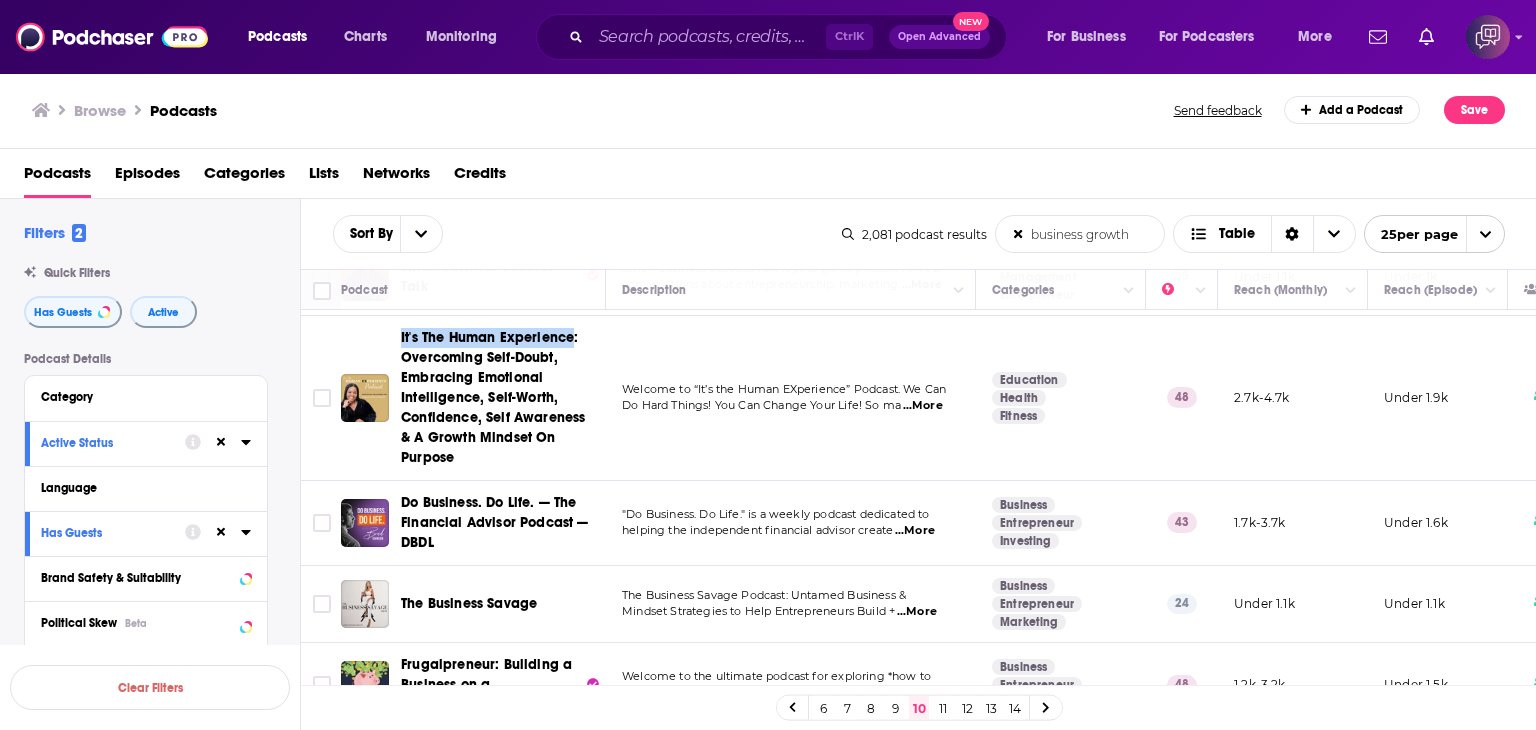 copy on "It's The Human Experience" 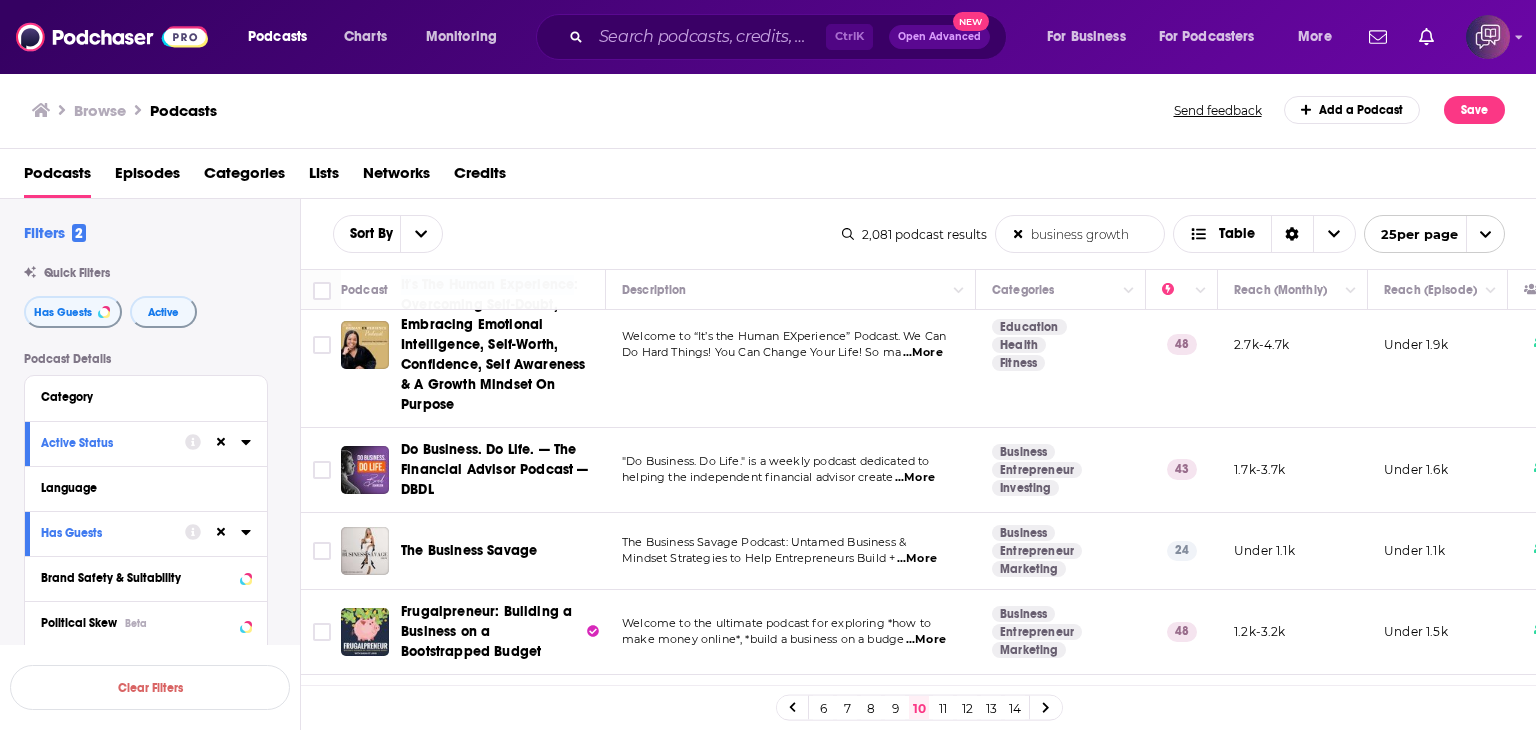 scroll, scrollTop: 800, scrollLeft: 0, axis: vertical 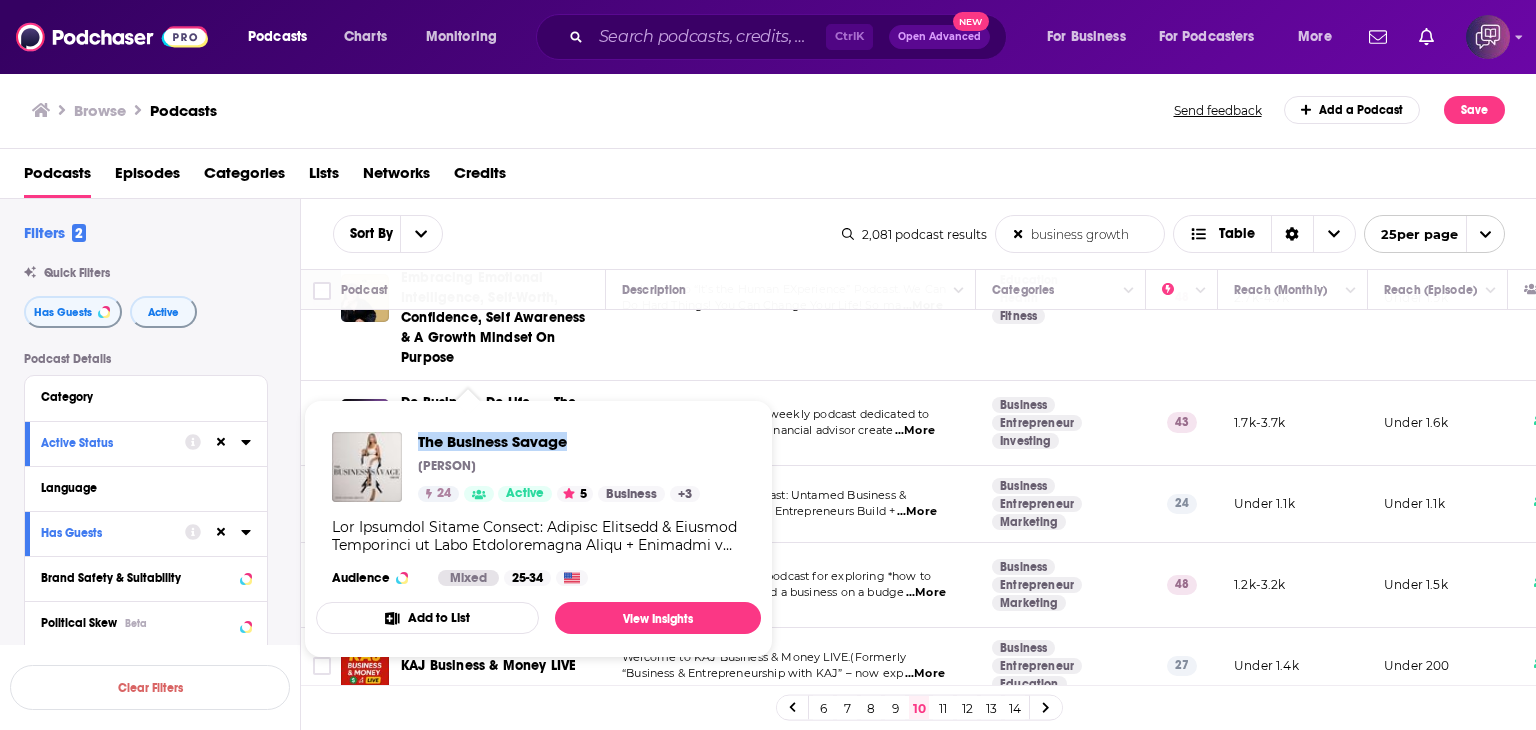drag, startPoint x: 416, startPoint y: 429, endPoint x: 589, endPoint y: 425, distance: 173.04623 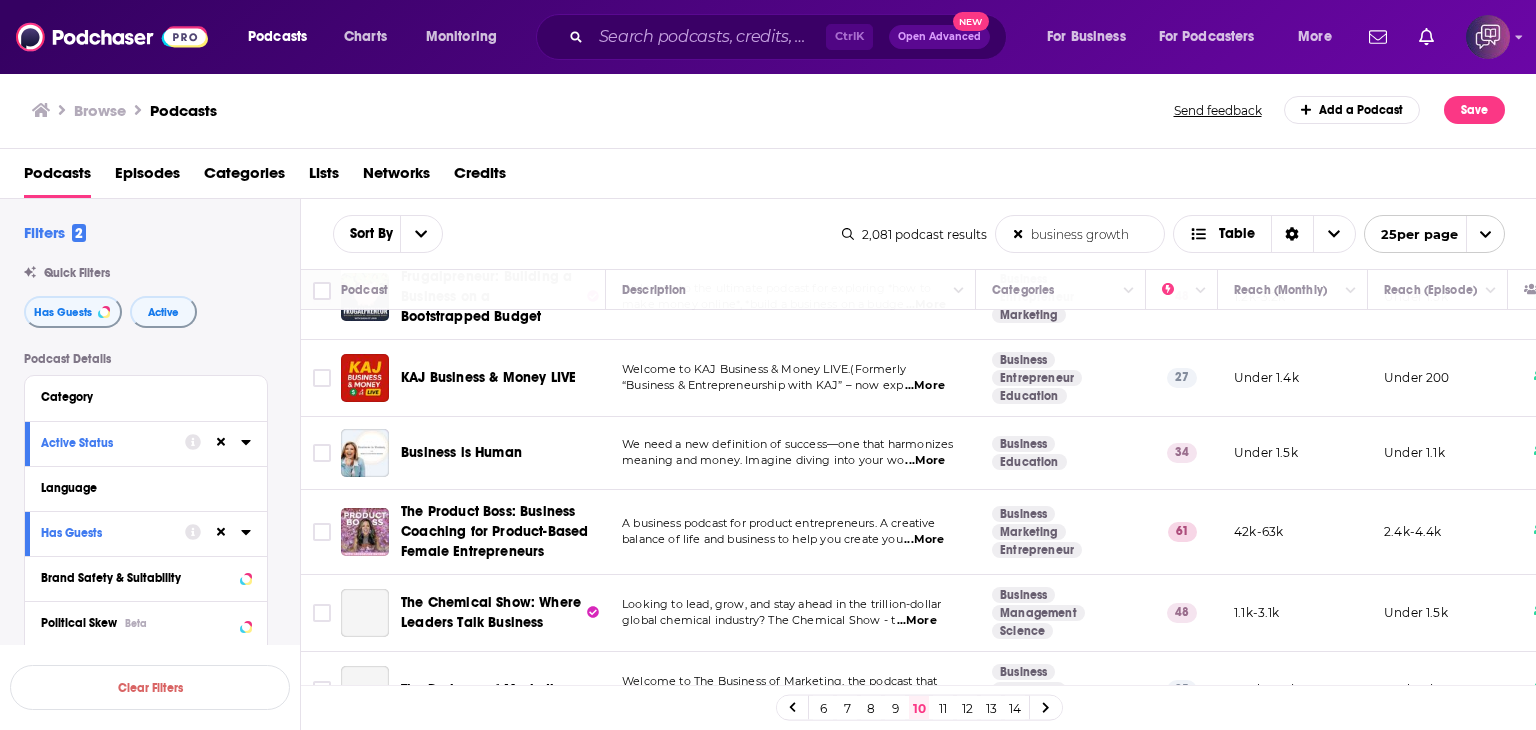scroll, scrollTop: 1100, scrollLeft: 0, axis: vertical 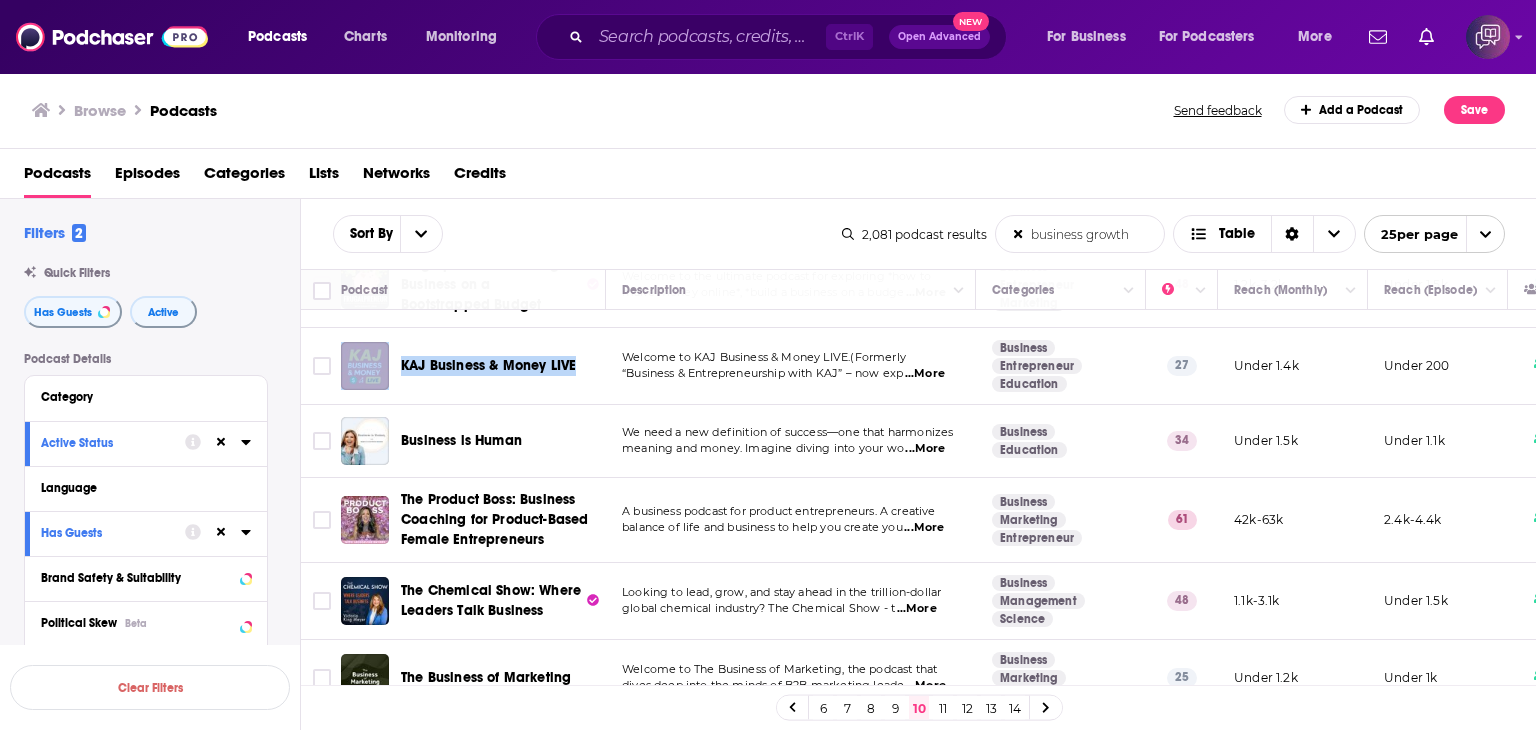 drag, startPoint x: 394, startPoint y: 320, endPoint x: 579, endPoint y: 320, distance: 185 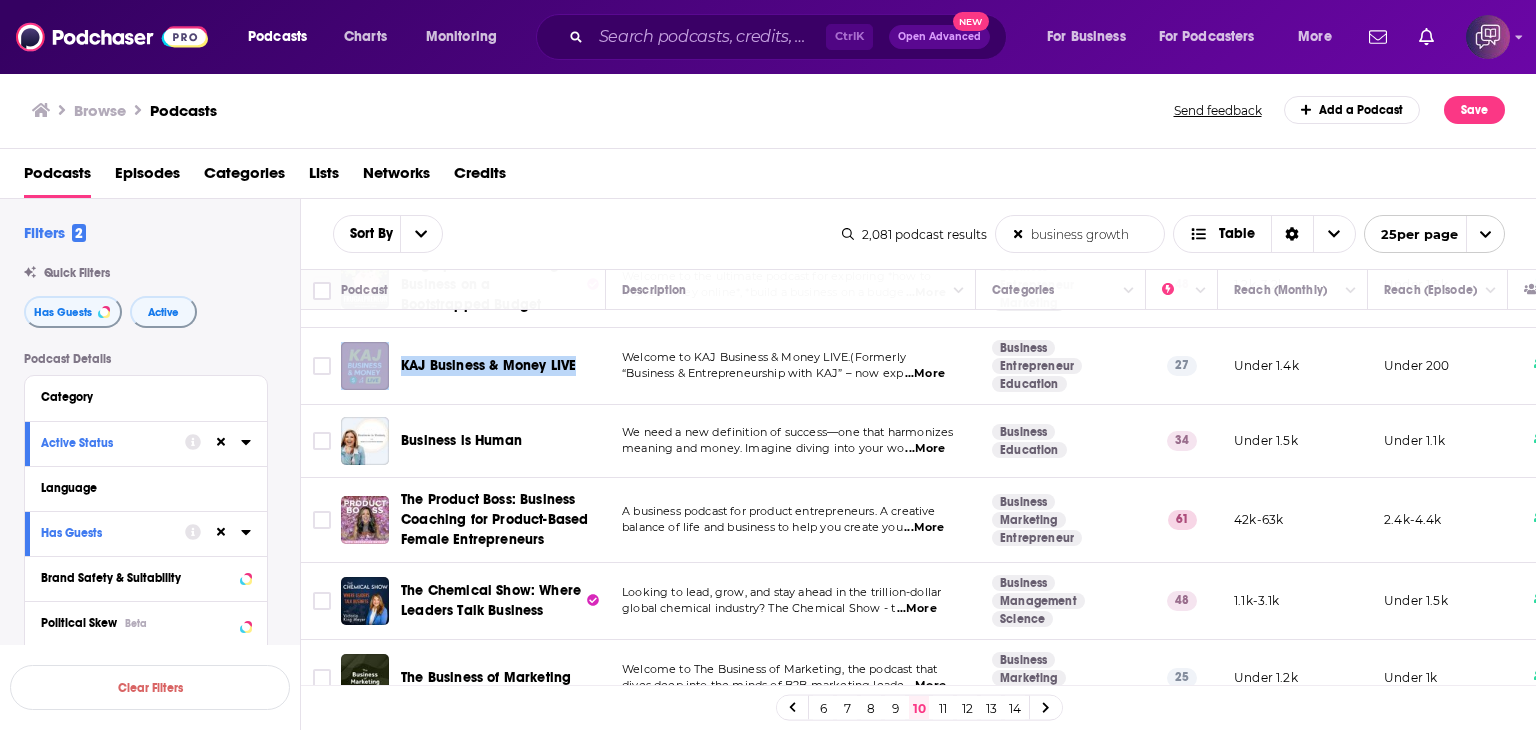 click on "KAJ Business & Money LIVE" at bounding box center [475, 366] 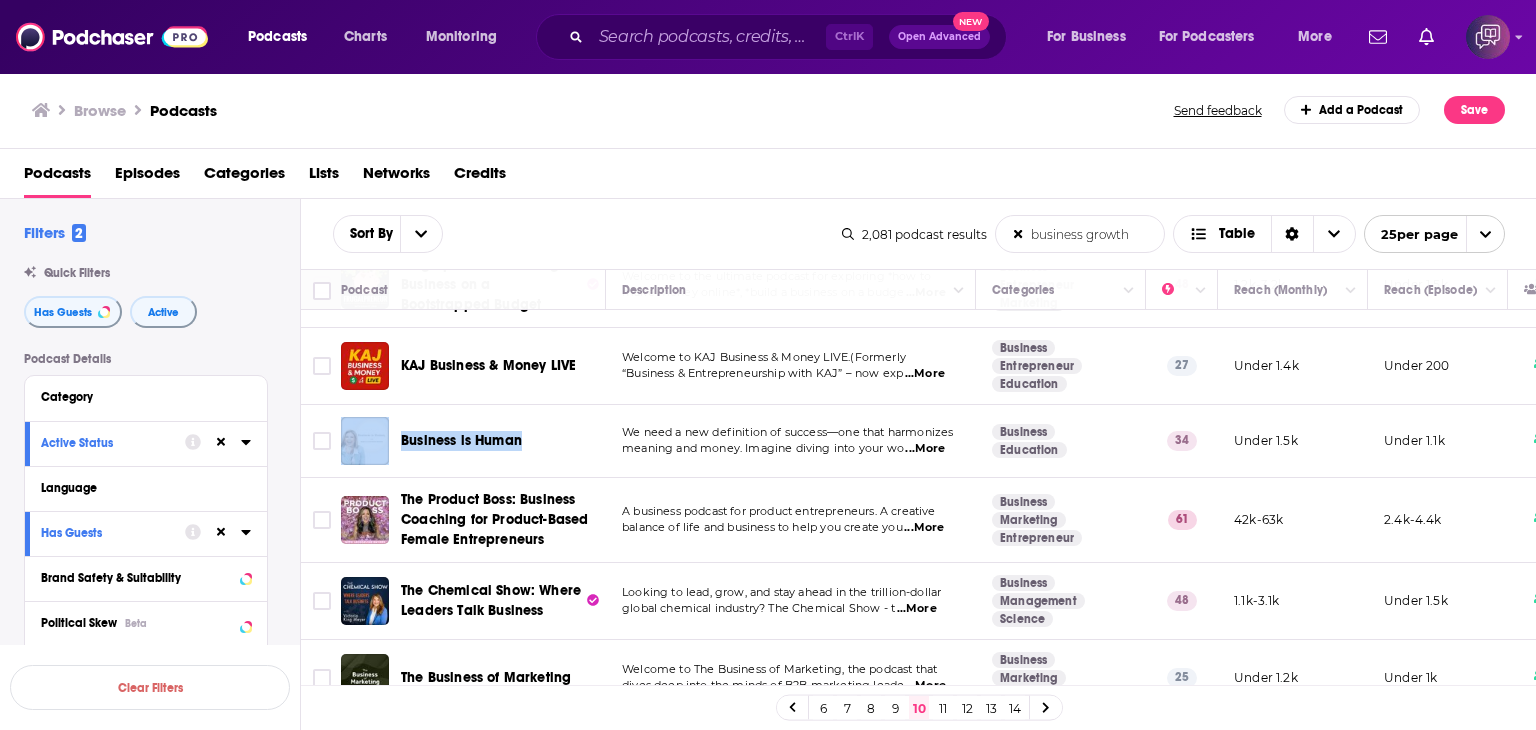 drag, startPoint x: 393, startPoint y: 389, endPoint x: 522, endPoint y: 391, distance: 129.0155 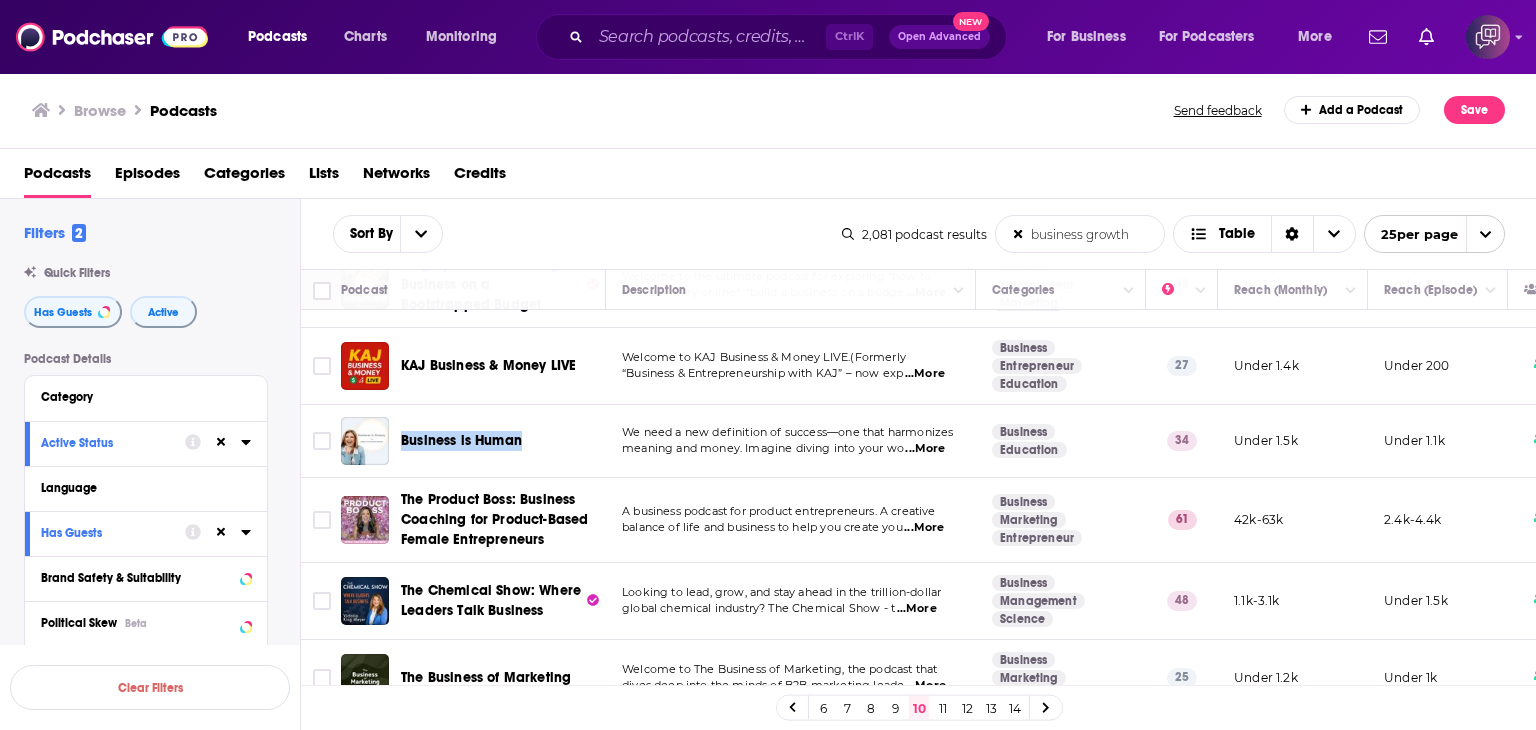 drag, startPoint x: 403, startPoint y: 393, endPoint x: 564, endPoint y: 398, distance: 161.07762 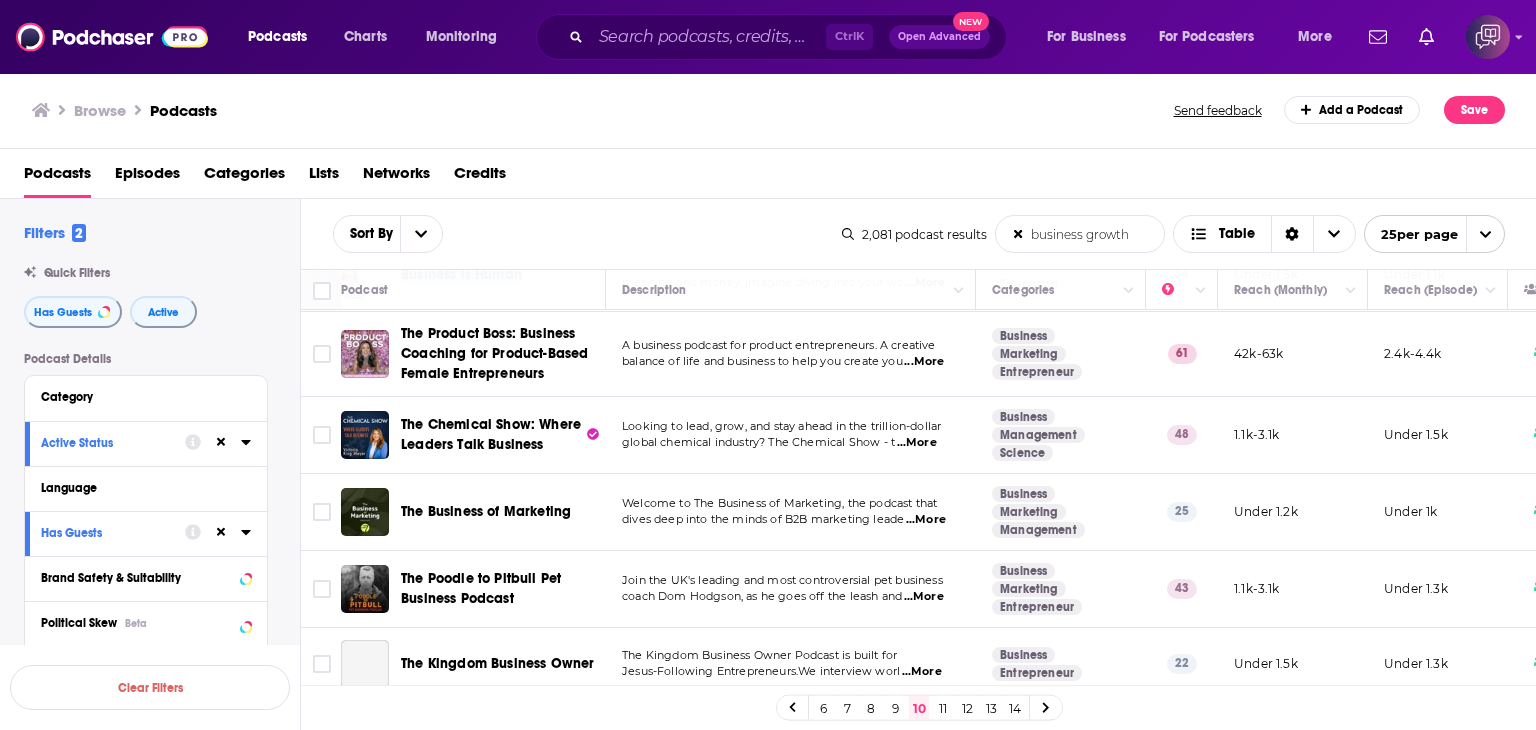 scroll, scrollTop: 1300, scrollLeft: 0, axis: vertical 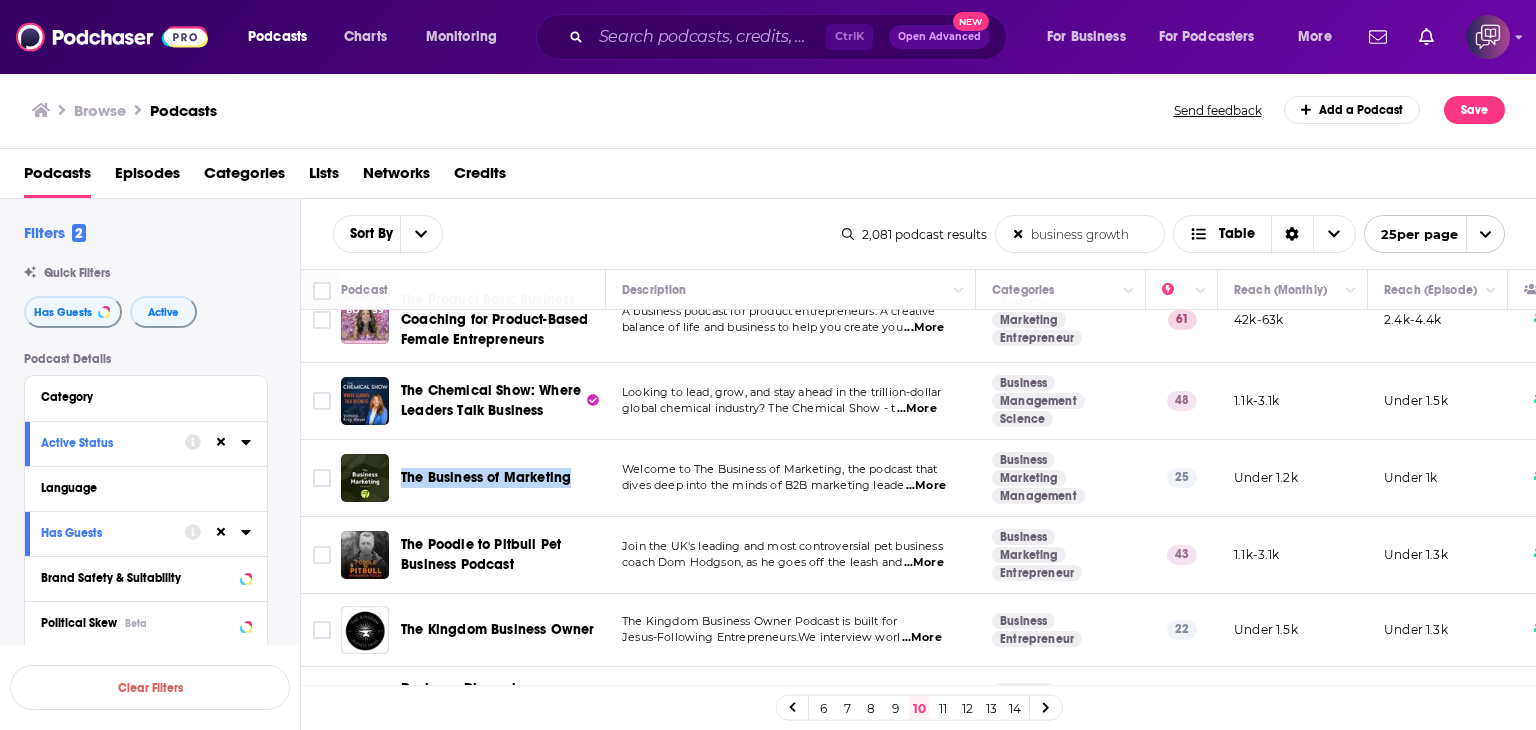 drag, startPoint x: 403, startPoint y: 422, endPoint x: 570, endPoint y: 434, distance: 167.43059 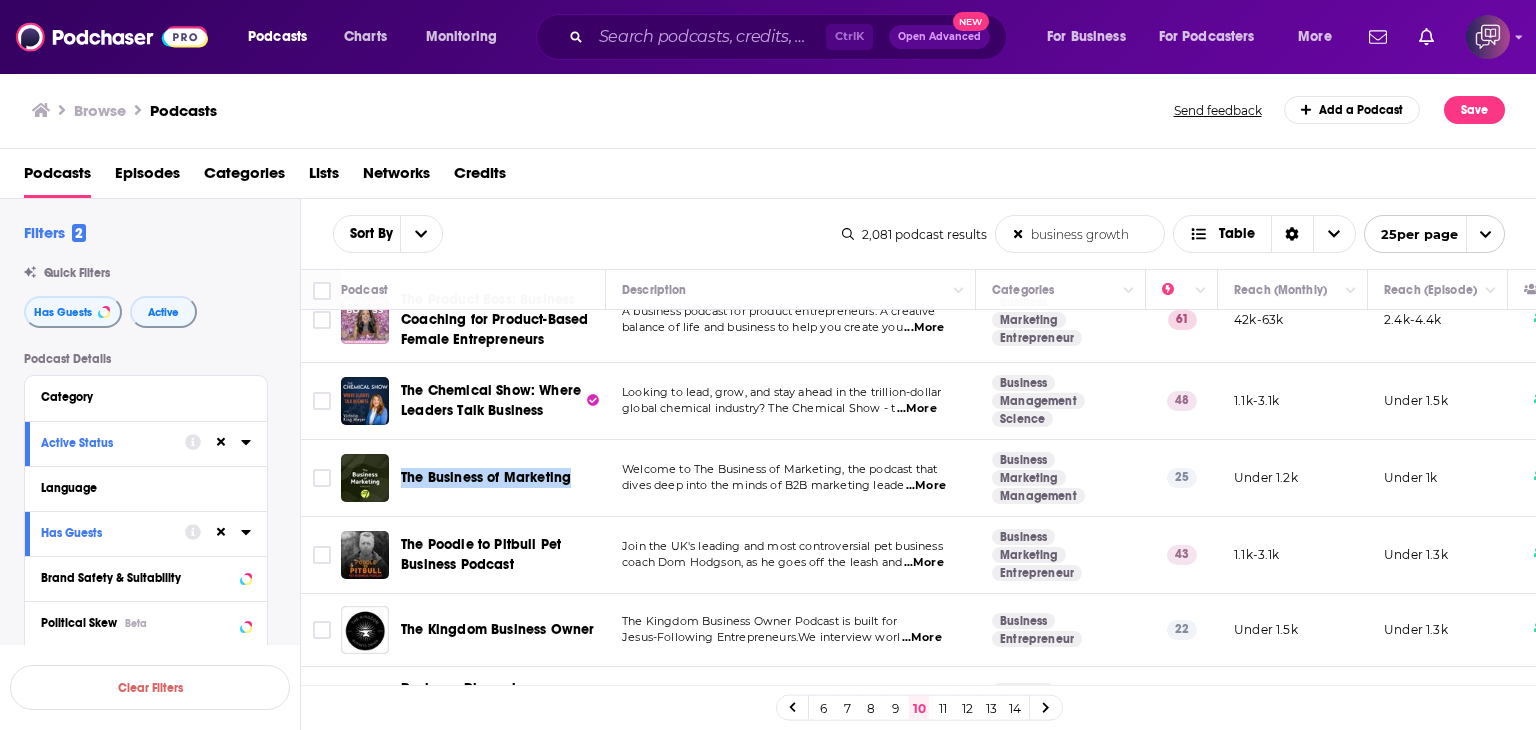 click on "The Business of Marketing" at bounding box center (473, 478) 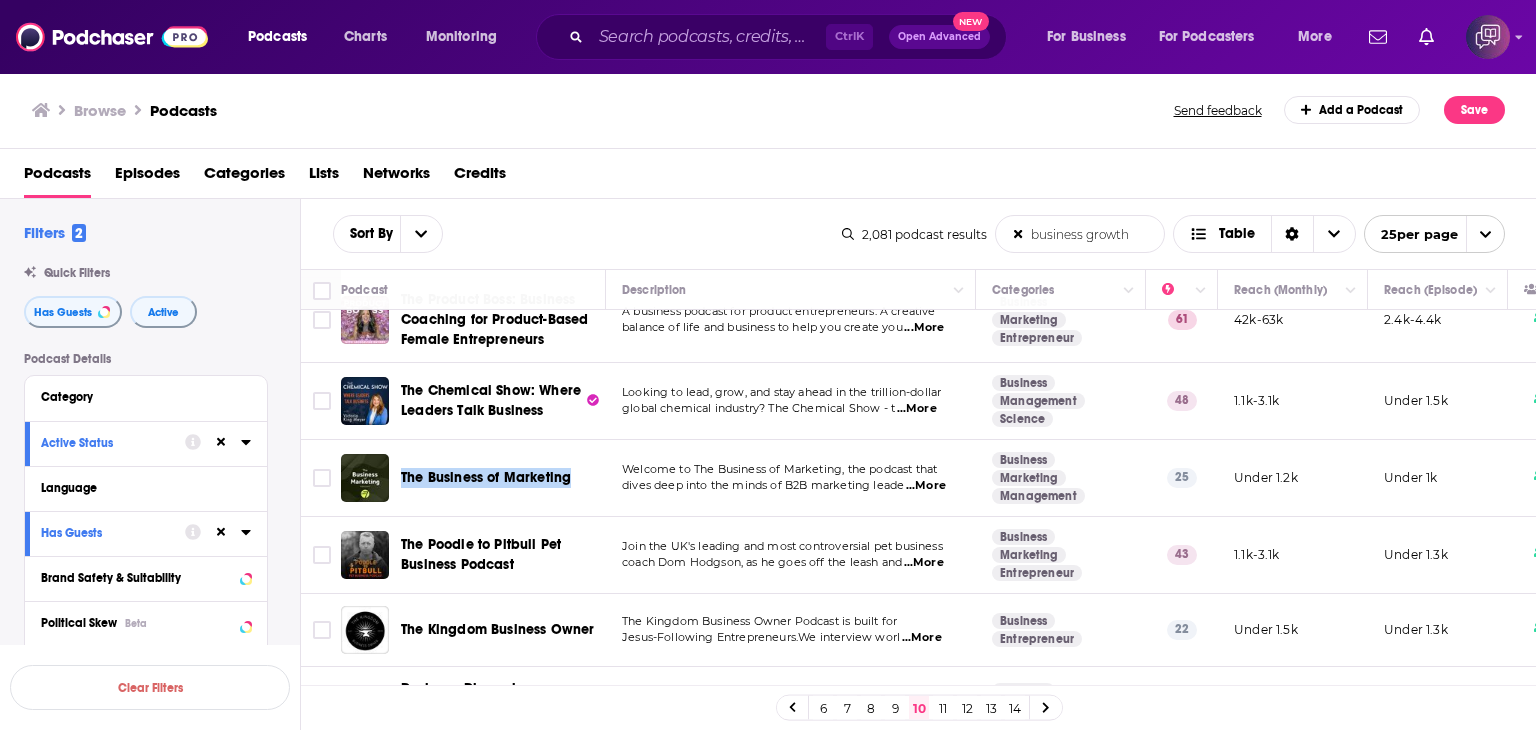 copy on "The Business of Marketing" 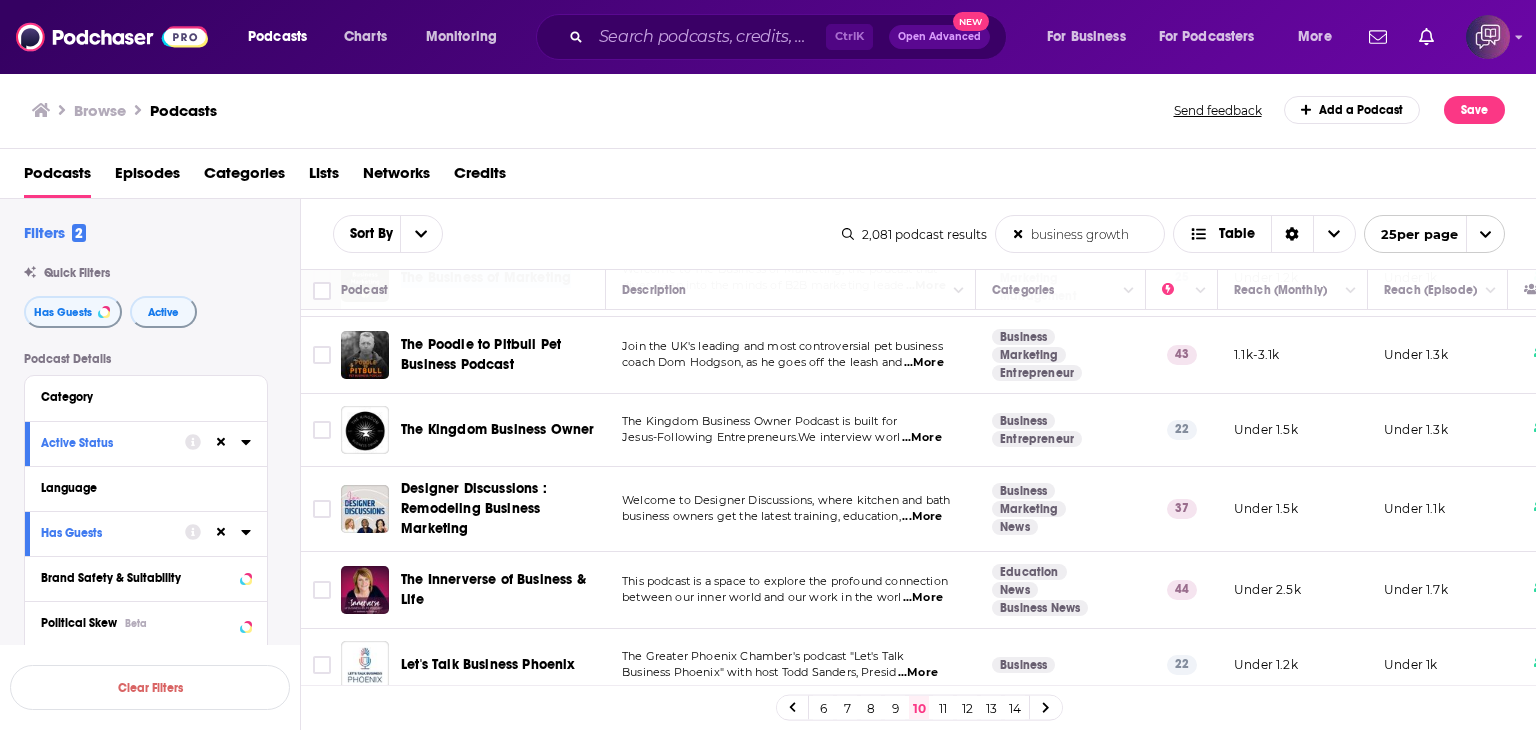 scroll, scrollTop: 1660, scrollLeft: 0, axis: vertical 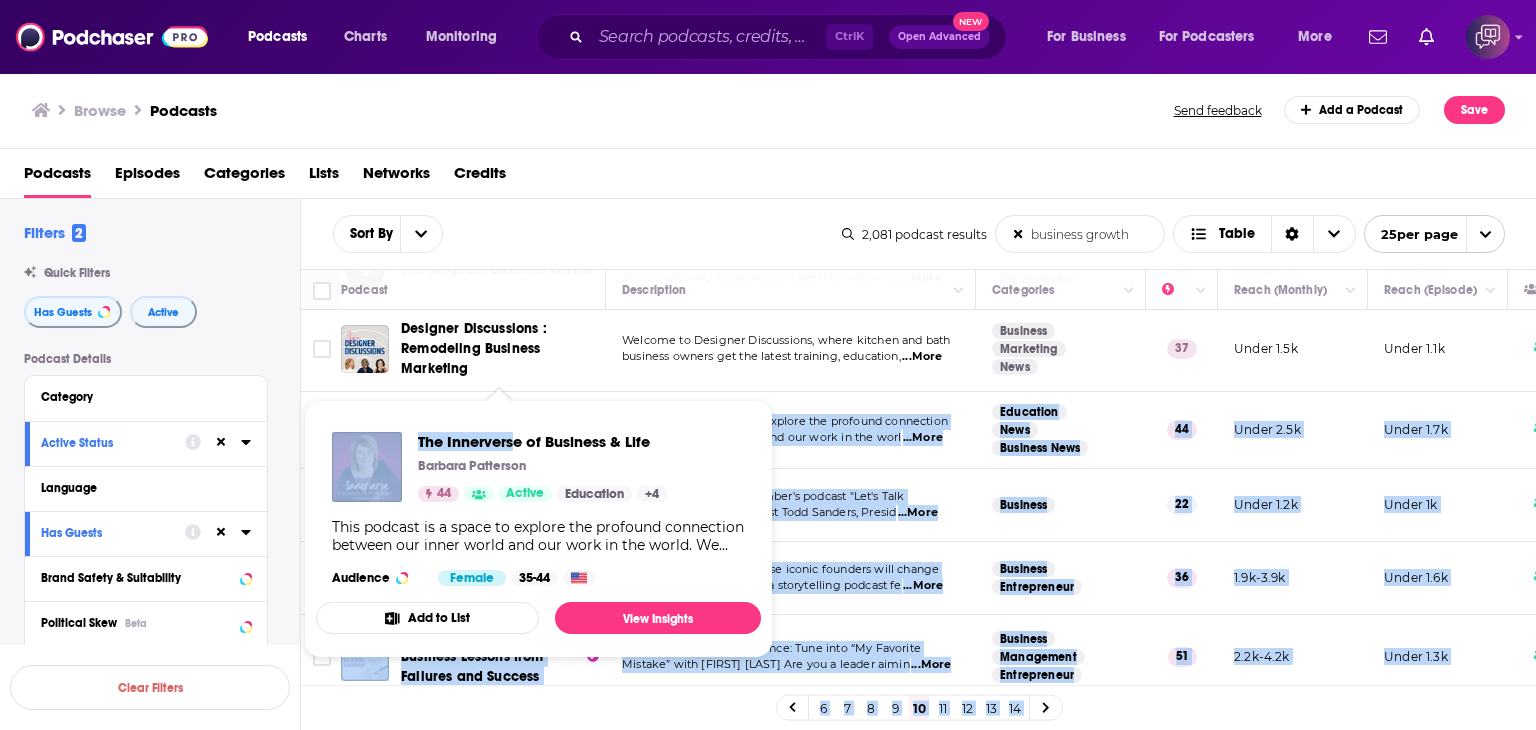 drag, startPoint x: 403, startPoint y: 380, endPoint x: 499, endPoint y: 386, distance: 96.18732 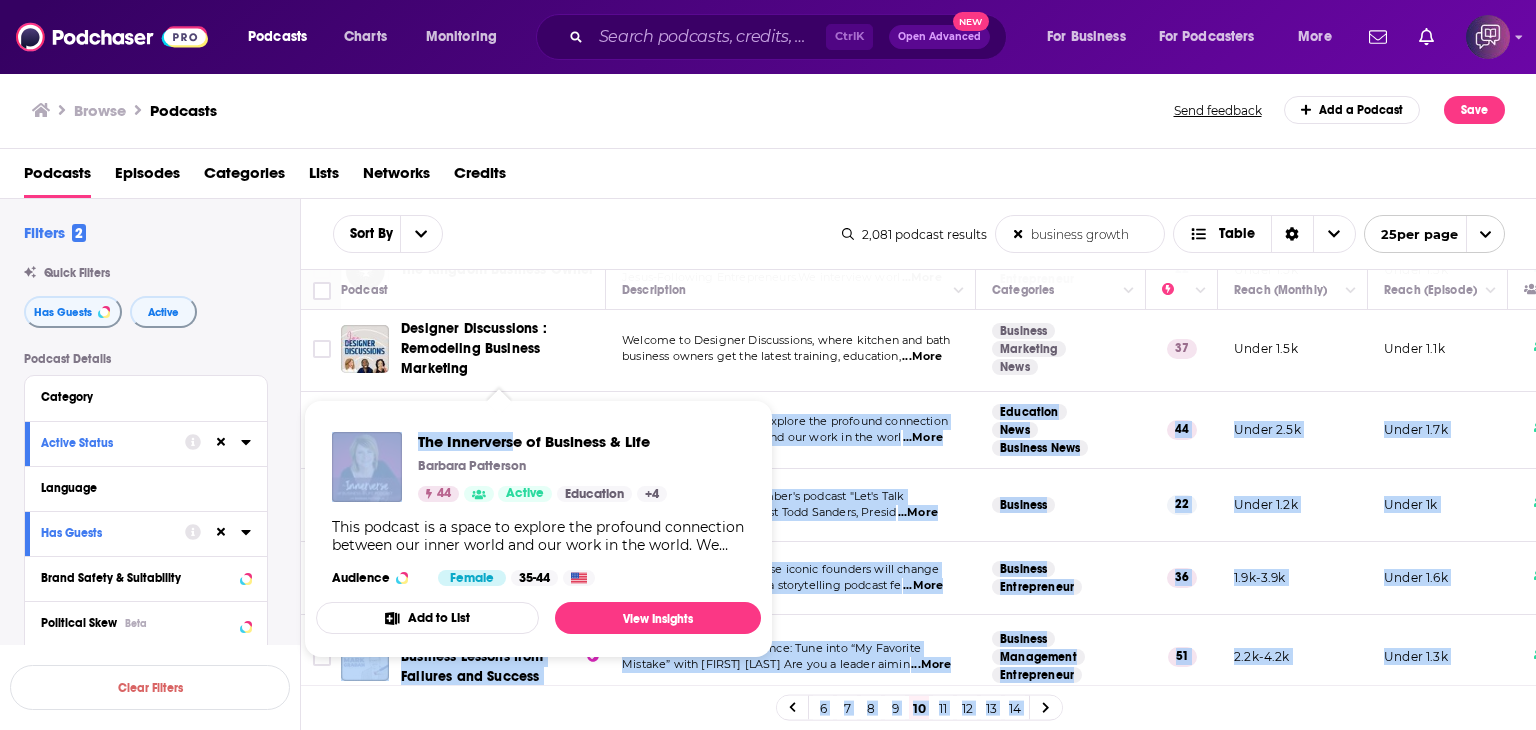 click on "Podcasts Charts Monitoring Ctrl  K Open Advanced New For Business For Podcasters More Podcasts Charts Monitoring For Business For Podcasters More Browse Podcasts Send feedback Add a Podcast Save Podcasts Episodes Categories Lists Networks Credits Filters 2 Quick Filters Has Guests Active Podcast Details Category Active Status Language Has Guests Brand Safety & Suitability Political Skew Beta Show More Audience & Reach Power Score™ Reach (Monthly) Reach (Episode Average) Gender Age Income Show More Saved Searches Select Clear Filters Sort By business growth List Search Input Search the results... Table [NUMBER]   podcast   results business growth List Search Input Search the results... Table [NUMBER]  per page Podcast Description Categories Reach (Monthly) Reach (Episode) Top Country Woman Owned: The Growth Podcast for Women Entrepreneurs Get inspired as [PERSON] shares transparent insights about her own journey bootstrapping a media and coac  ...More Female Leadership Business Education -- __ __   US  ...More --   US" at bounding box center (768, 365) 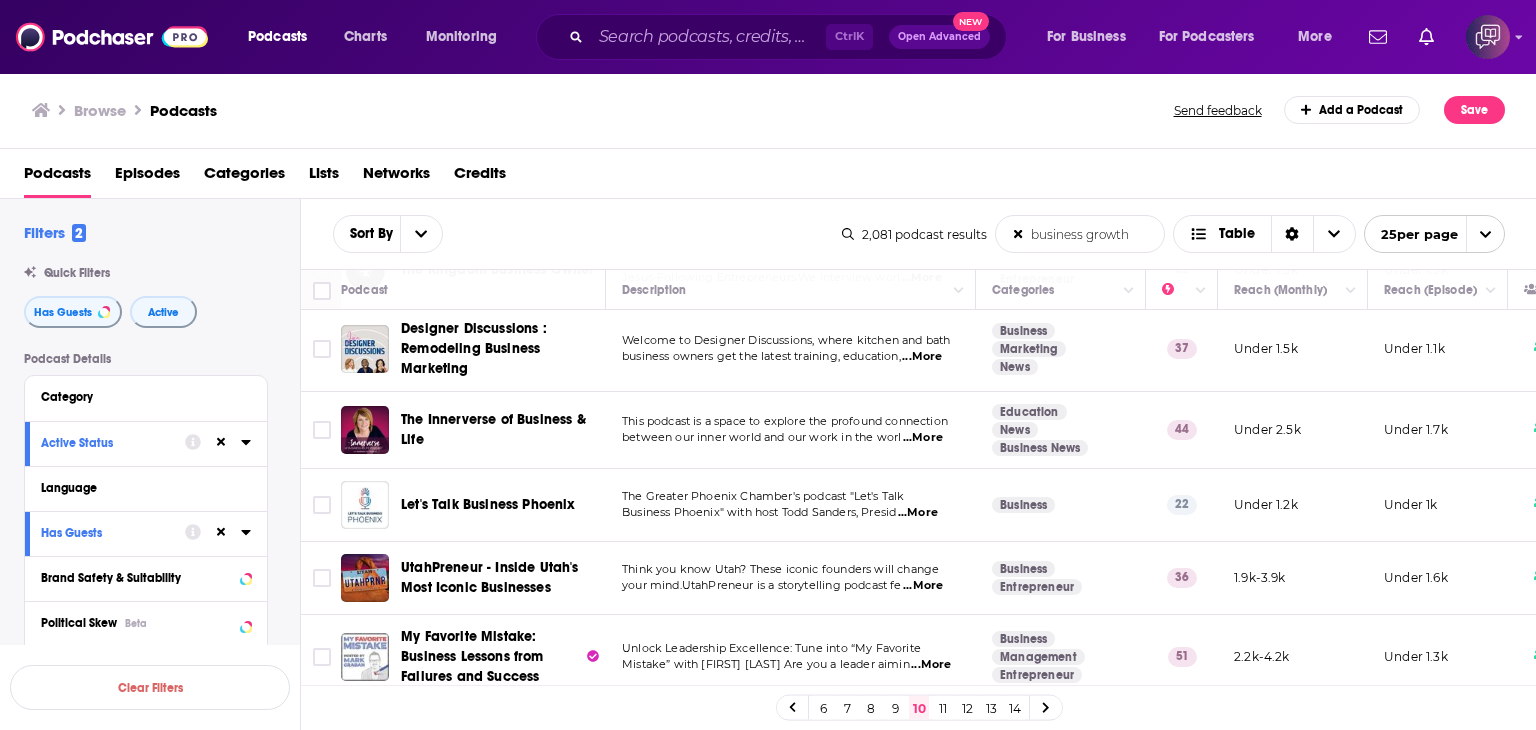 click on "Browse Podcasts Send feedback Add a Podcast Save" at bounding box center (768, 110) 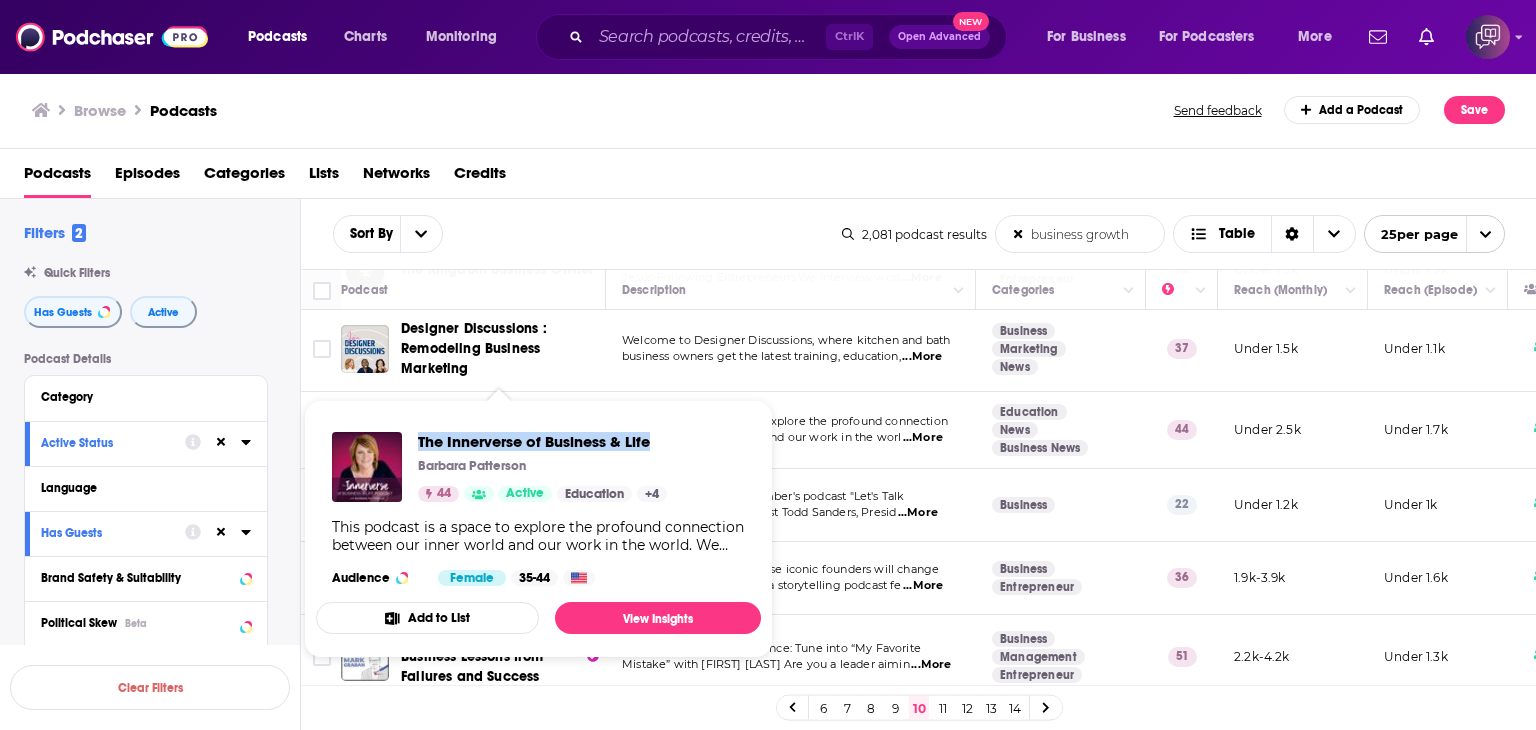 drag, startPoint x: 412, startPoint y: 421, endPoint x: 669, endPoint y: 424, distance: 257.01752 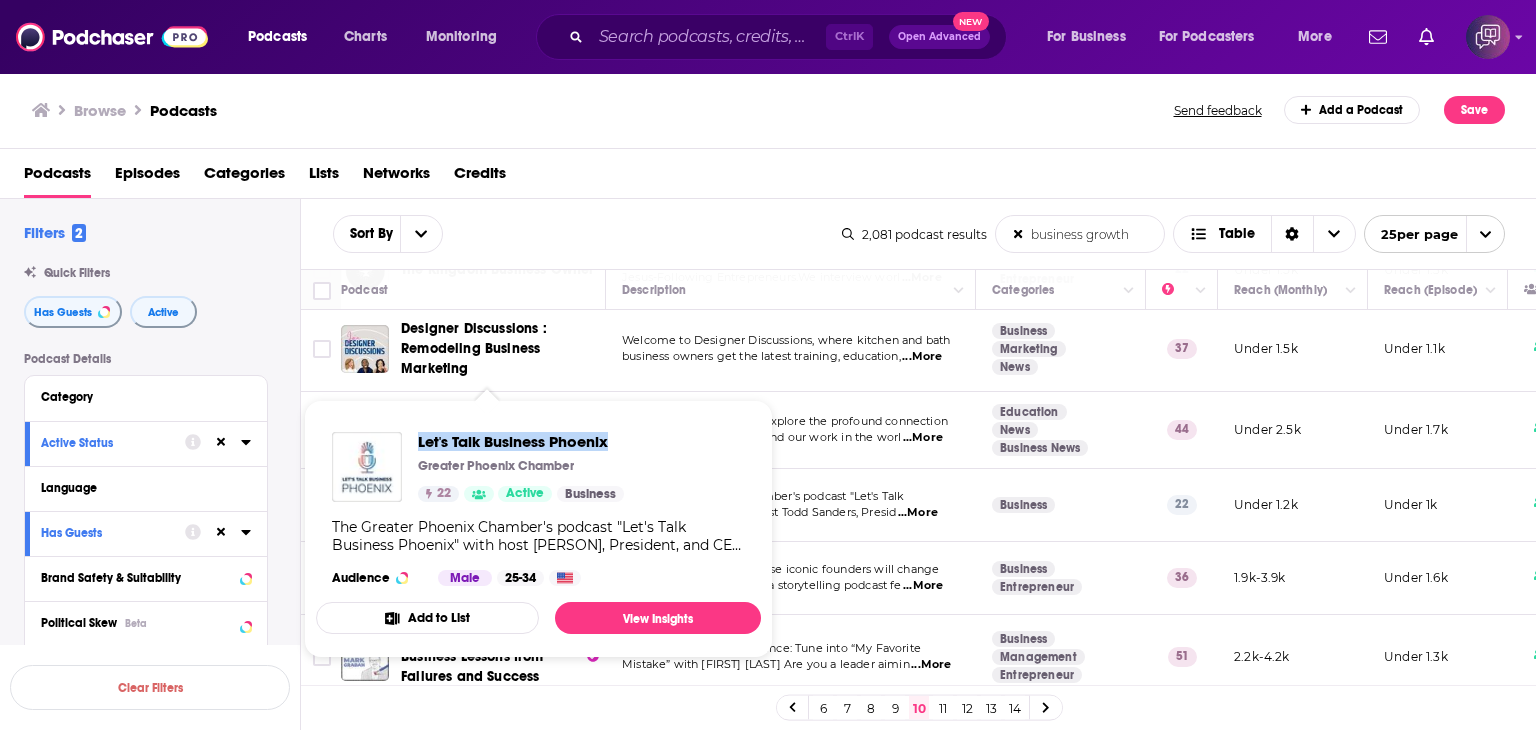 drag, startPoint x: 414, startPoint y: 425, endPoint x: 620, endPoint y: 423, distance: 206.0097 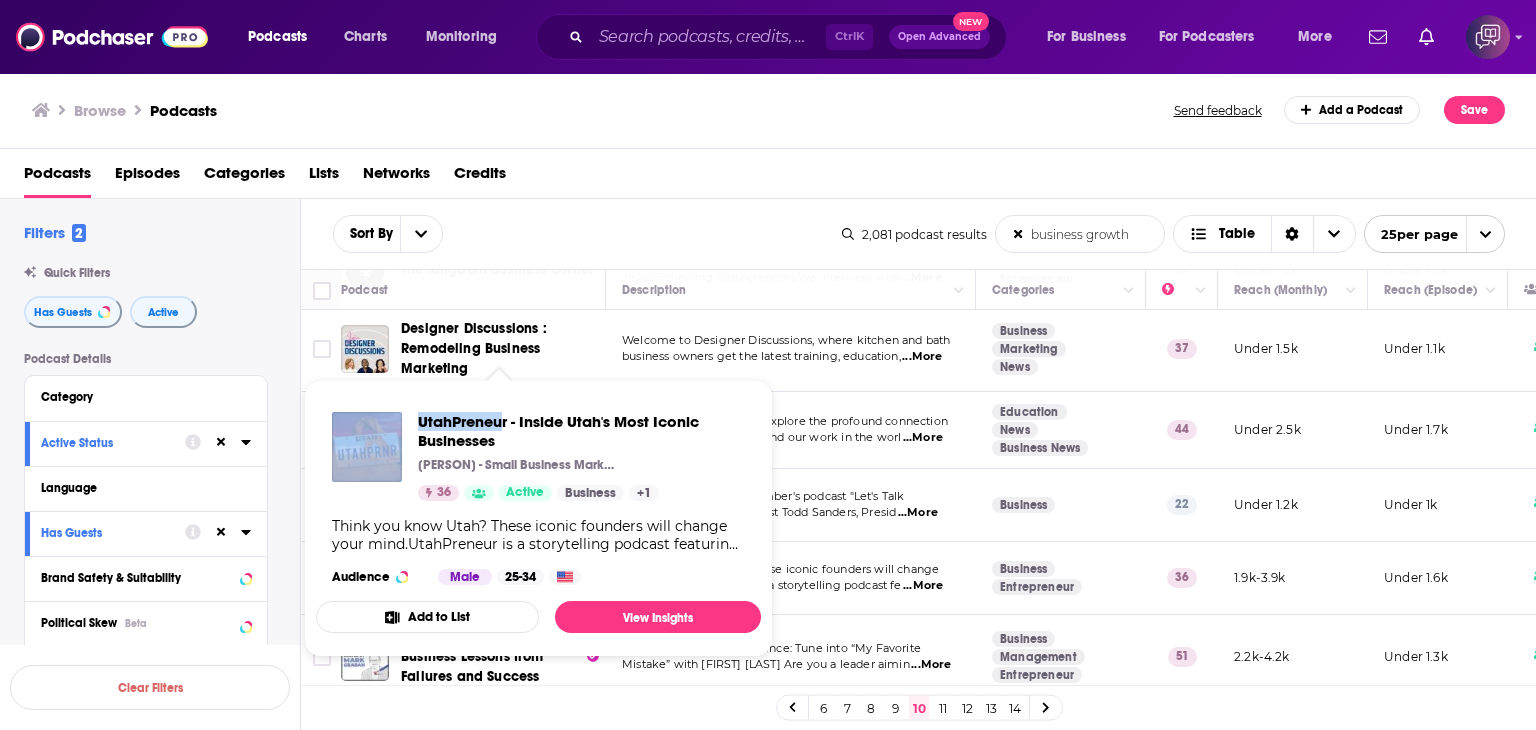 drag, startPoint x: 408, startPoint y: 408, endPoint x: 505, endPoint y: 400, distance: 97.32934 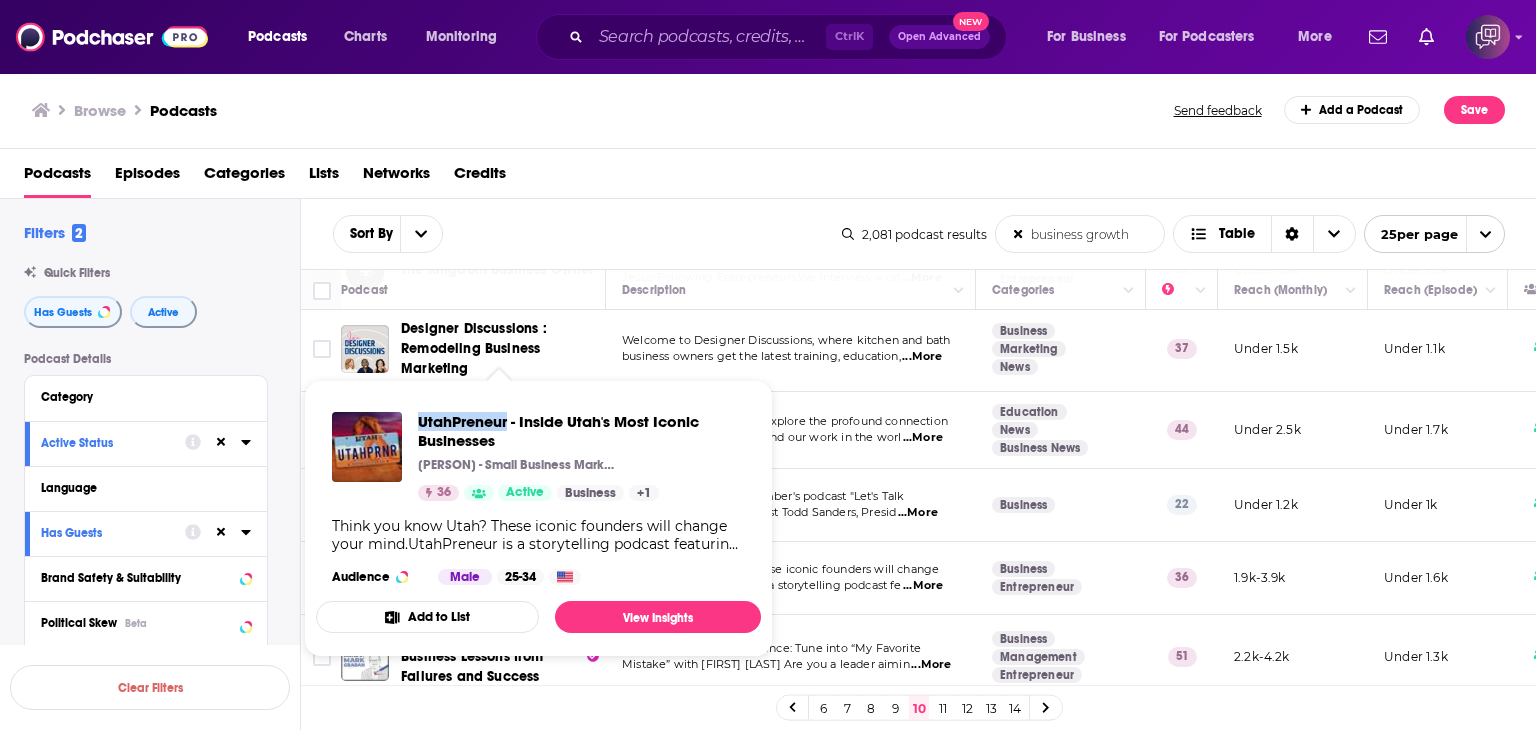 drag, startPoint x: 416, startPoint y: 398, endPoint x: 508, endPoint y: 405, distance: 92.26592 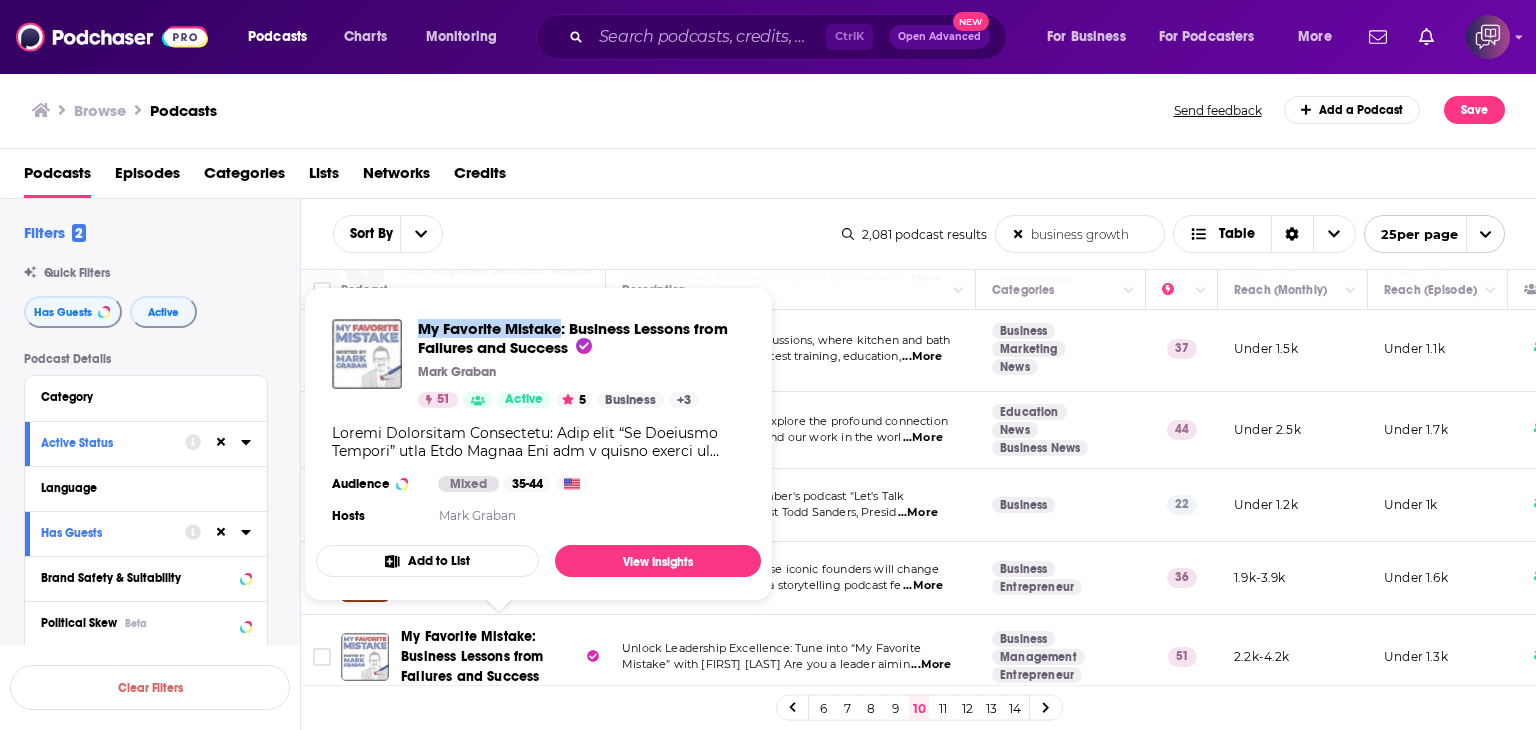 drag, startPoint x: 421, startPoint y: 308, endPoint x: 561, endPoint y: 305, distance: 140.03214 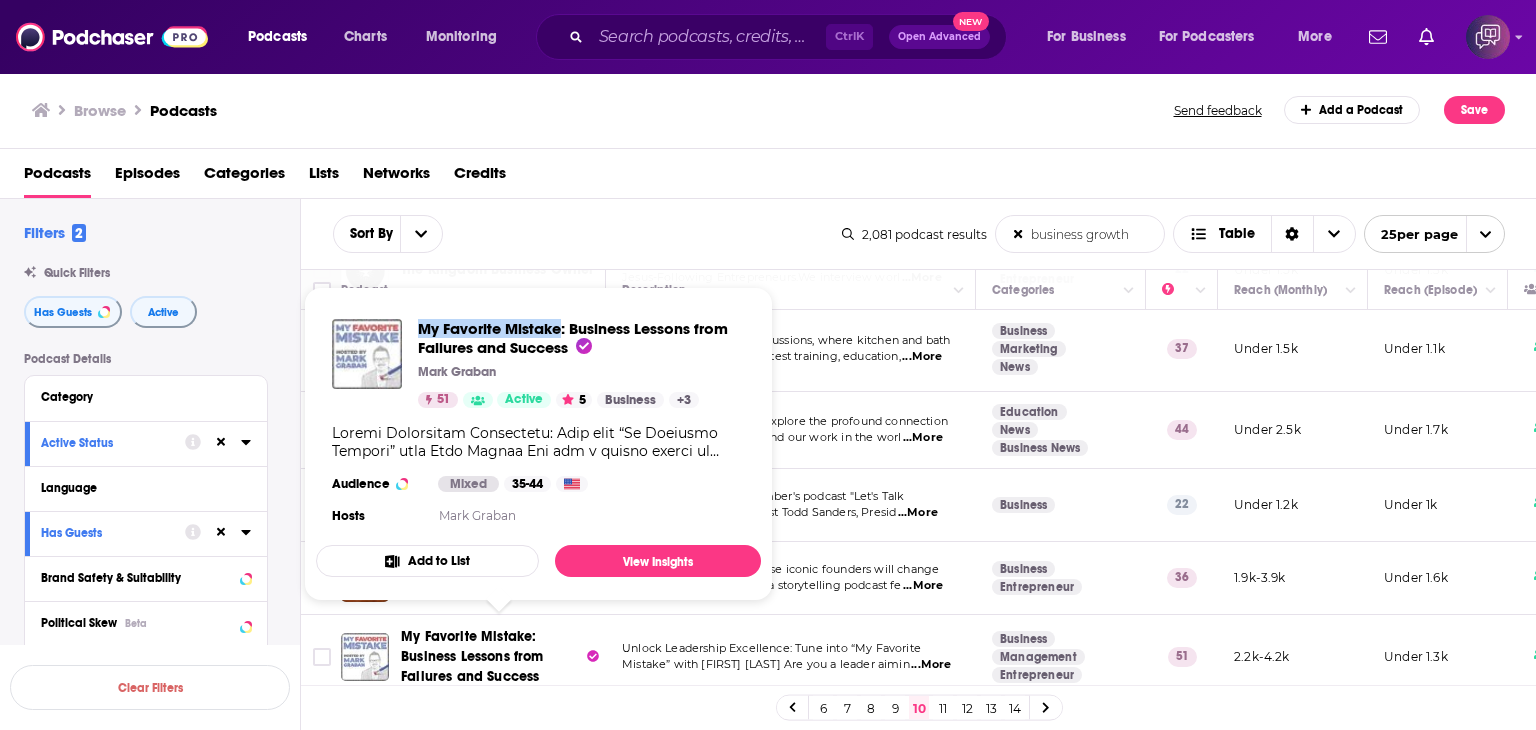 click on "My Favorite Mistake: Business Lessons from Failures and Success [PERSON] [NUMBER] Active [NUMBER] Business + [NUMBER] Audience Mixed [AGE] Hosts   [PERSON]" at bounding box center [538, 424] 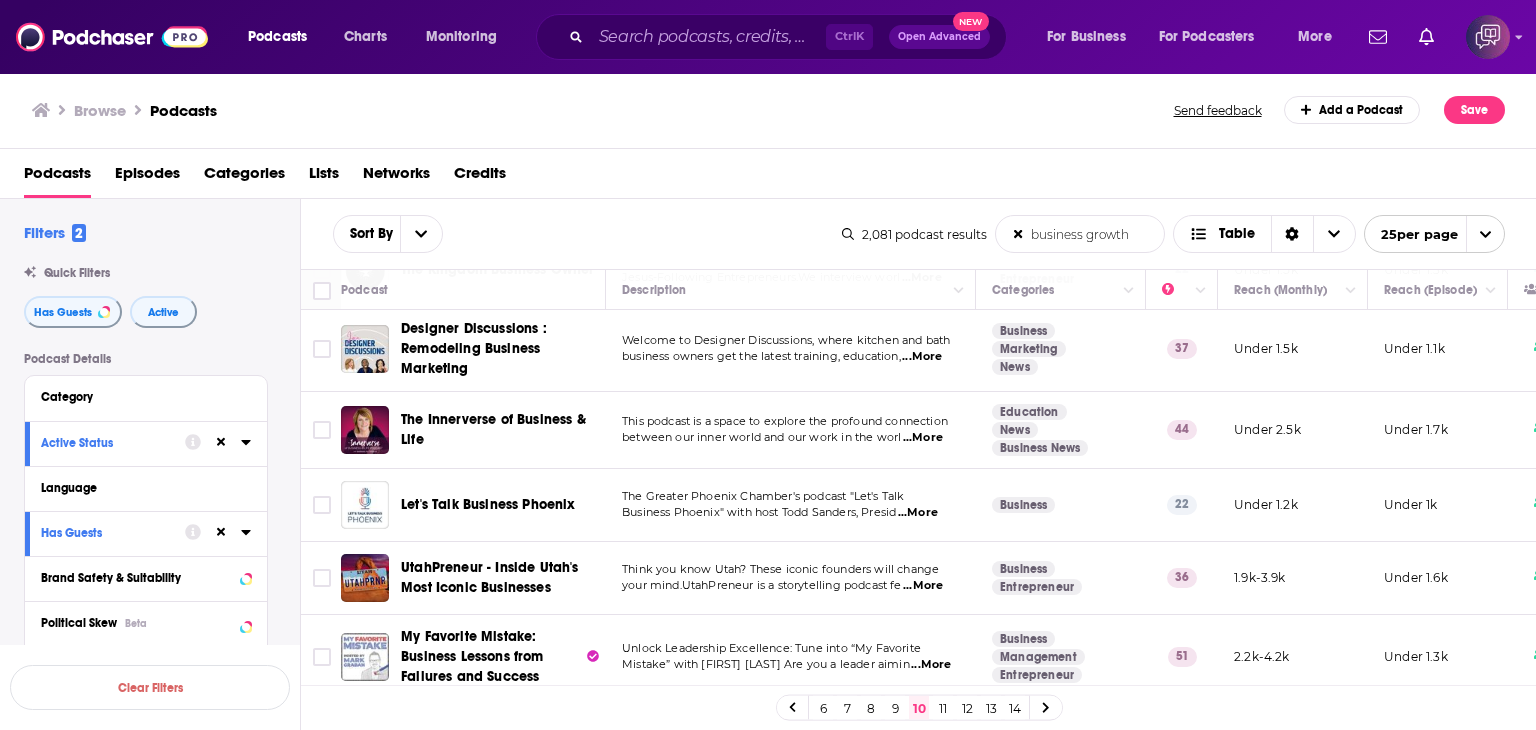 drag, startPoint x: 941, startPoint y: 702, endPoint x: 982, endPoint y: 723, distance: 46.06517 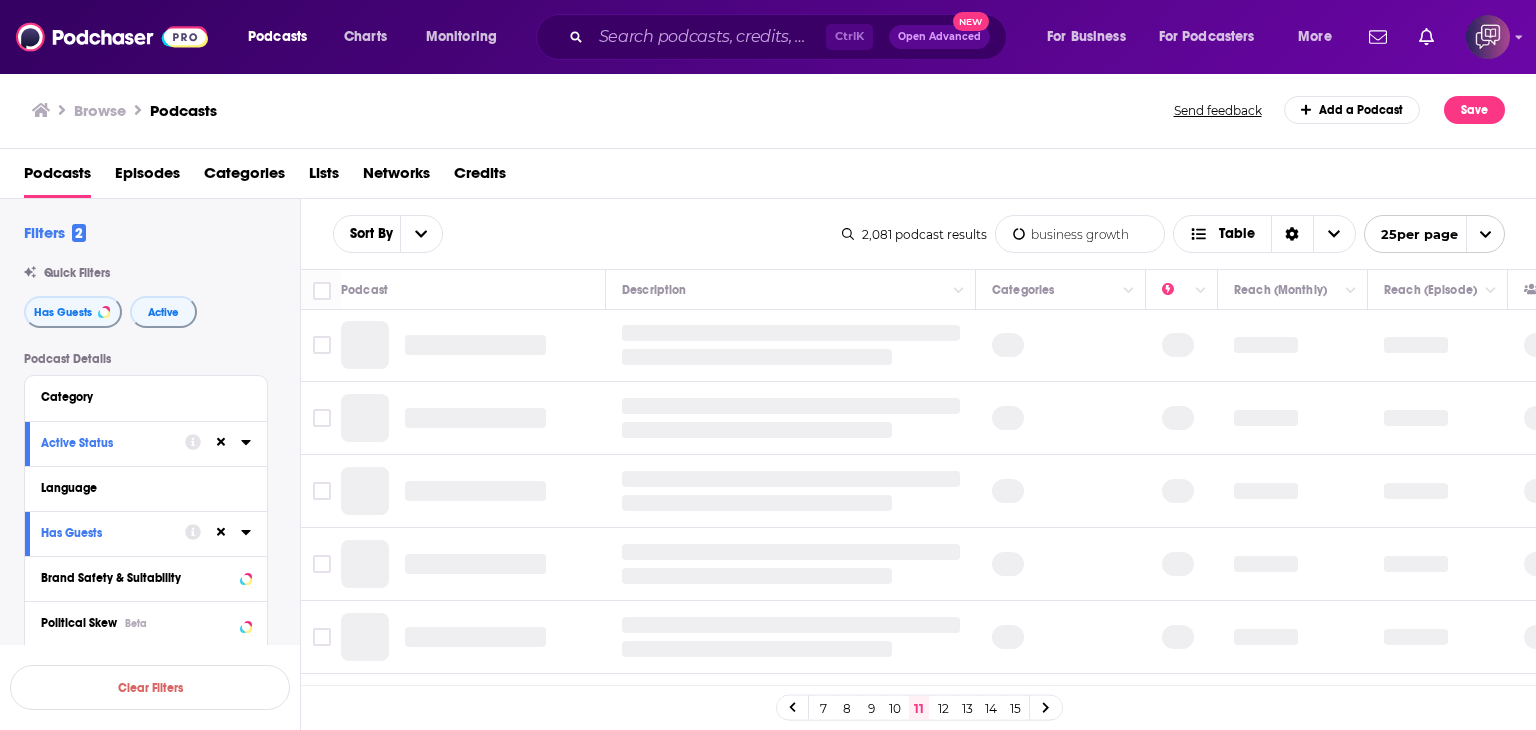 scroll, scrollTop: 0, scrollLeft: 0, axis: both 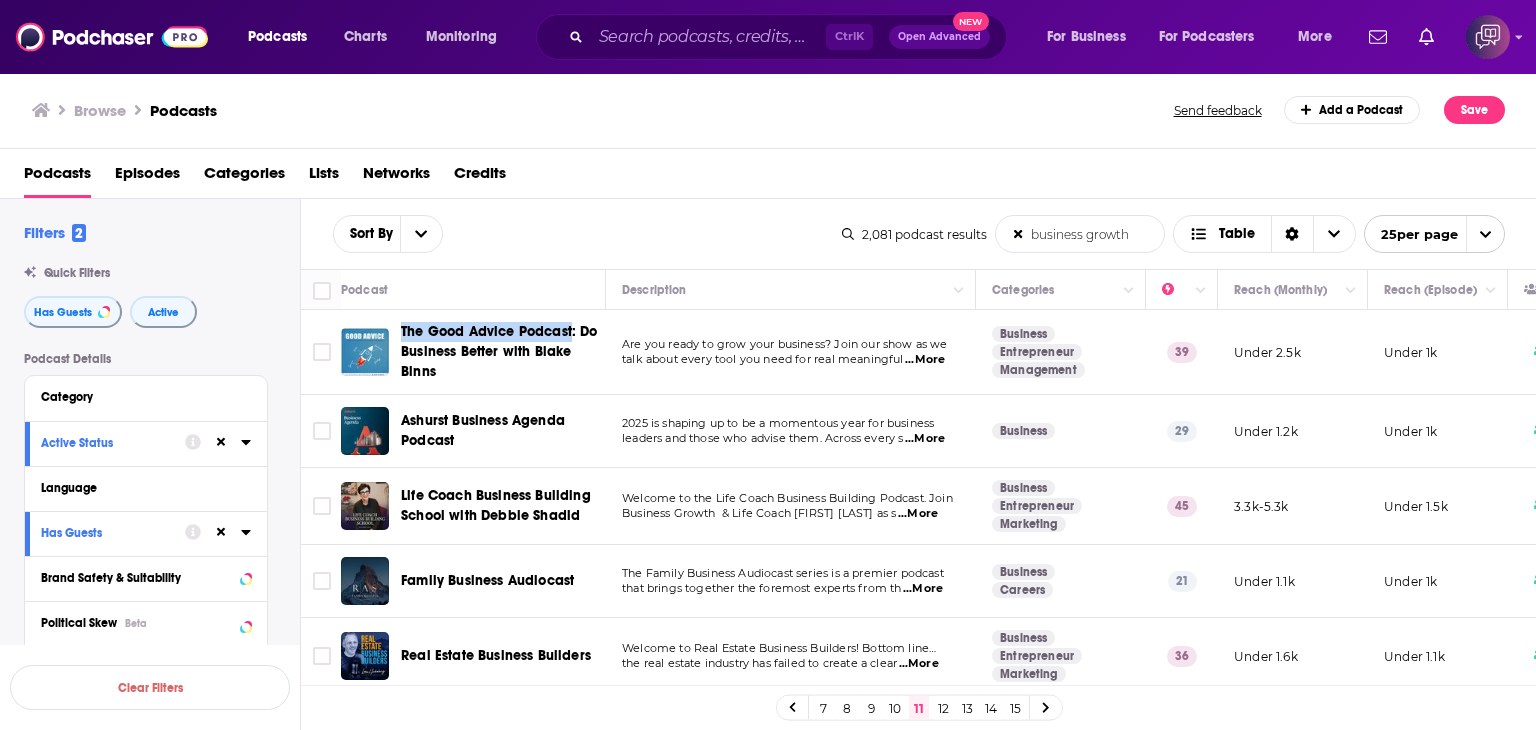 drag, startPoint x: 396, startPoint y: 317, endPoint x: 571, endPoint y: 313, distance: 175.04572 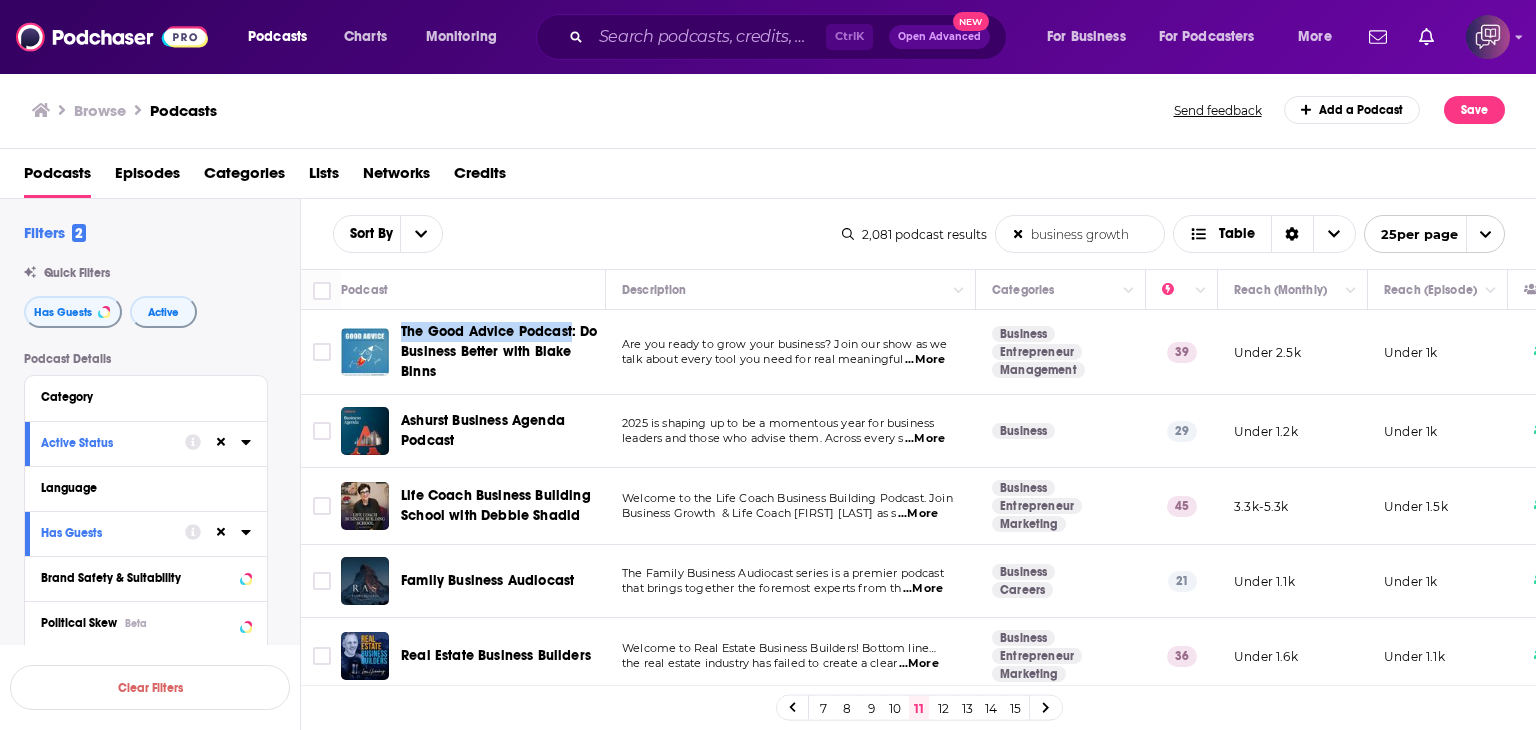 click on "The Good Advice Podcast: Do Business Better with Blake Binns" at bounding box center (473, 352) 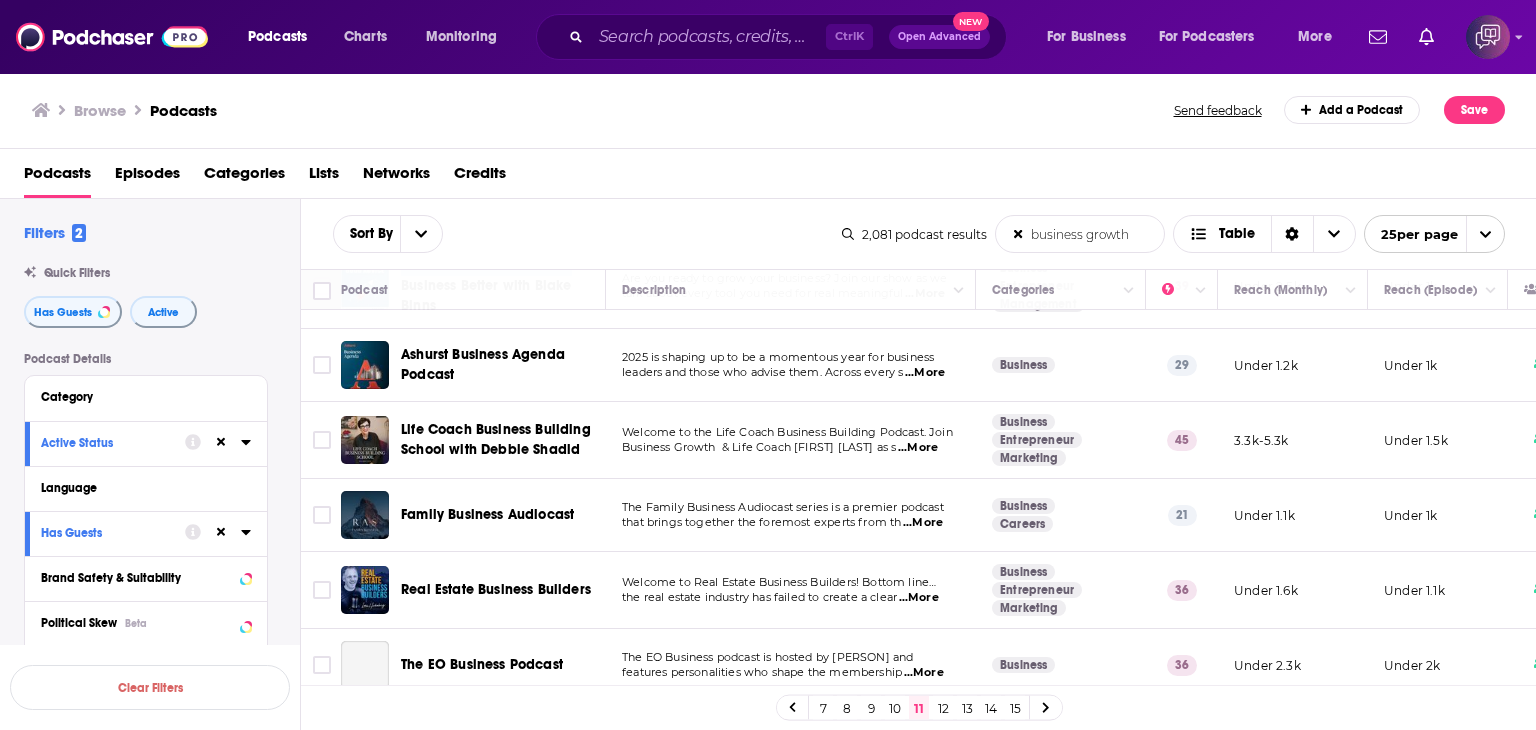scroll, scrollTop: 100, scrollLeft: 0, axis: vertical 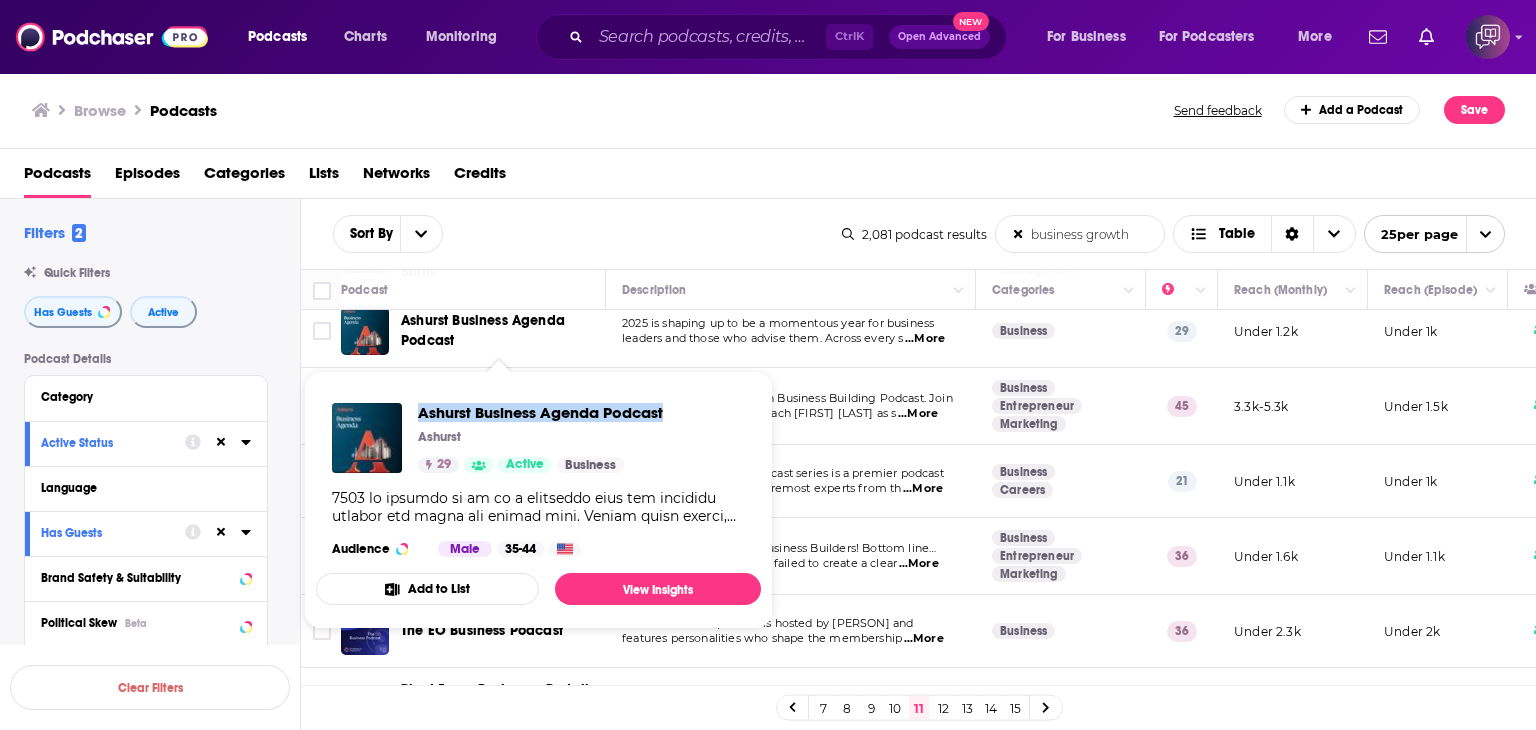 drag, startPoint x: 412, startPoint y: 394, endPoint x: 666, endPoint y: 396, distance: 254.00787 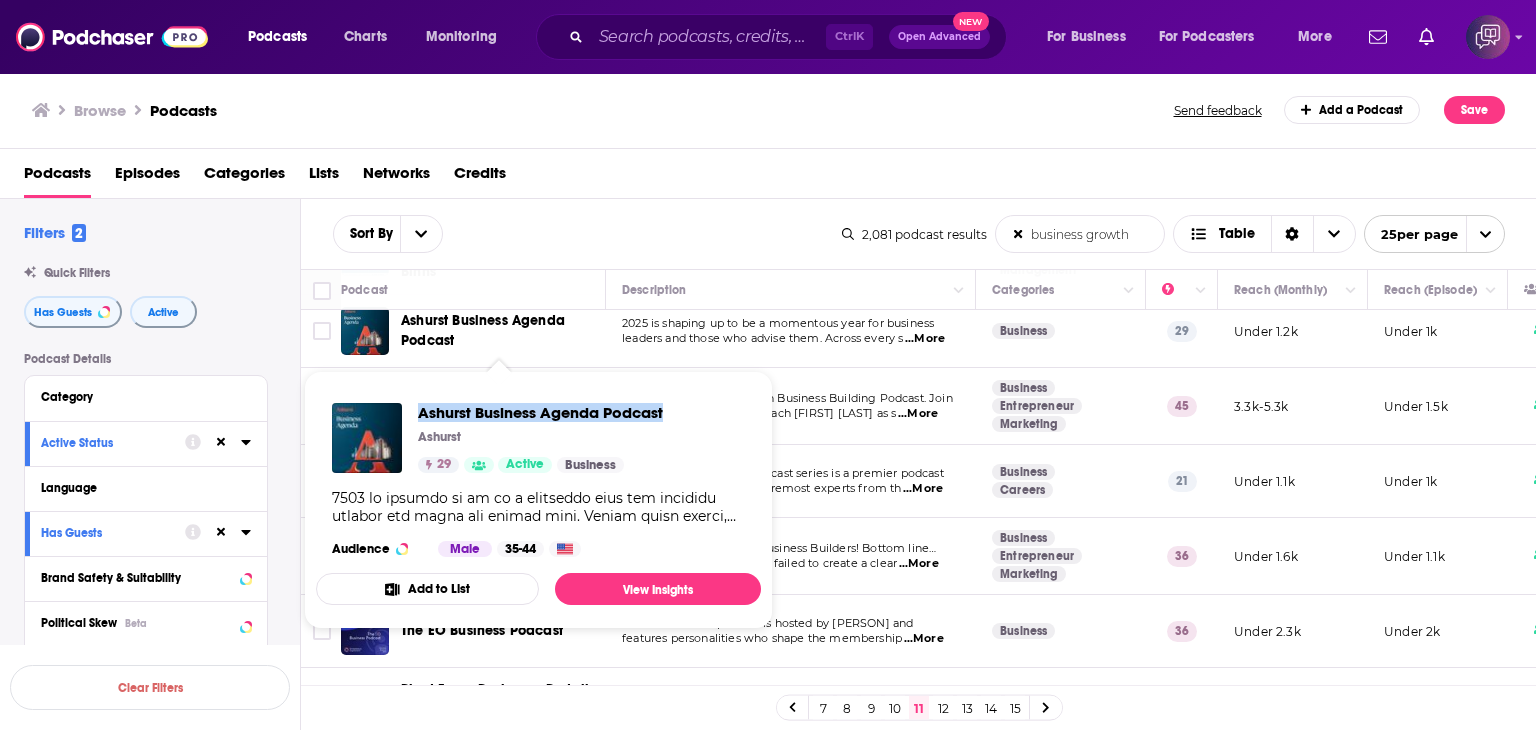 click on "Ashurst Business Agenda Podcast Ashurst 29 Active Business Audience Male 35-44" at bounding box center [538, 480] 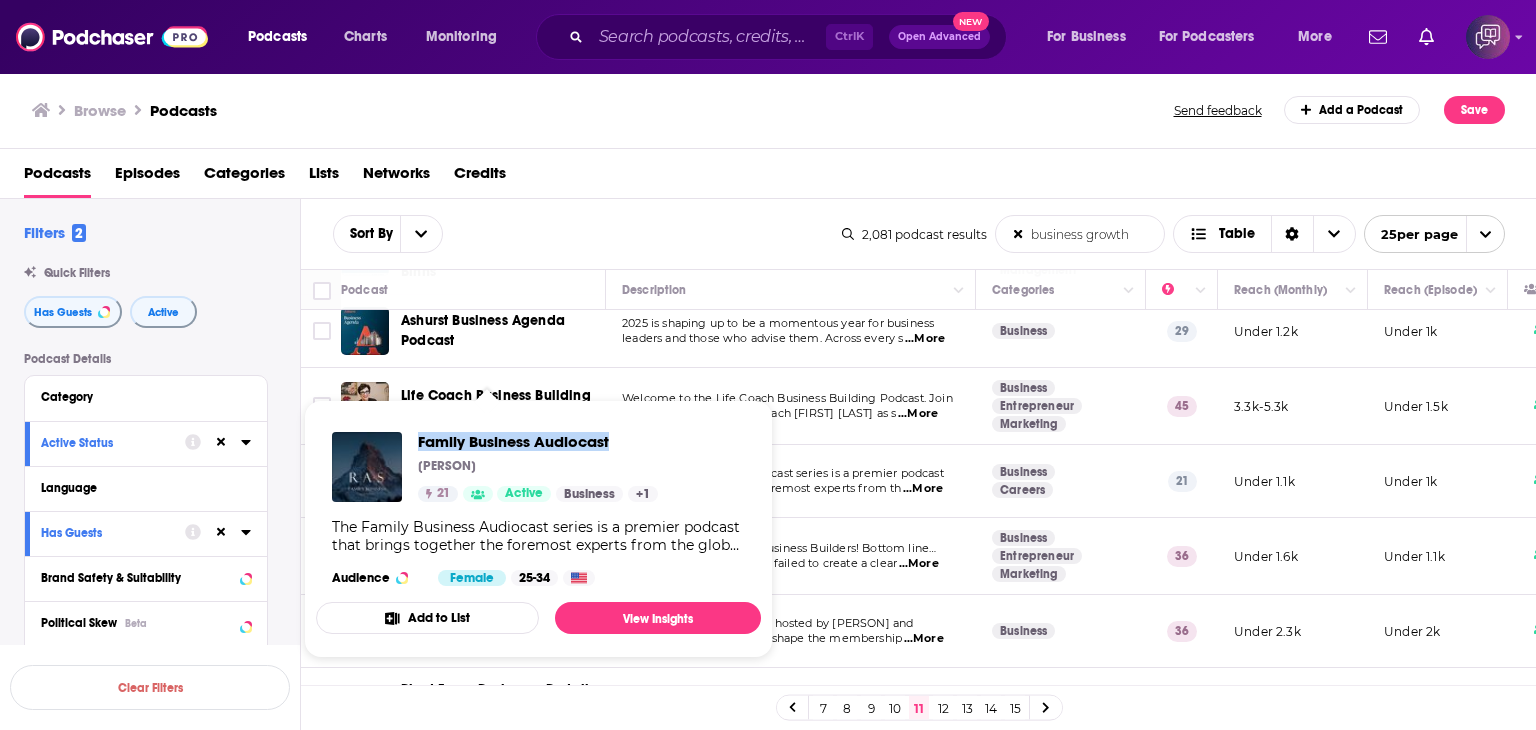 drag, startPoint x: 418, startPoint y: 422, endPoint x: 610, endPoint y: 428, distance: 192.09373 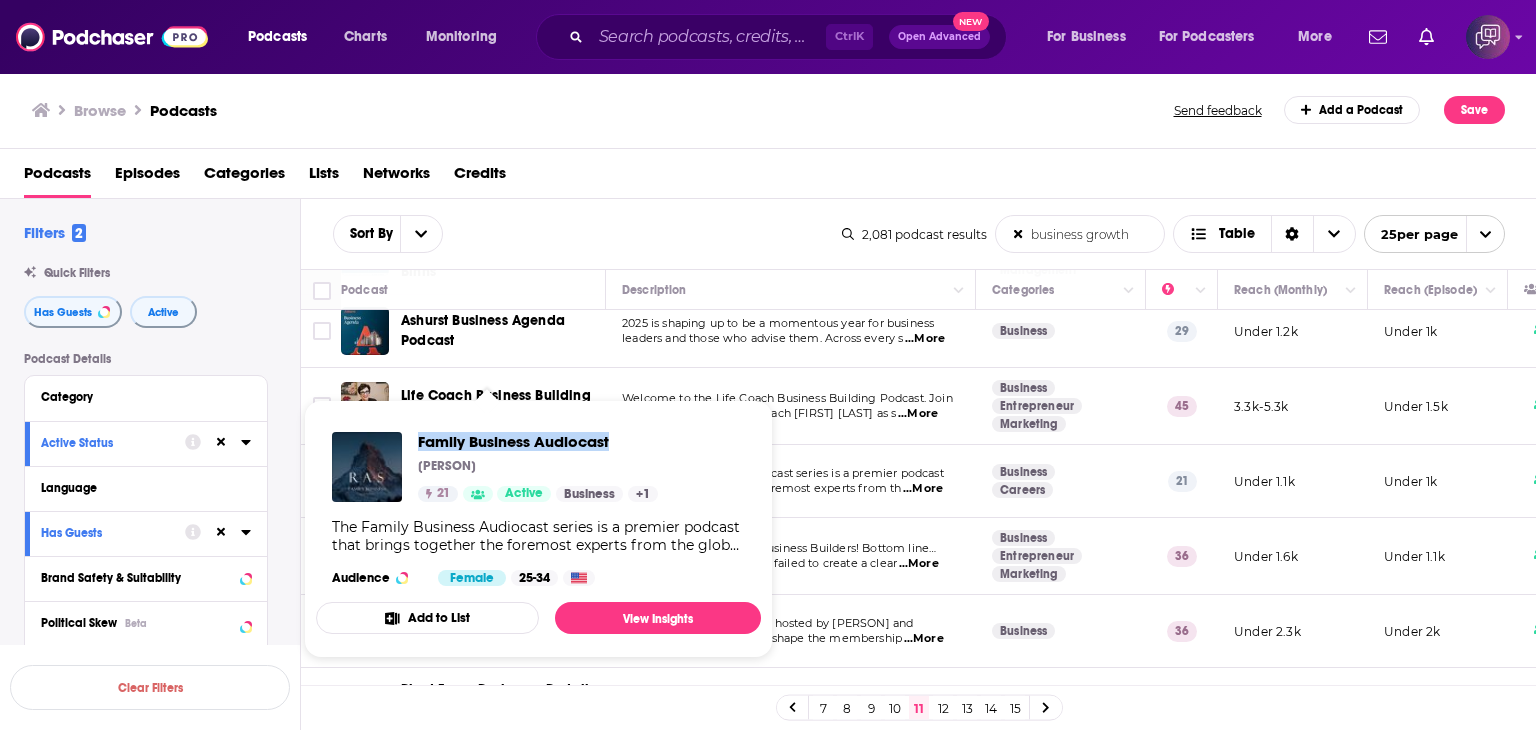 click on "Family Business Audiocast [PERSON] [NUMBER] Active Business + [NUMBER] The Family Business Audiocast series is a premier podcast that brings together the foremost experts from the global family office and business ecosystem. The series has quickly become one of the leading global podcasts in its field, reaching hundreds of thousands of listeners and subscribers worldwide.Each episode offers an exclusive deep dive into the inner workings of family businesses and single-family offices, exploring key topics such as governance, culture, corporate strategy, growth, and mission alignment.Our conversation covers the experiences with, and the importance of, high-quality advisors, investors, partners, governance, and essential resources and vendors for family boards and owners. &Created, Produced, and Owned by [PERSON] Audience Female [AGE]" at bounding box center [538, 509] 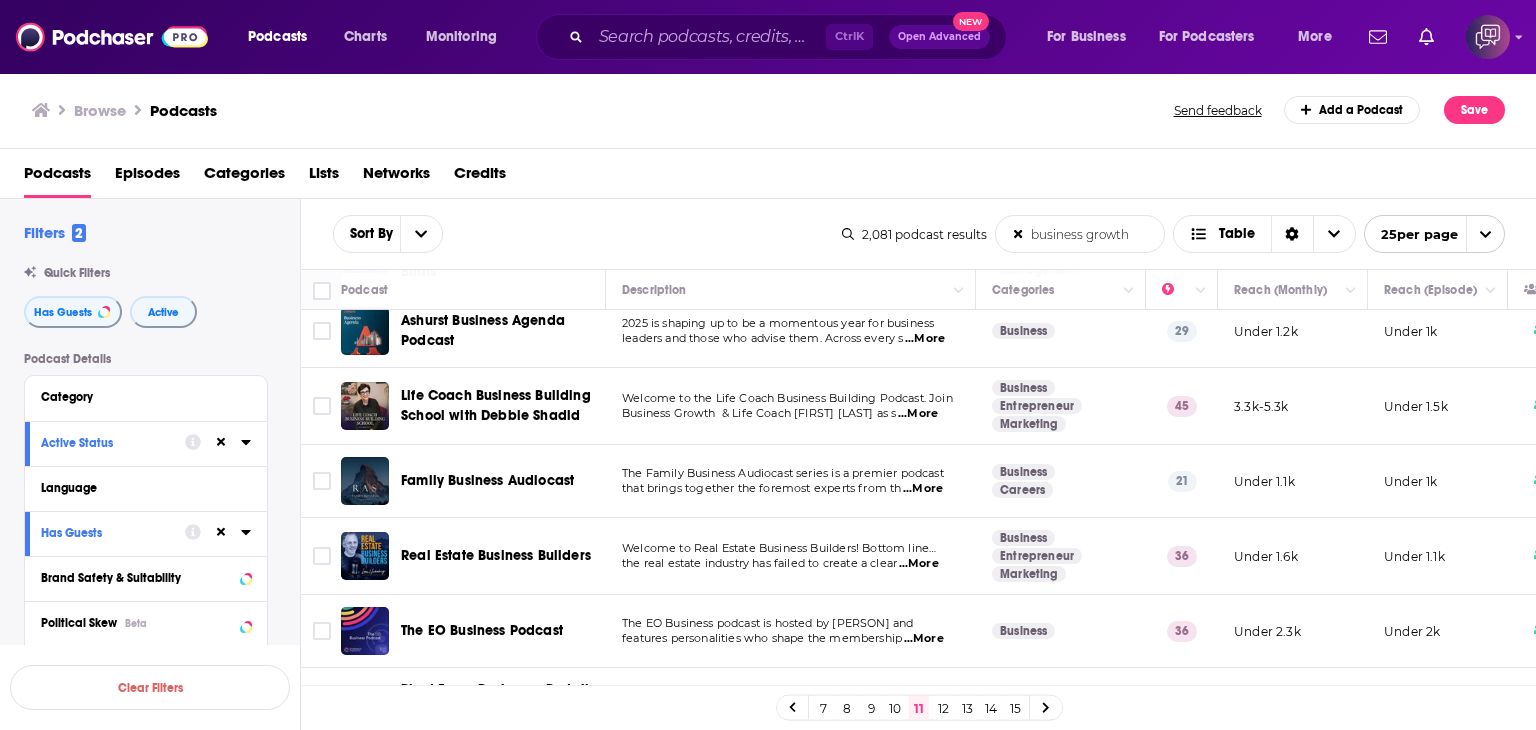 scroll, scrollTop: 200, scrollLeft: 0, axis: vertical 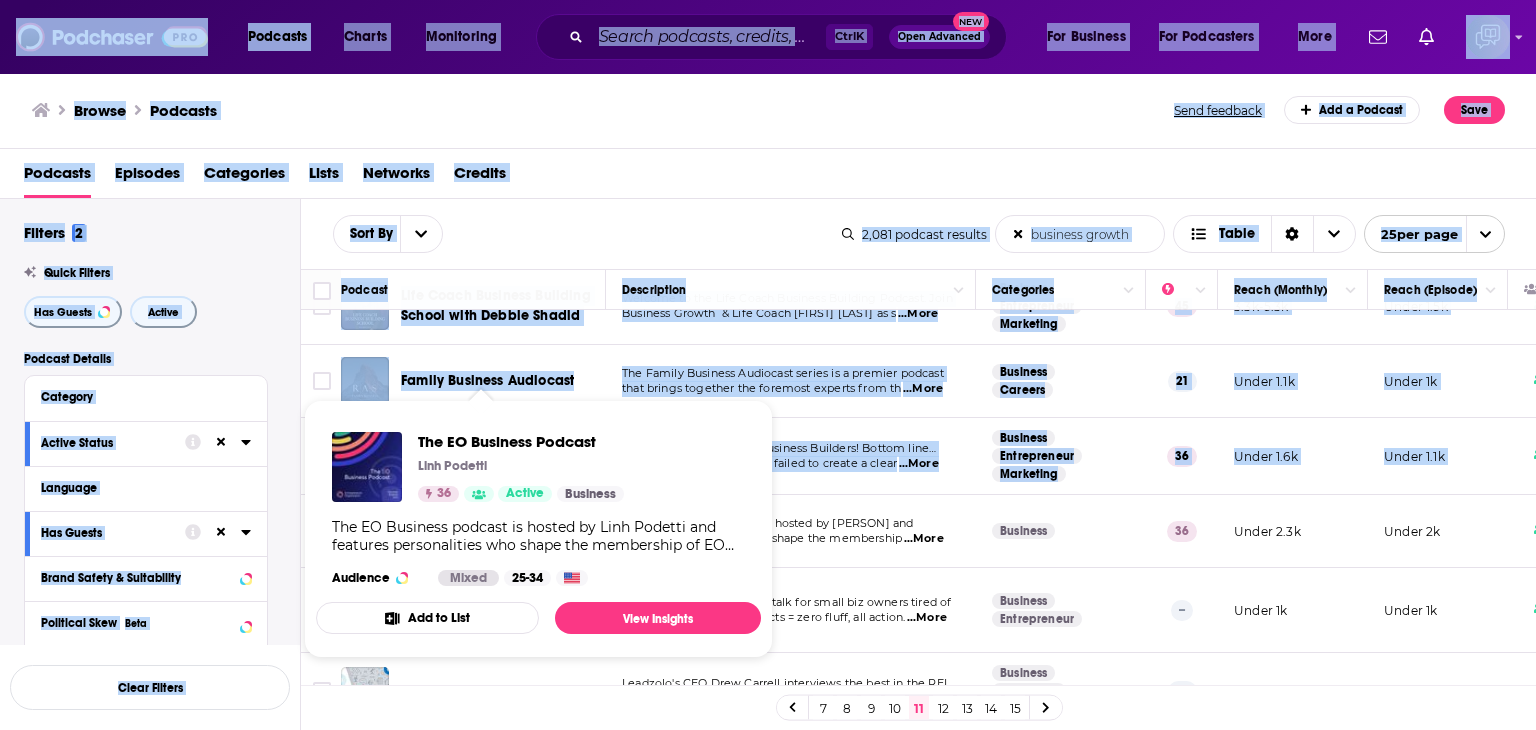 drag, startPoint x: 407, startPoint y: 506, endPoint x: 560, endPoint y: 520, distance: 153.63919 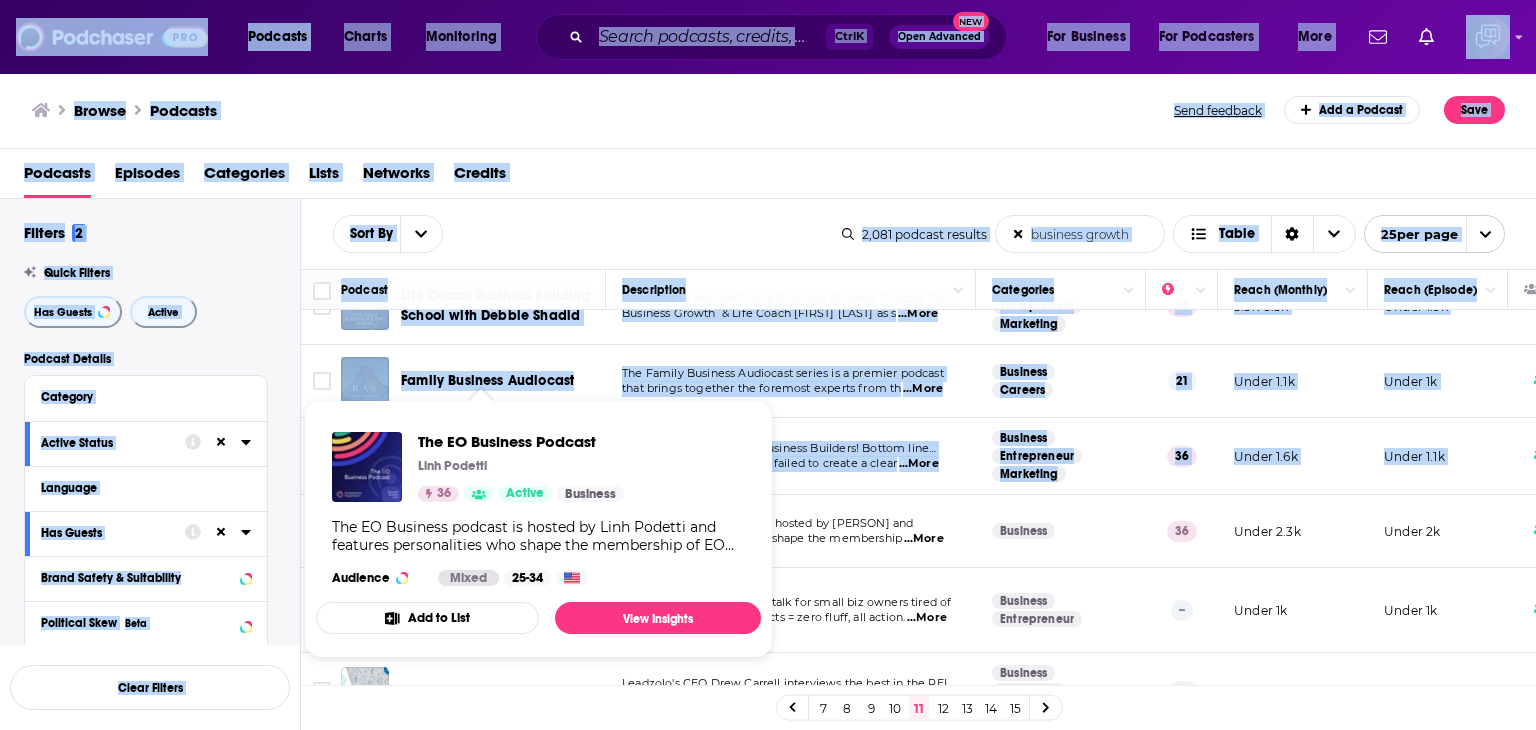 click on "Podcasts Charts Monitoring Ctrl  K Open Advanced New For Business For Podcasters More Podcasts Charts Monitoring For Business For Podcasters More Browse Podcasts Send feedback Add a Podcast Save Podcasts Episodes Categories Lists Networks Credits Filters 2 Quick Filters Has Guests Active Podcast Details Category Active Status Language Has Guests Brand Safety  & Suitability Political Skew Beta Show More Audience  & Reach Power Score™ Reach (Monthly) Reach (Episode Average) Gender Age Income Show More Saved Searches Select Clear Filters Sort By business growth List Search Input Search the results... Table 2,081   podcast   results business growth List Search Input Search the results... Table 25  per page Podcast Description Categories Reach (Monthly) Reach (Episode) Top Country The Good Advice Podcast: Do Business Better with [FIRST] [LAST] Are you ready to grow your business? Join our show as we talk about every tool you need for real meaningful   ...More Business Entrepreneur Management 39 Under 2.5k Under 1k" at bounding box center [768, 365] 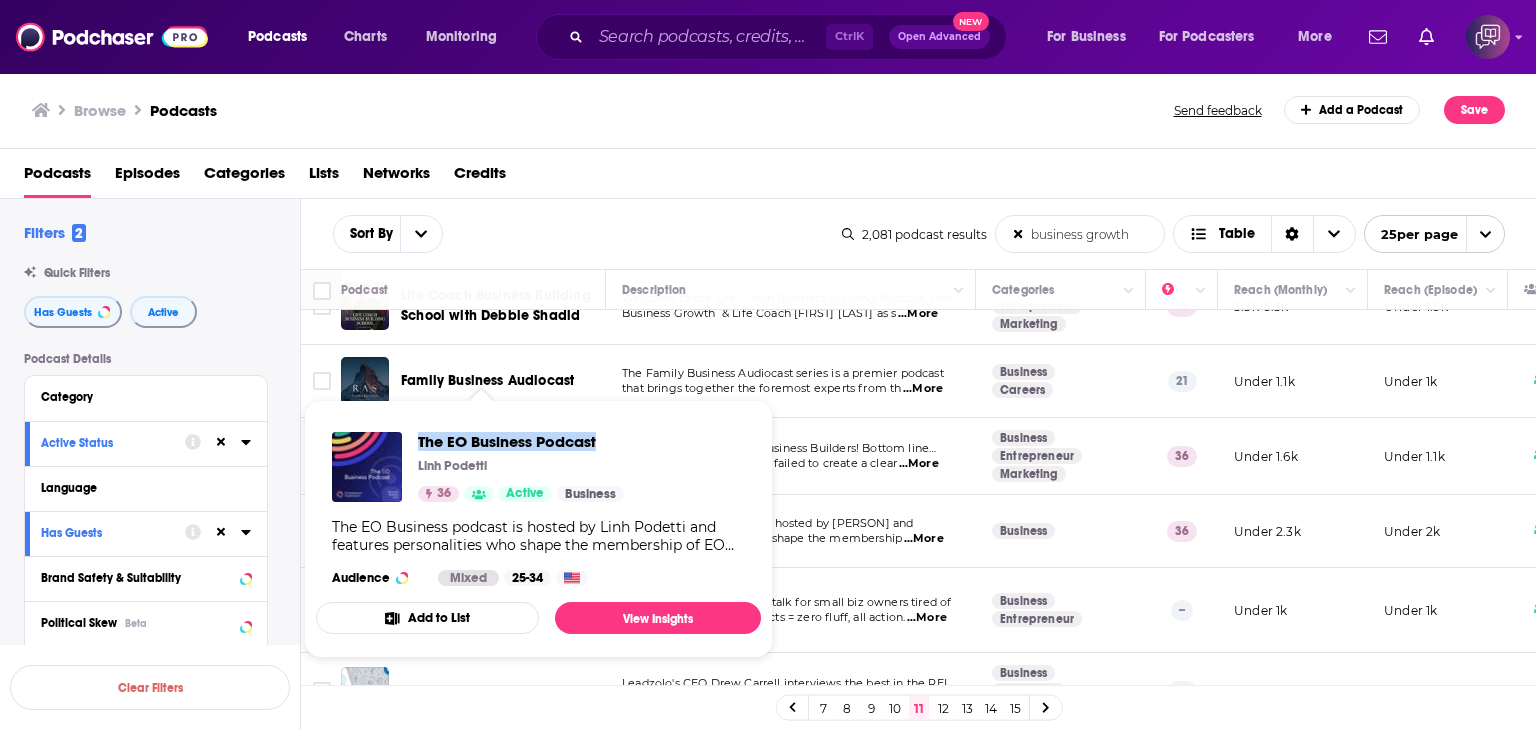 drag, startPoint x: 417, startPoint y: 421, endPoint x: 607, endPoint y: 428, distance: 190.1289 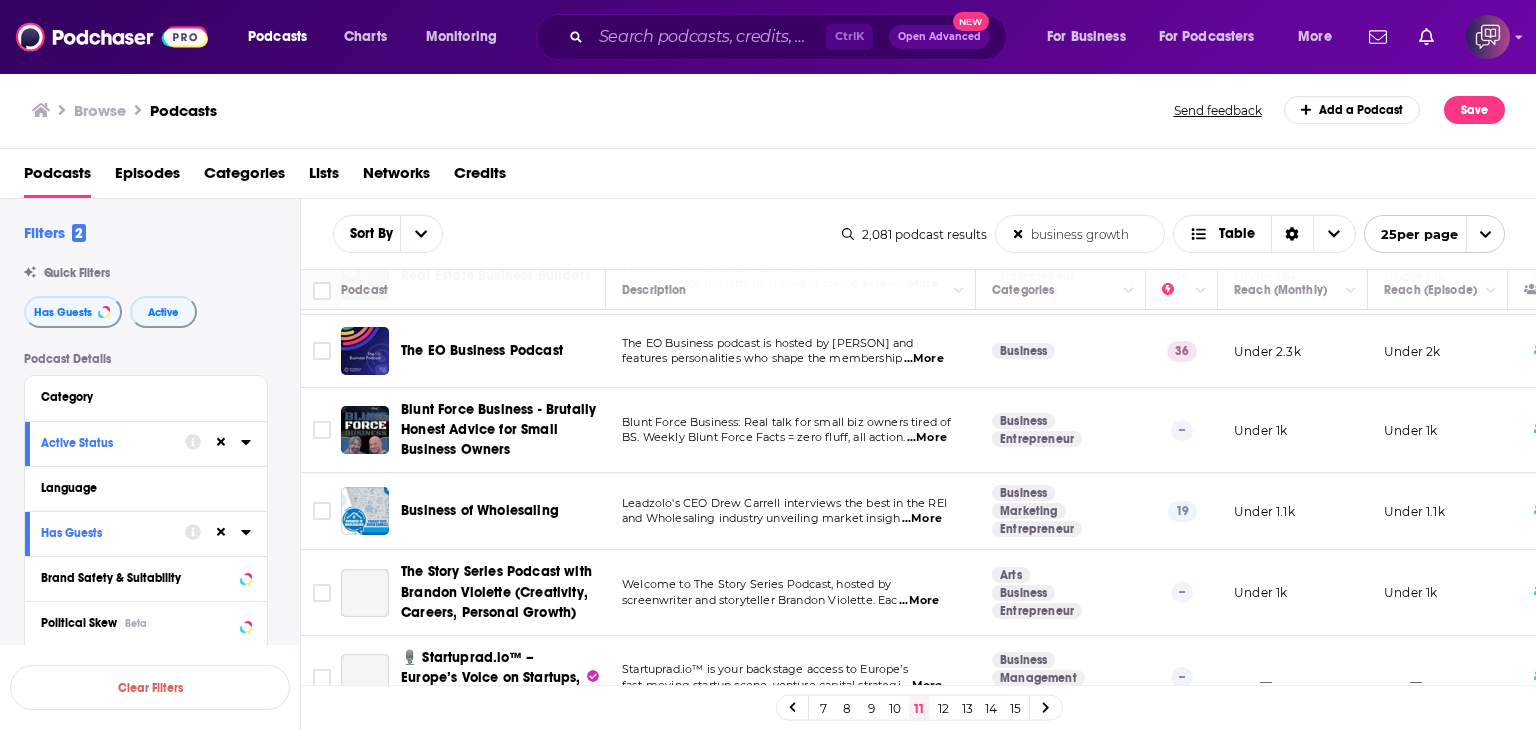 scroll, scrollTop: 400, scrollLeft: 0, axis: vertical 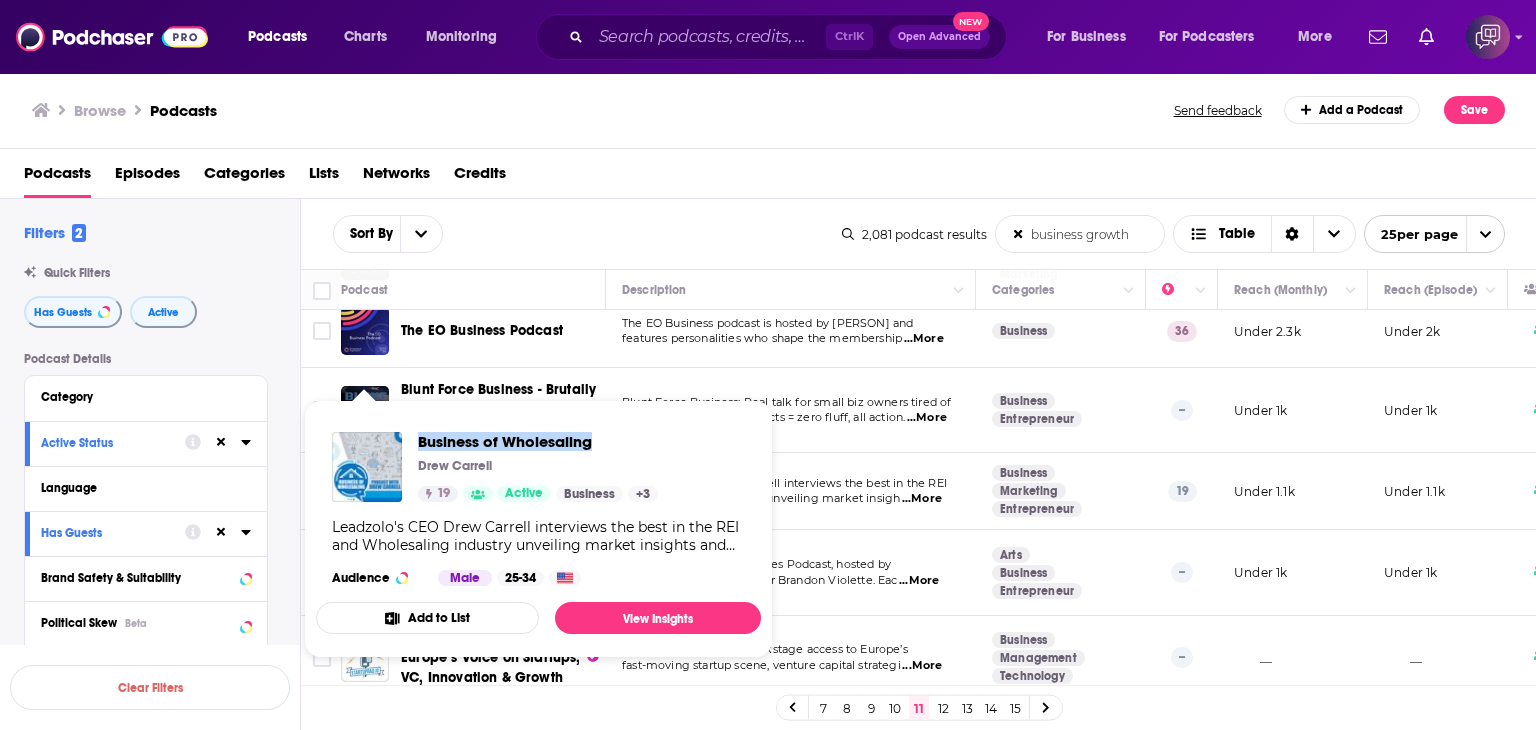 drag, startPoint x: 412, startPoint y: 420, endPoint x: 597, endPoint y: 434, distance: 185.52898 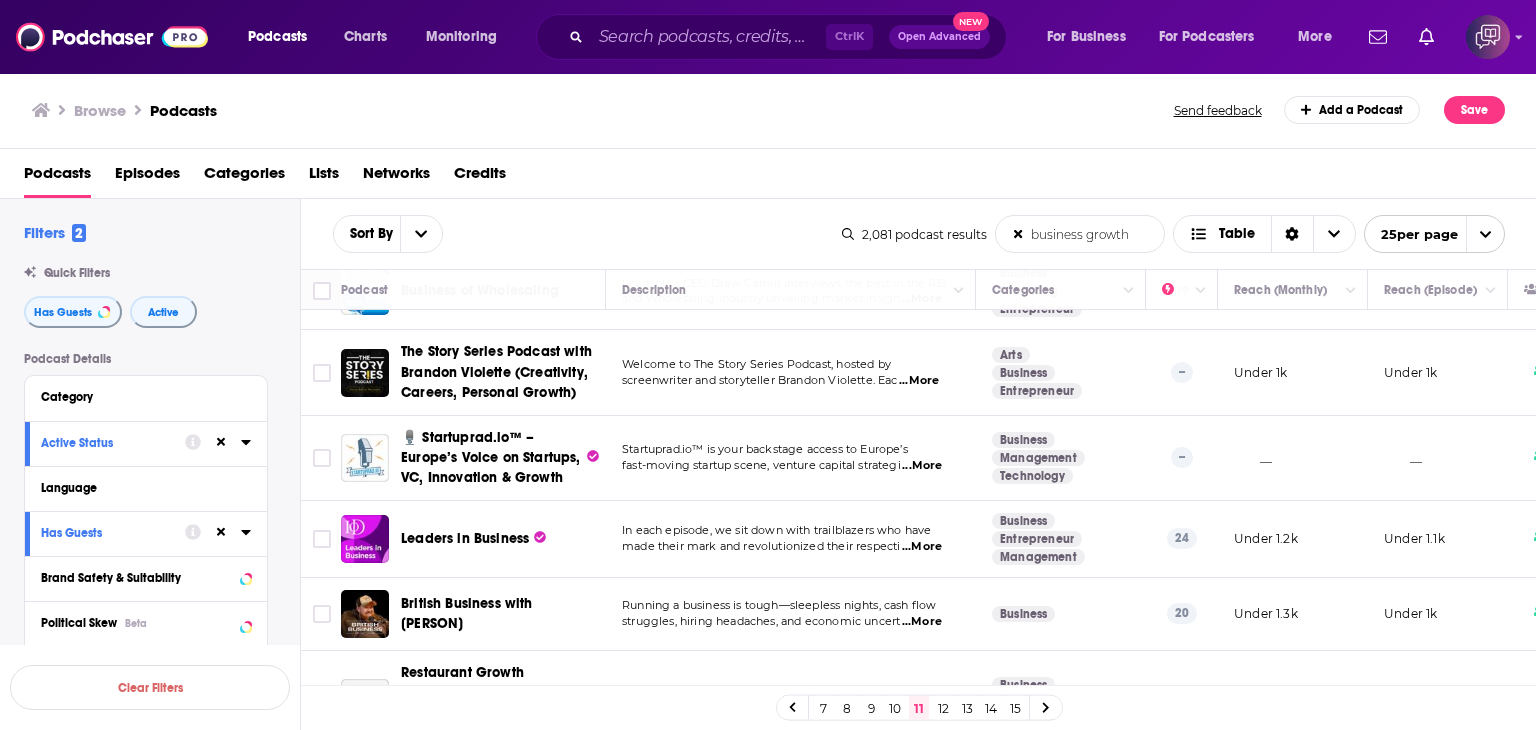 scroll, scrollTop: 700, scrollLeft: 0, axis: vertical 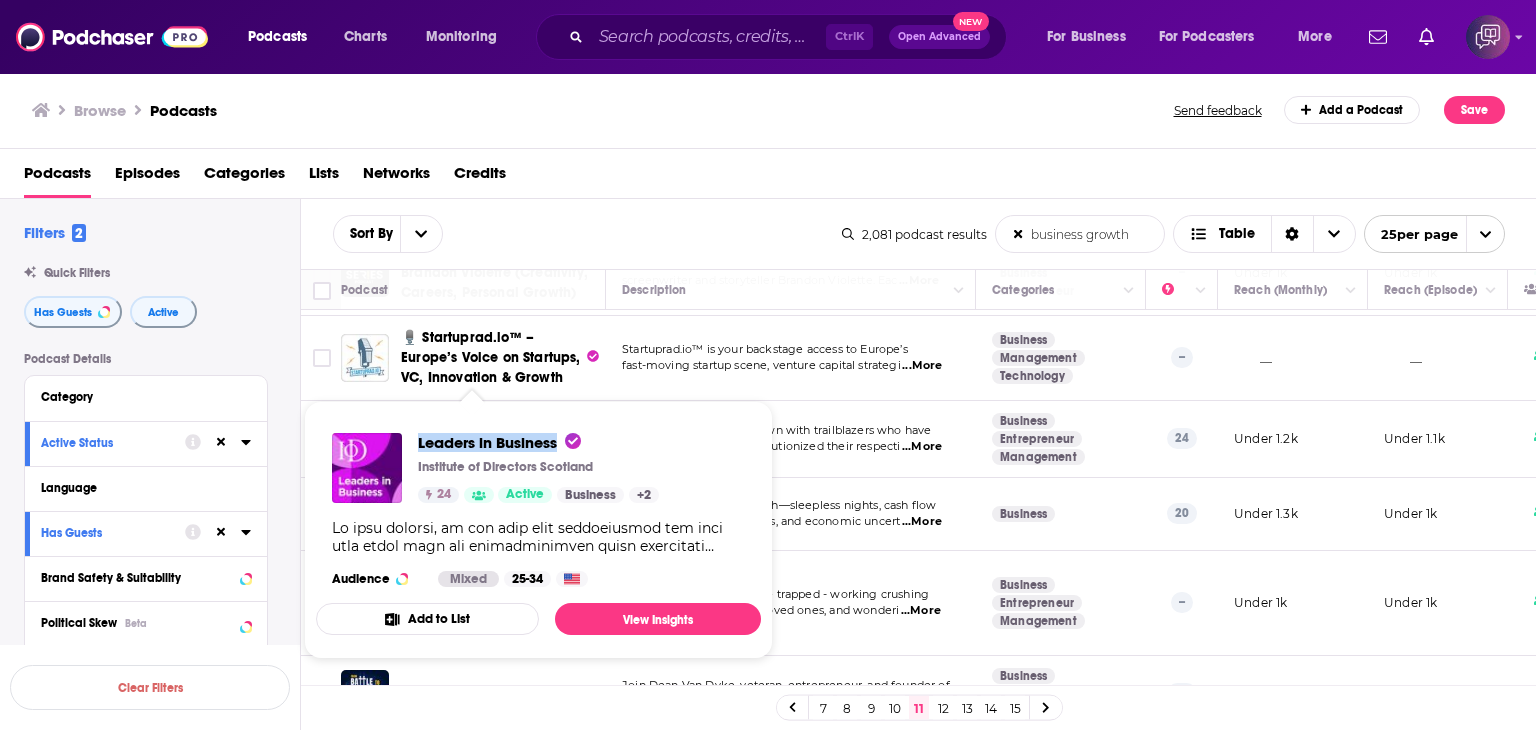 drag, startPoint x: 412, startPoint y: 427, endPoint x: 573, endPoint y: 429, distance: 161.01242 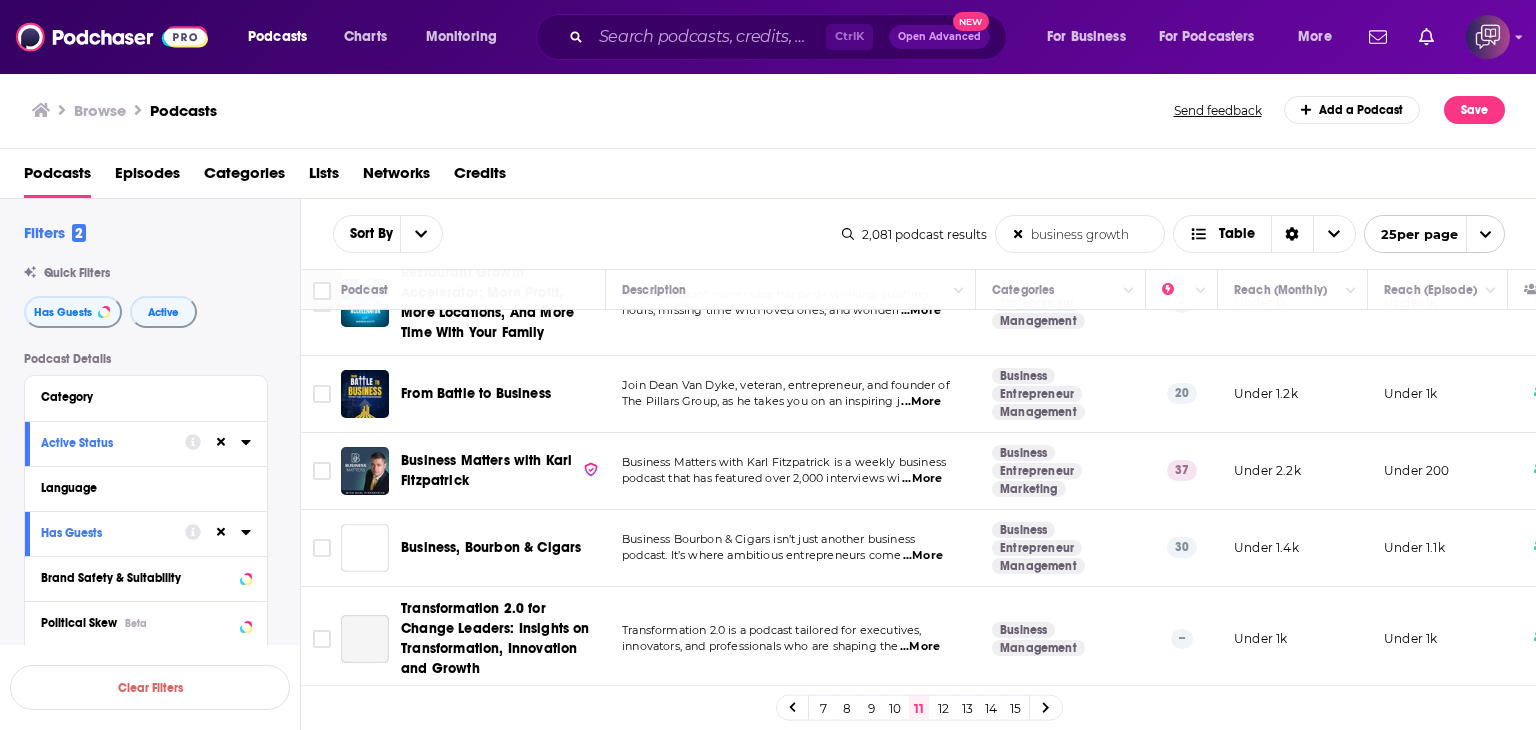 scroll, scrollTop: 900, scrollLeft: 0, axis: vertical 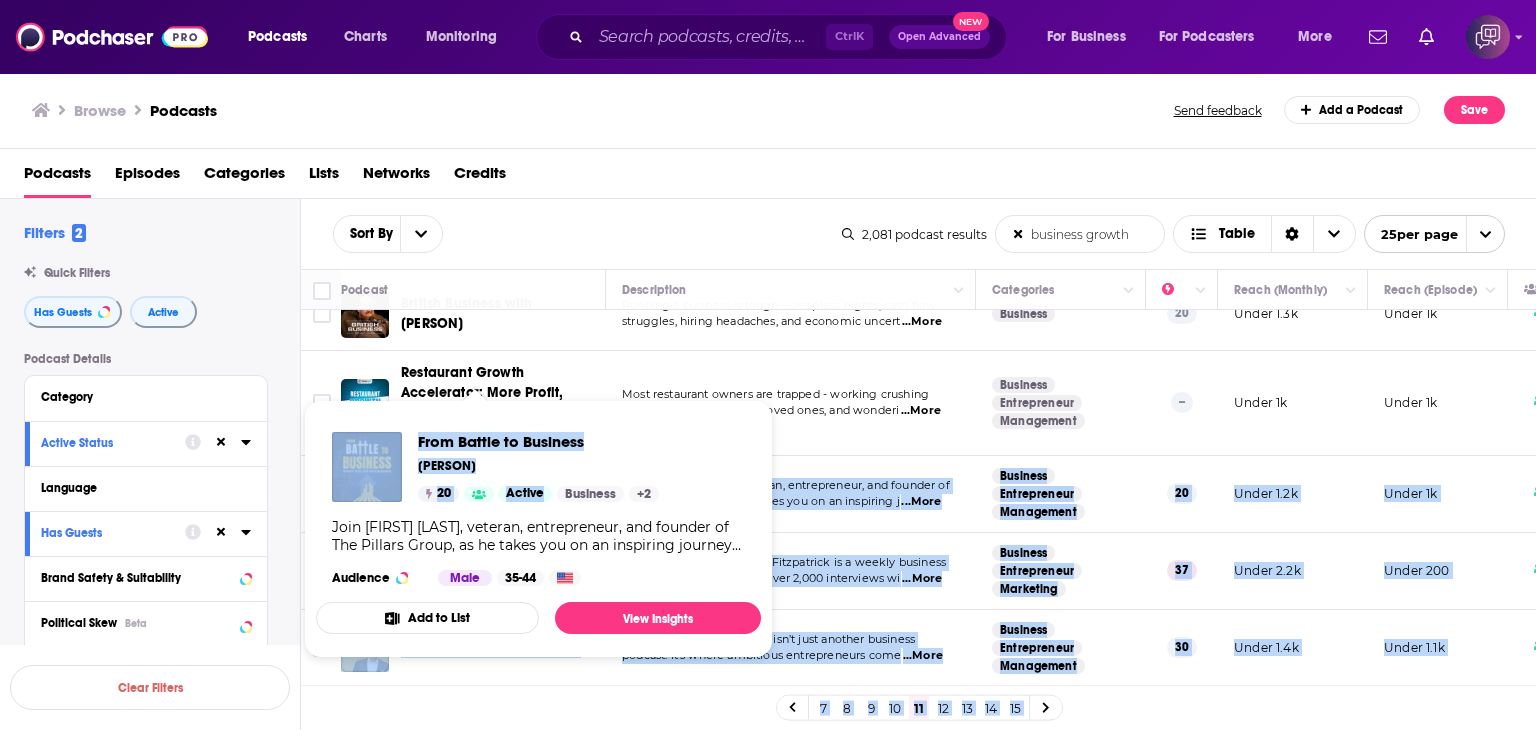 drag, startPoint x: 405, startPoint y: 469, endPoint x: 543, endPoint y: 486, distance: 139.04315 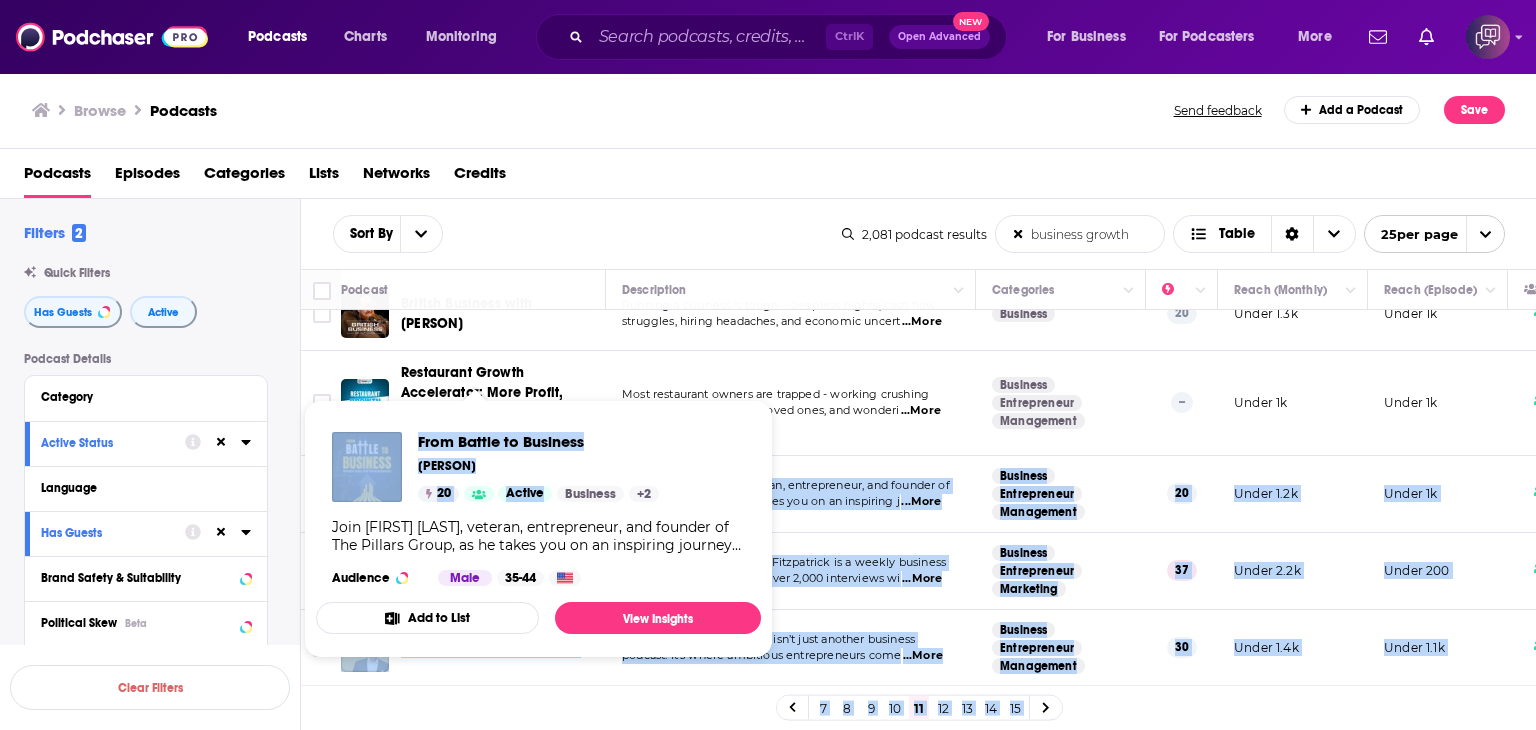 click on "Podcasts Charts Monitoring Ctrl  K Open Advanced New For Business For Podcasters More Podcasts Charts Monitoring For Business For Podcasters More Browse Podcasts Send feedback Add a Podcast Save Podcasts Episodes Categories Lists Networks Credits Filters 2 Quick Filters Has Guests Active Podcast Details Category Active Status Language Has Guests Brand Safety  & Suitability Political Skew Beta Show More Audience  & Reach Power Score™ Reach (Monthly) Reach (Episode Average) Gender Age Income Show More Saved Searches Select Clear Filters Sort By business growth List Search Input Search the results... Table 2,081   podcast   results business growth List Search Input Search the results... Table 25  per page Podcast Description Categories Reach (Monthly) Reach (Episode) Top Country The Good Advice Podcast: Do Business Better with [FIRST] [LAST] Are you ready to grow your business? Join our show as we talk about every tool you need for real meaningful   ...More Business Entrepreneur Management 39 Under 2.5k Under 1k" at bounding box center (768, 365) 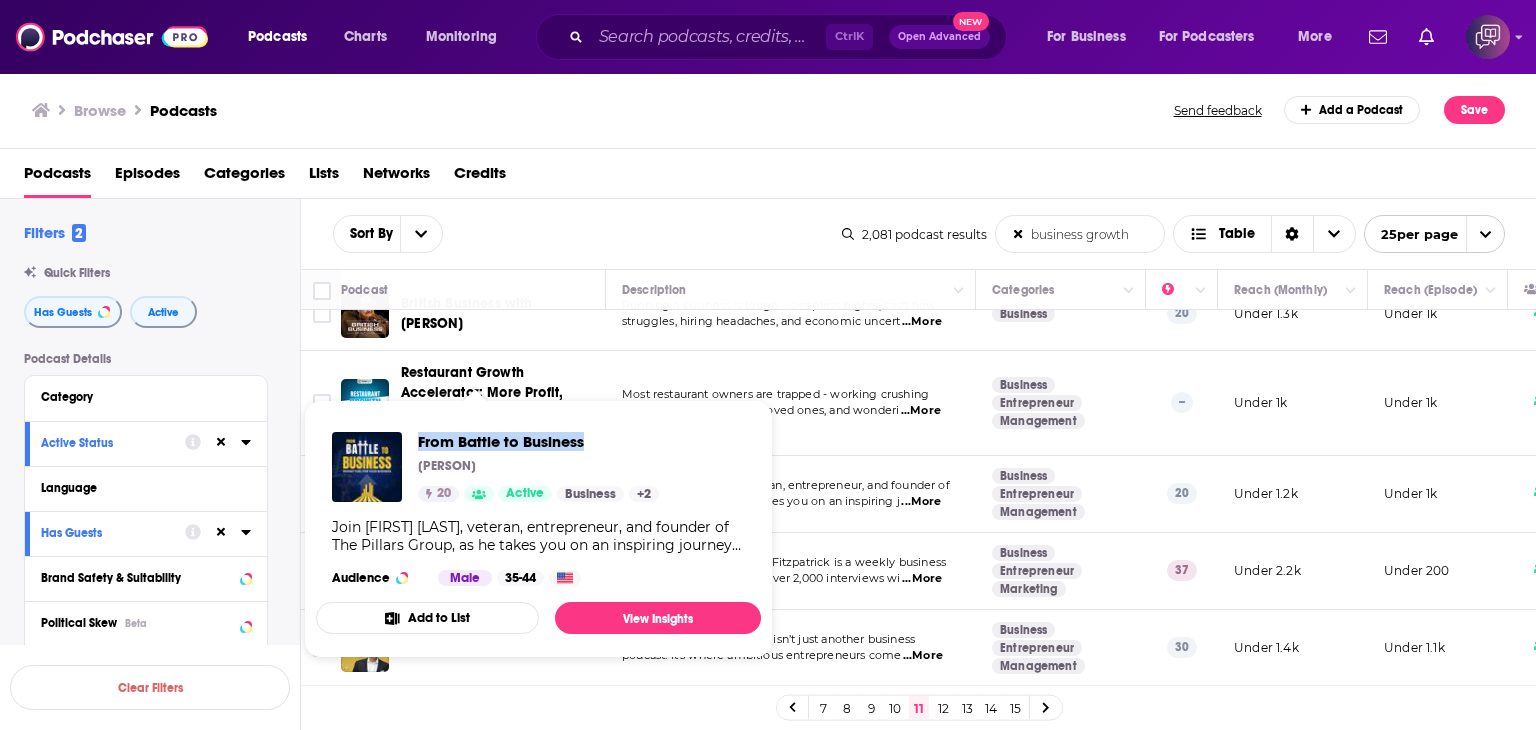 drag, startPoint x: 416, startPoint y: 421, endPoint x: 588, endPoint y: 431, distance: 172.29045 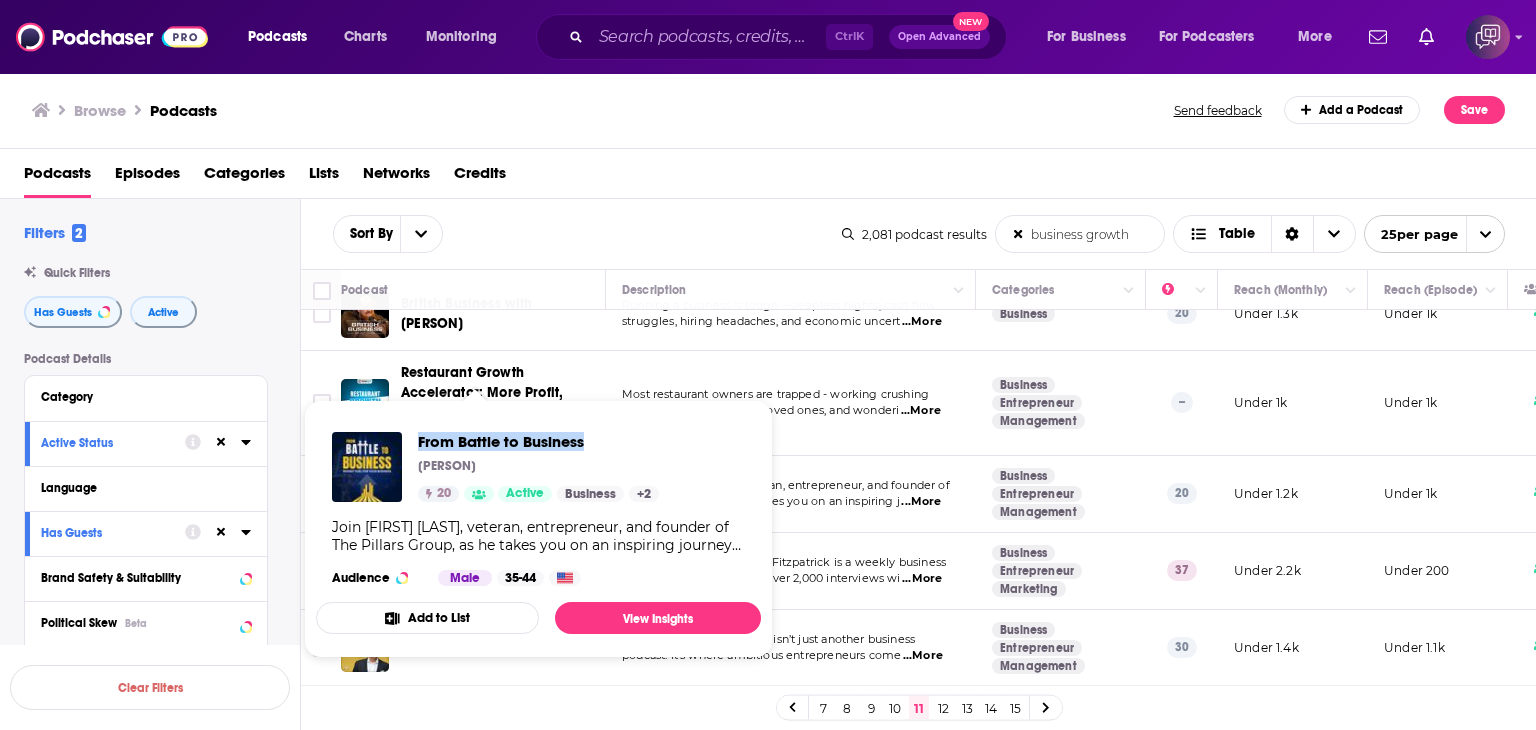 click on "From Battle to Business Dean Van Dyke 20 Active Business + 2 Join Dean Van Dyke, veteran, entrepreneur, and founder of The Pillars Group, as he takes you on an inspiring journey from the battlefield to the boardroom. Each episode dives deep into the strategies, struggles, and successes of veterans and entrepreneurs who’ve transformed their military precision into business innovation. Whether you’re a business owner, aspiring entrepreneur, or simply seeking operational efficiency and personal growth, this podcast equips you with actionable insights, real-world stories, and the mindset needed to succeed in business and beyond. Subscribe and start turning challenges into stepping stones toward success today! Audience Male 35-44" at bounding box center [538, 509] 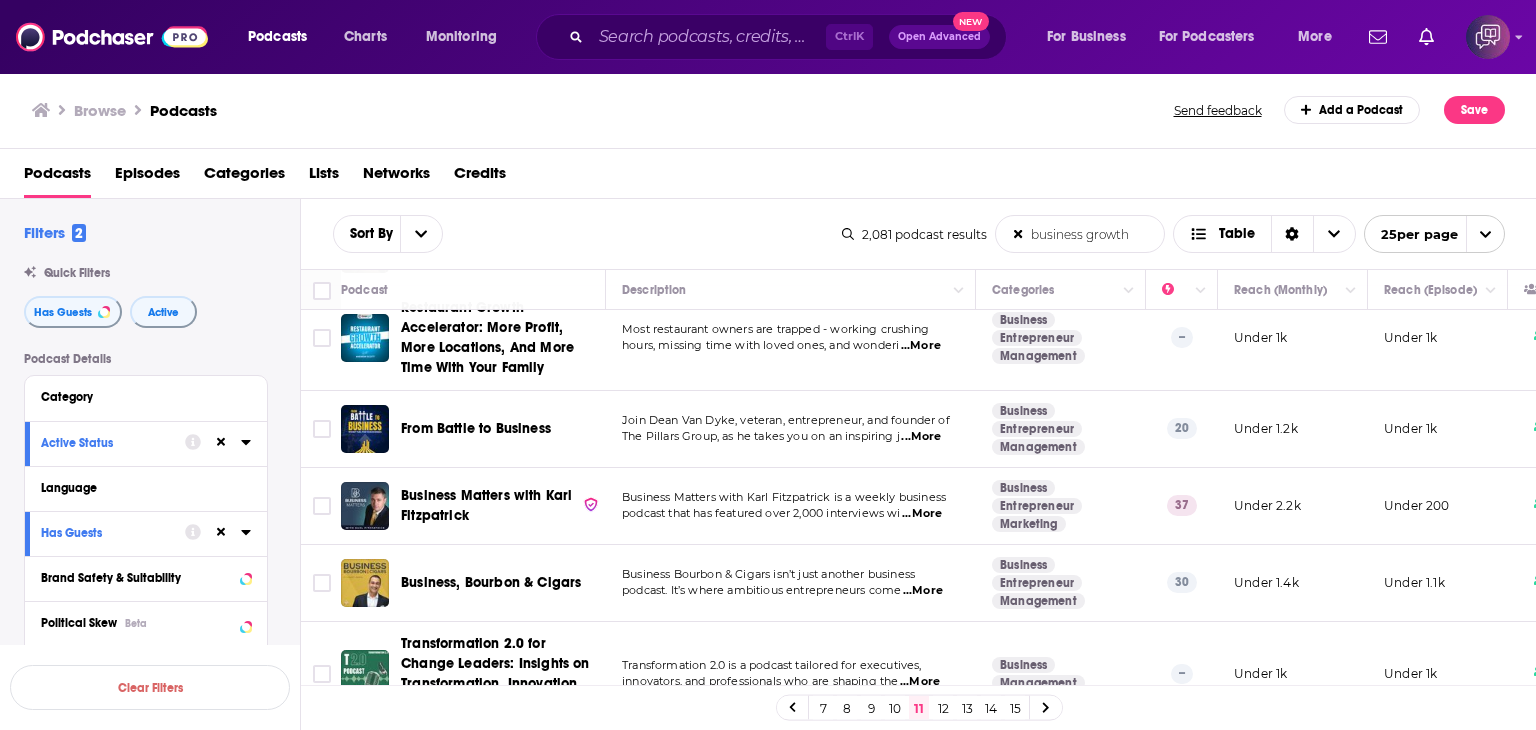 scroll, scrollTop: 1000, scrollLeft: 0, axis: vertical 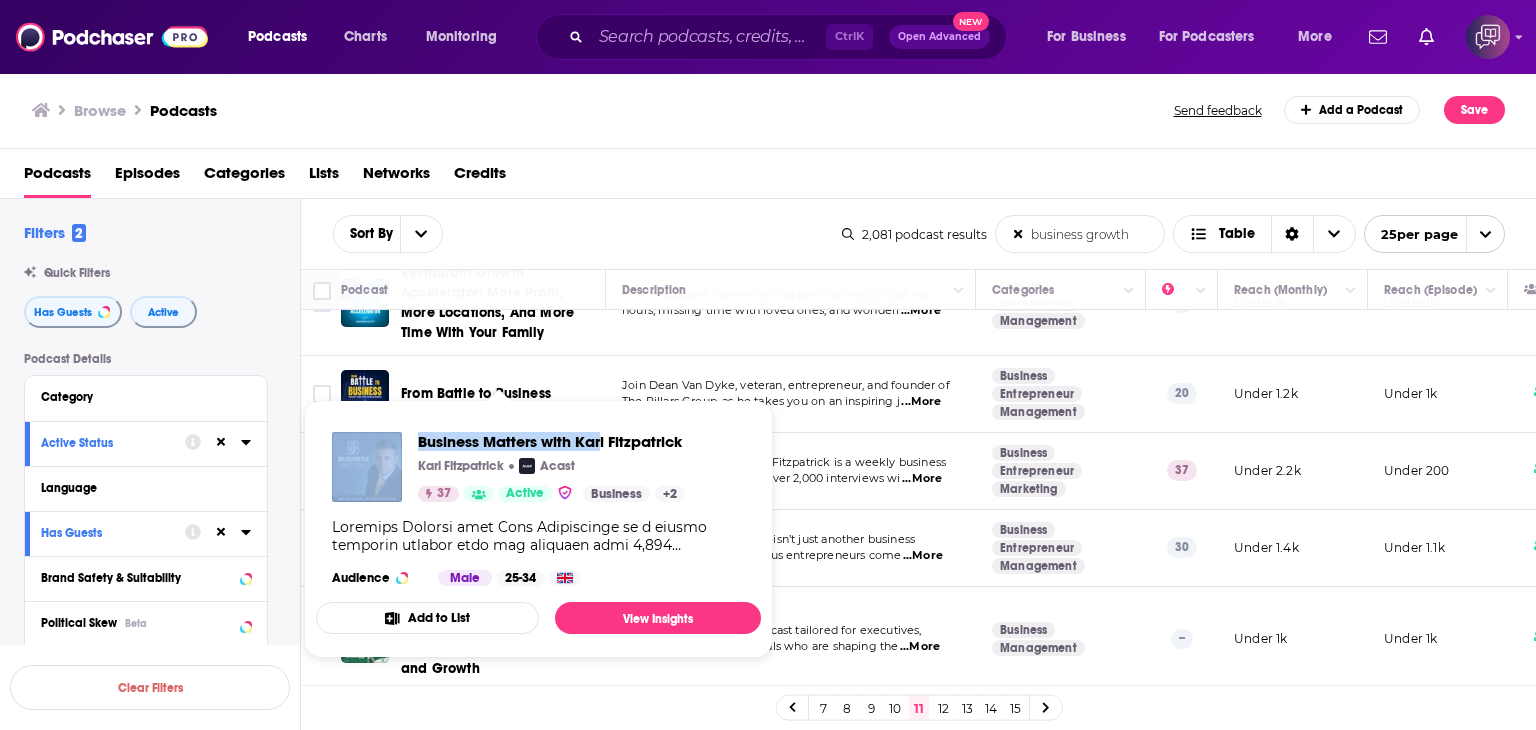 drag, startPoint x: 409, startPoint y: 425, endPoint x: 600, endPoint y: 417, distance: 191.16747 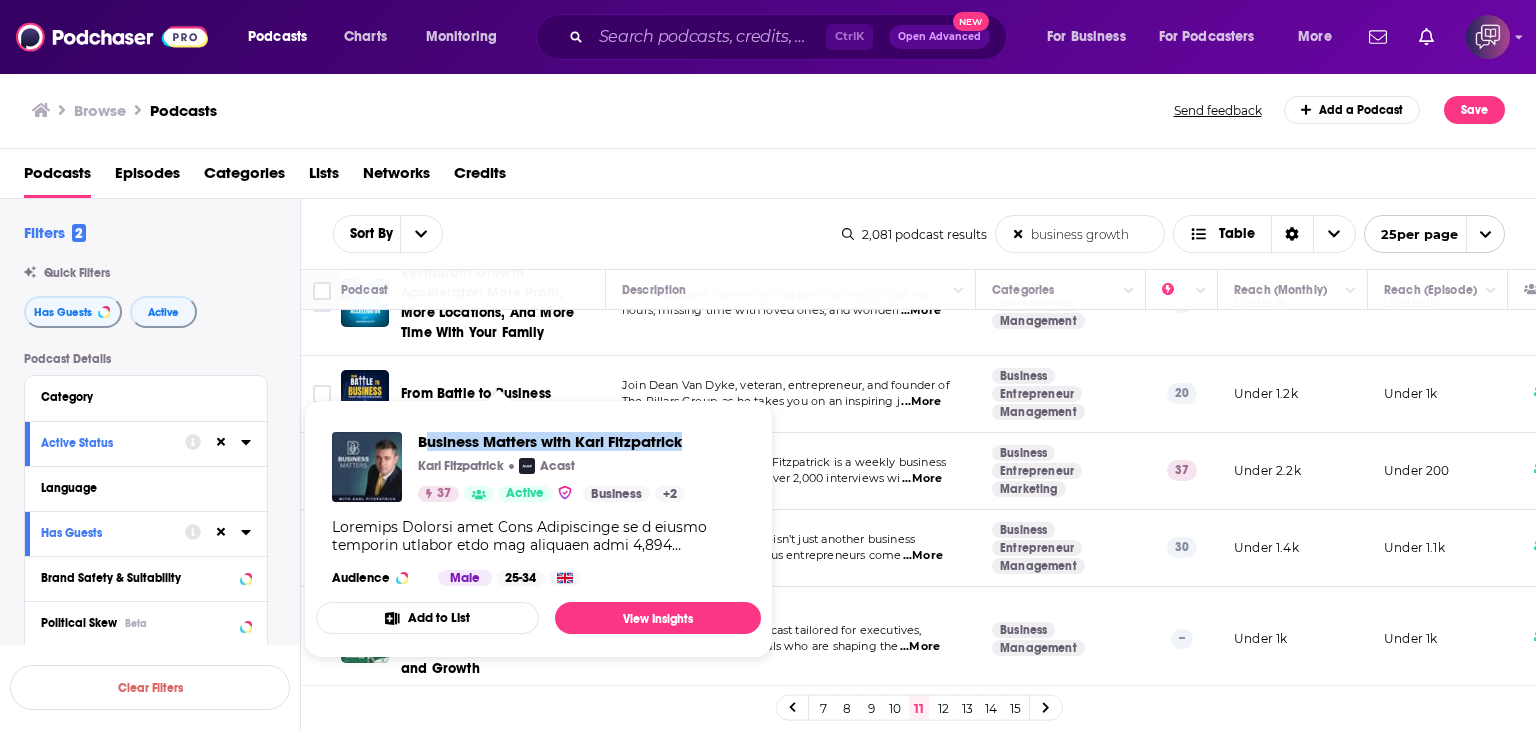drag, startPoint x: 423, startPoint y: 420, endPoint x: 684, endPoint y: 432, distance: 261.27573 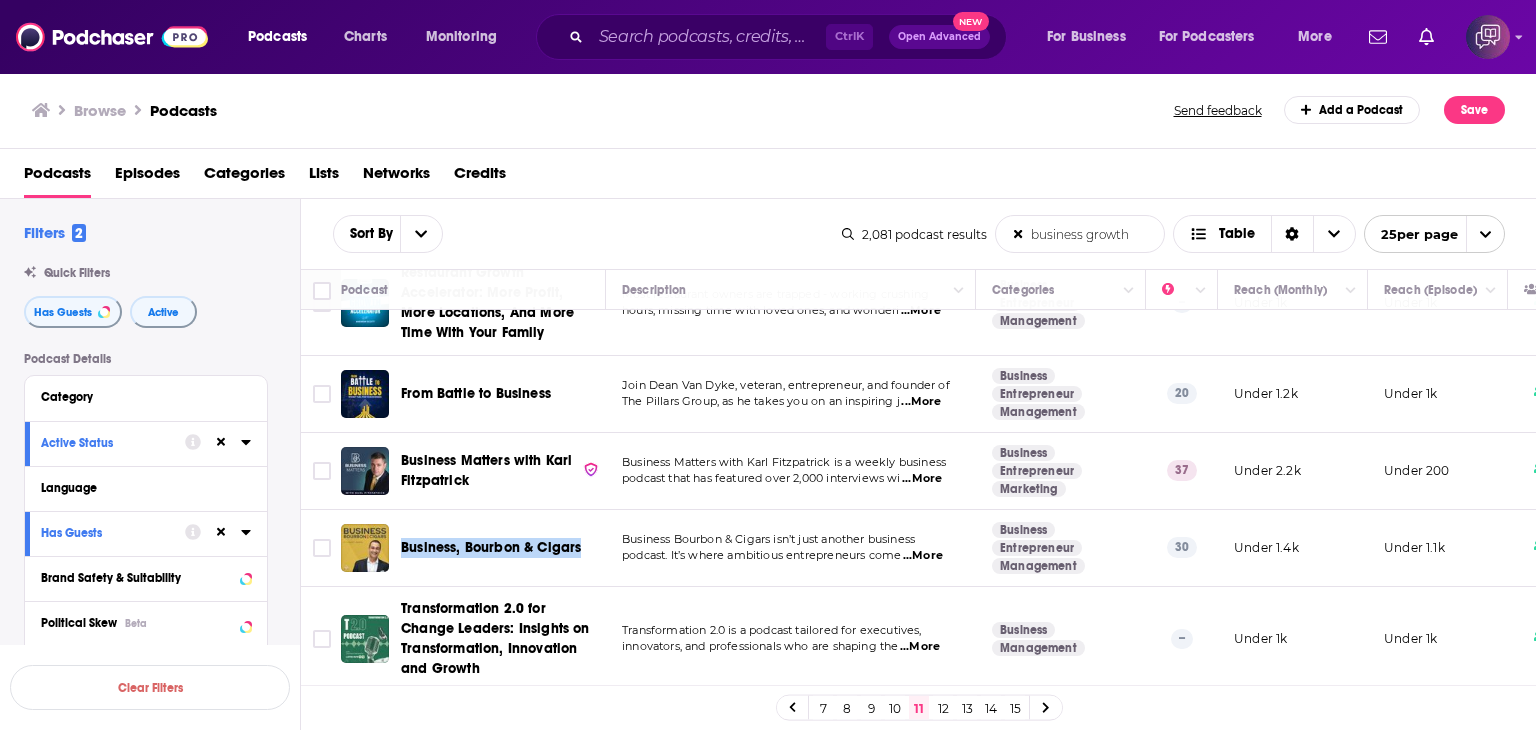 drag, startPoint x: 401, startPoint y: 518, endPoint x: 577, endPoint y: 526, distance: 176.18172 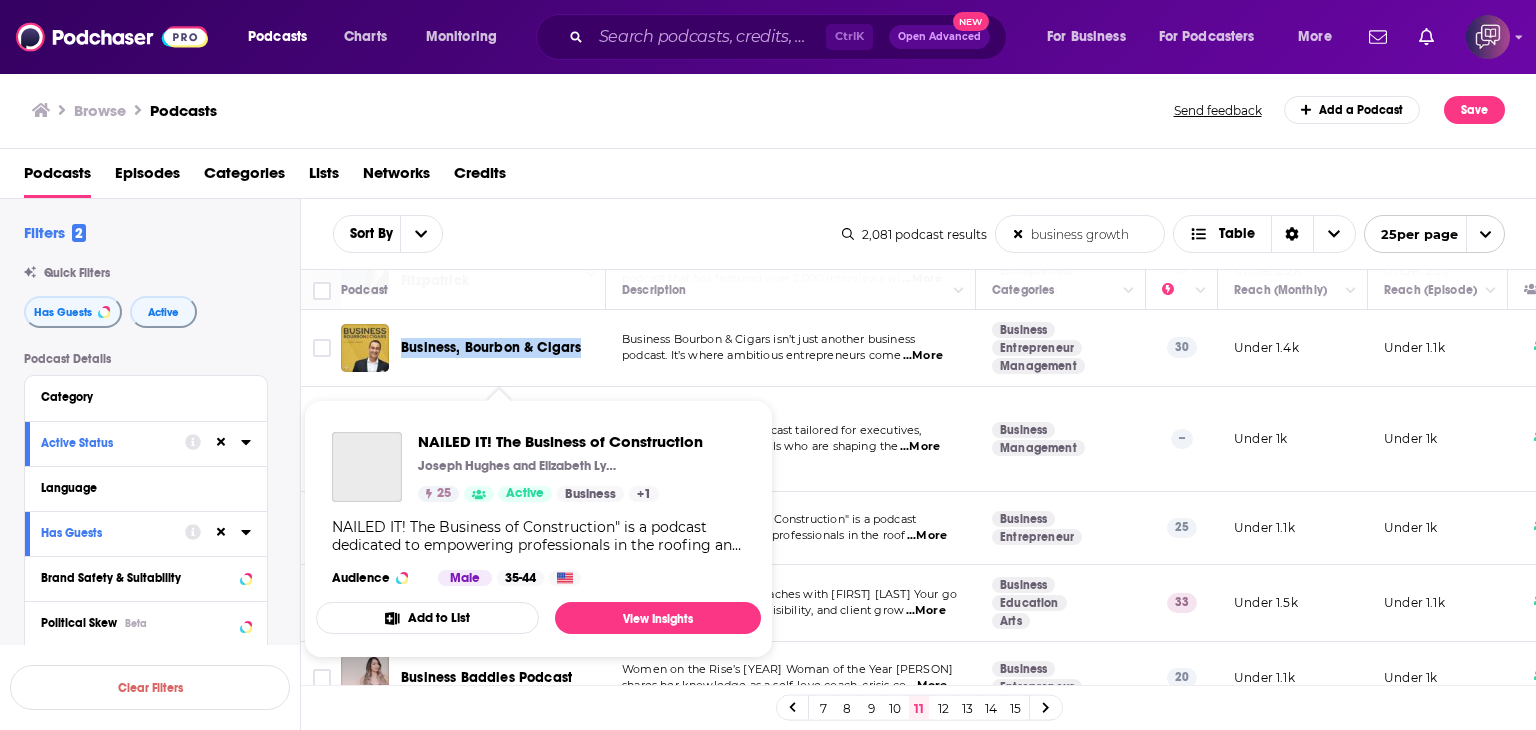 scroll, scrollTop: 1400, scrollLeft: 0, axis: vertical 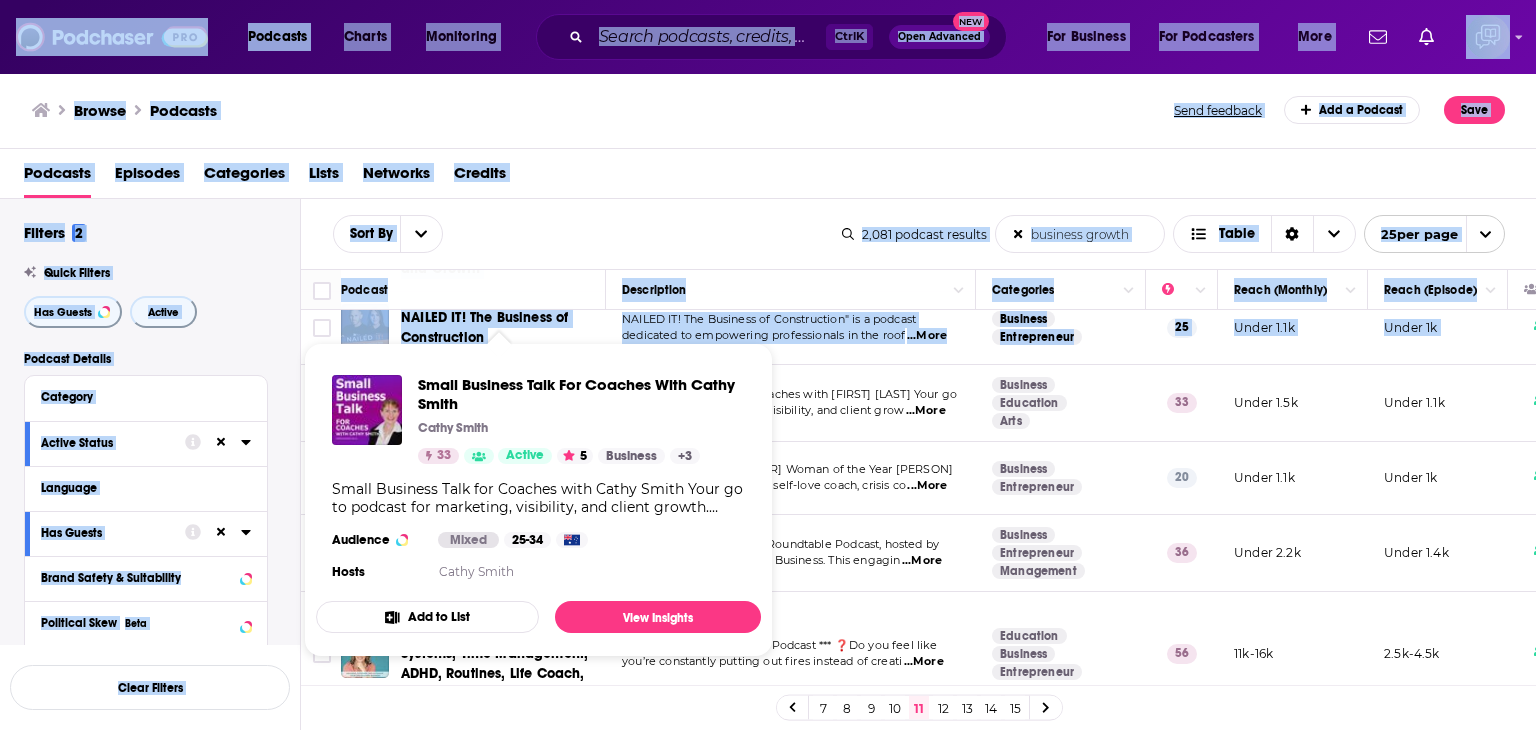drag, startPoint x: 404, startPoint y: 373, endPoint x: 565, endPoint y: 401, distance: 163.41664 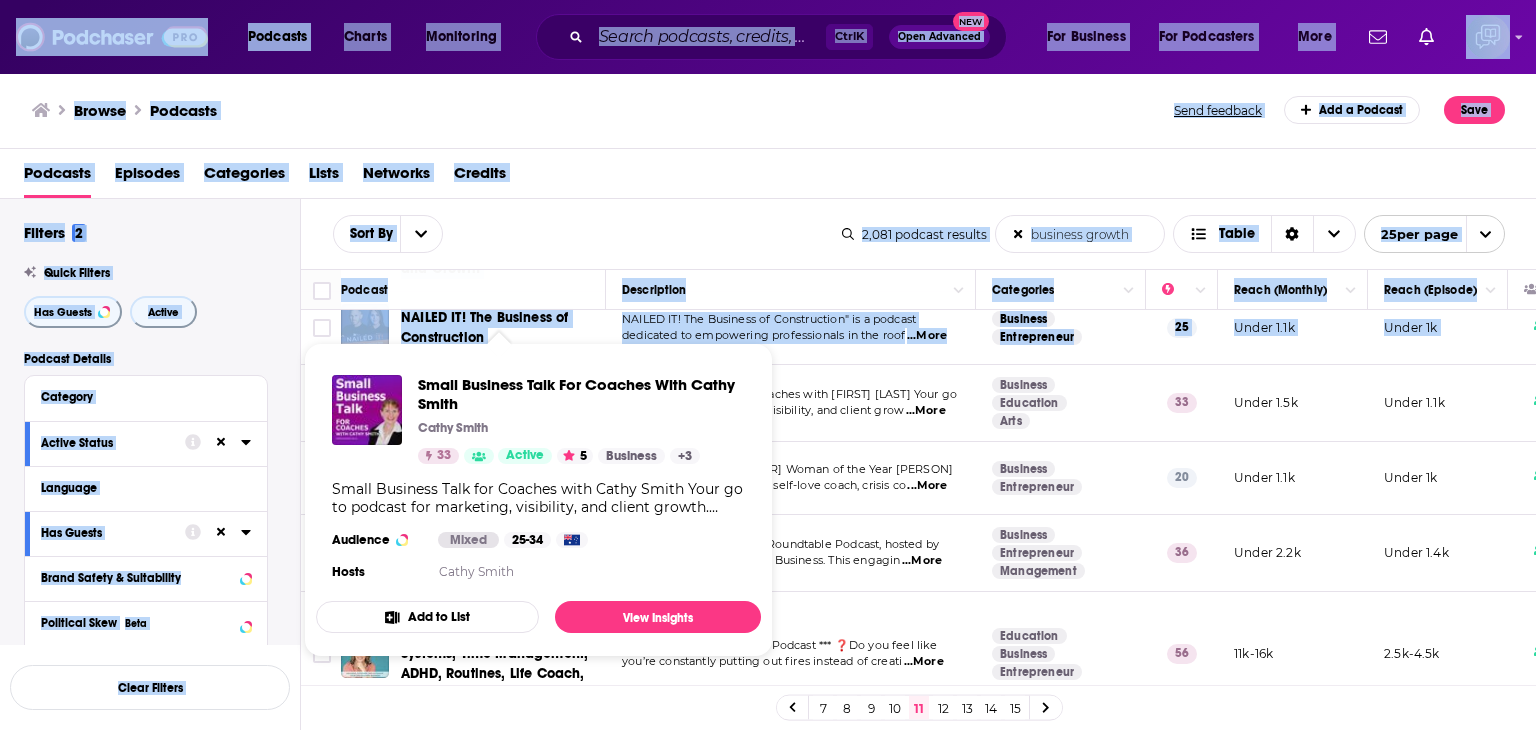 click on "Podcasts Charts Monitoring Ctrl  K Open Advanced New For Business For Podcasters More Podcasts Charts Monitoring For Business For Podcasters More Browse Podcasts Send feedback Add a Podcast Save Podcasts Episodes Categories Lists Networks Credits Filters 2 Quick Filters Has Guests Active Podcast Details Category Active Status Language Has Guests Brand Safety  & Suitability Political Skew Beta Show More Audience  & Reach Power Score™ Reach (Monthly) Reach (Episode Average) Gender Age Income Show More Saved Searches Select Clear Filters Sort By business growth List Search Input Search the results... Table 2,081   podcast   results business growth List Search Input Search the results... Table 25  per page Podcast Description Categories Reach (Monthly) Reach (Episode) Top Country The Good Advice Podcast: Do Business Better with [FIRST] [LAST] Are you ready to grow your business? Join our show as we talk about every tool you need for real meaningful   ...More Business Entrepreneur Management 39 Under 2.5k Under 1k" at bounding box center [768, 365] 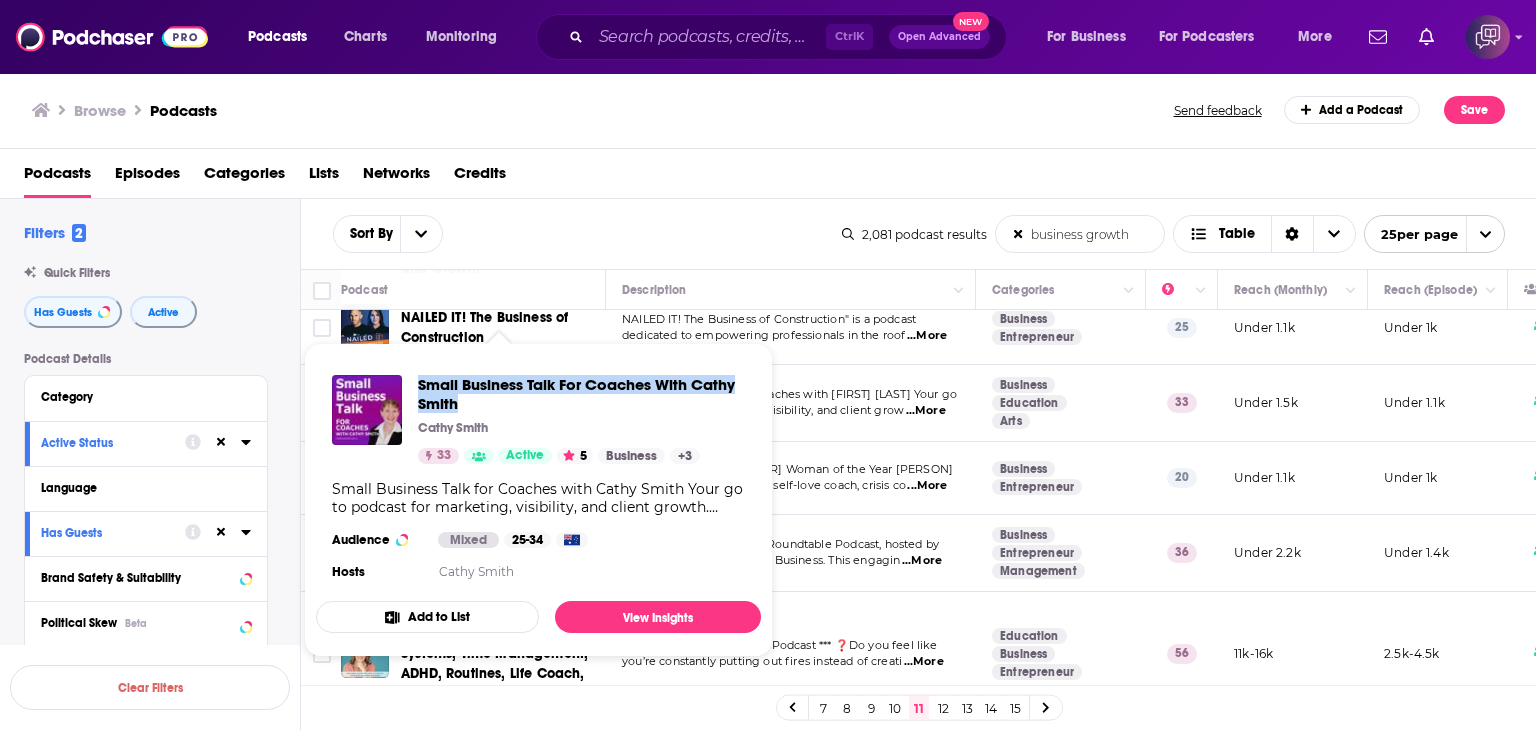 drag, startPoint x: 416, startPoint y: 374, endPoint x: 510, endPoint y: 402, distance: 98.0816 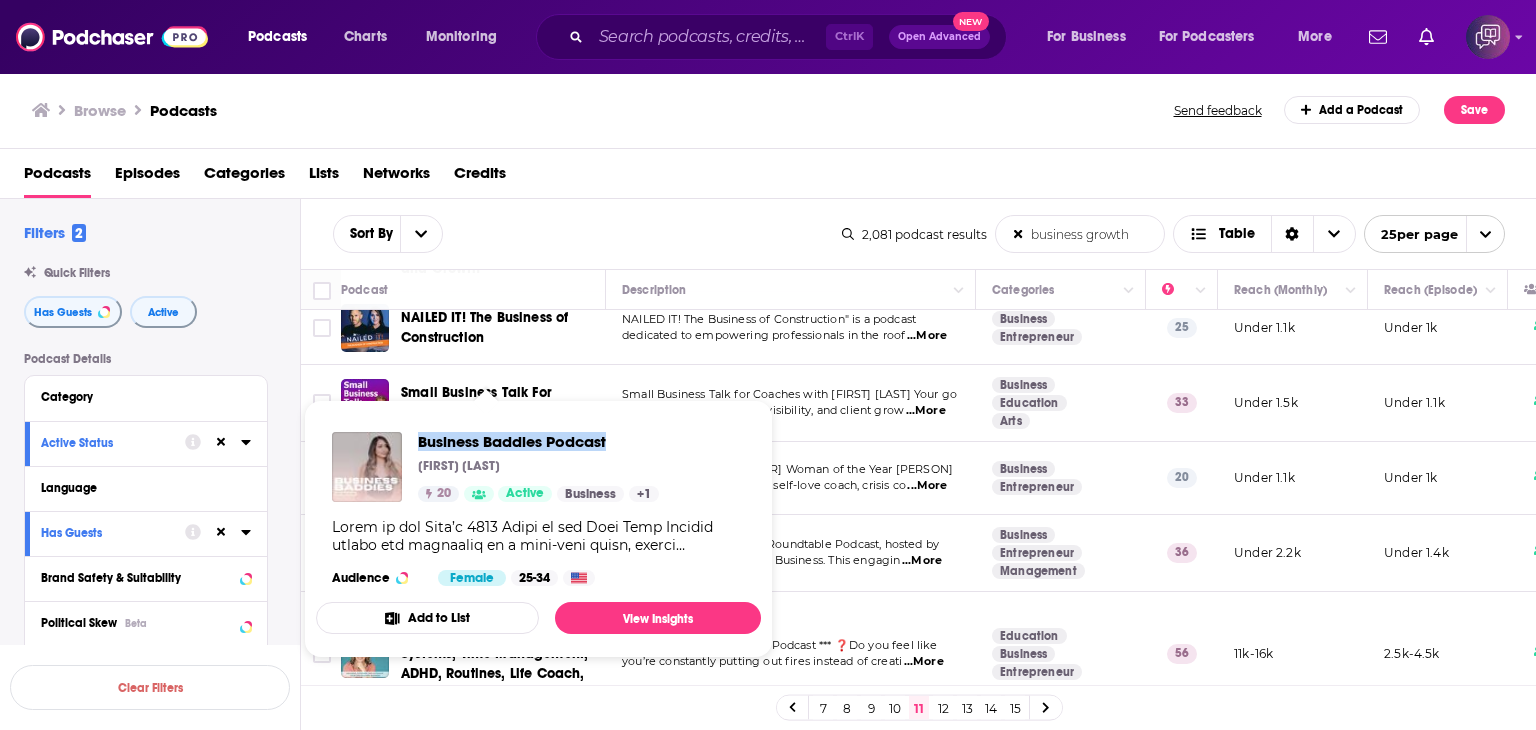drag, startPoint x: 413, startPoint y: 425, endPoint x: 618, endPoint y: 423, distance: 205.00975 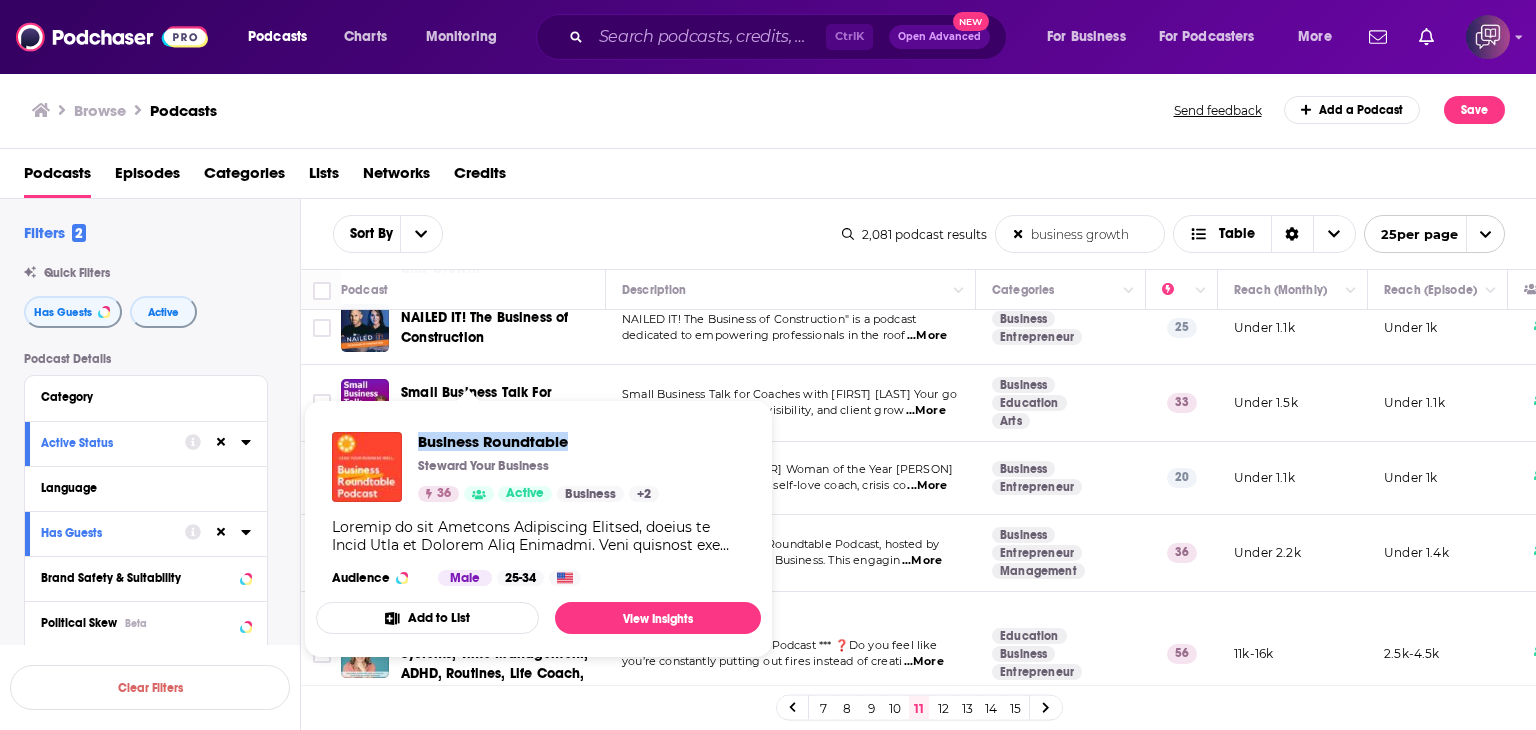 drag, startPoint x: 417, startPoint y: 422, endPoint x: 591, endPoint y: 421, distance: 174.00287 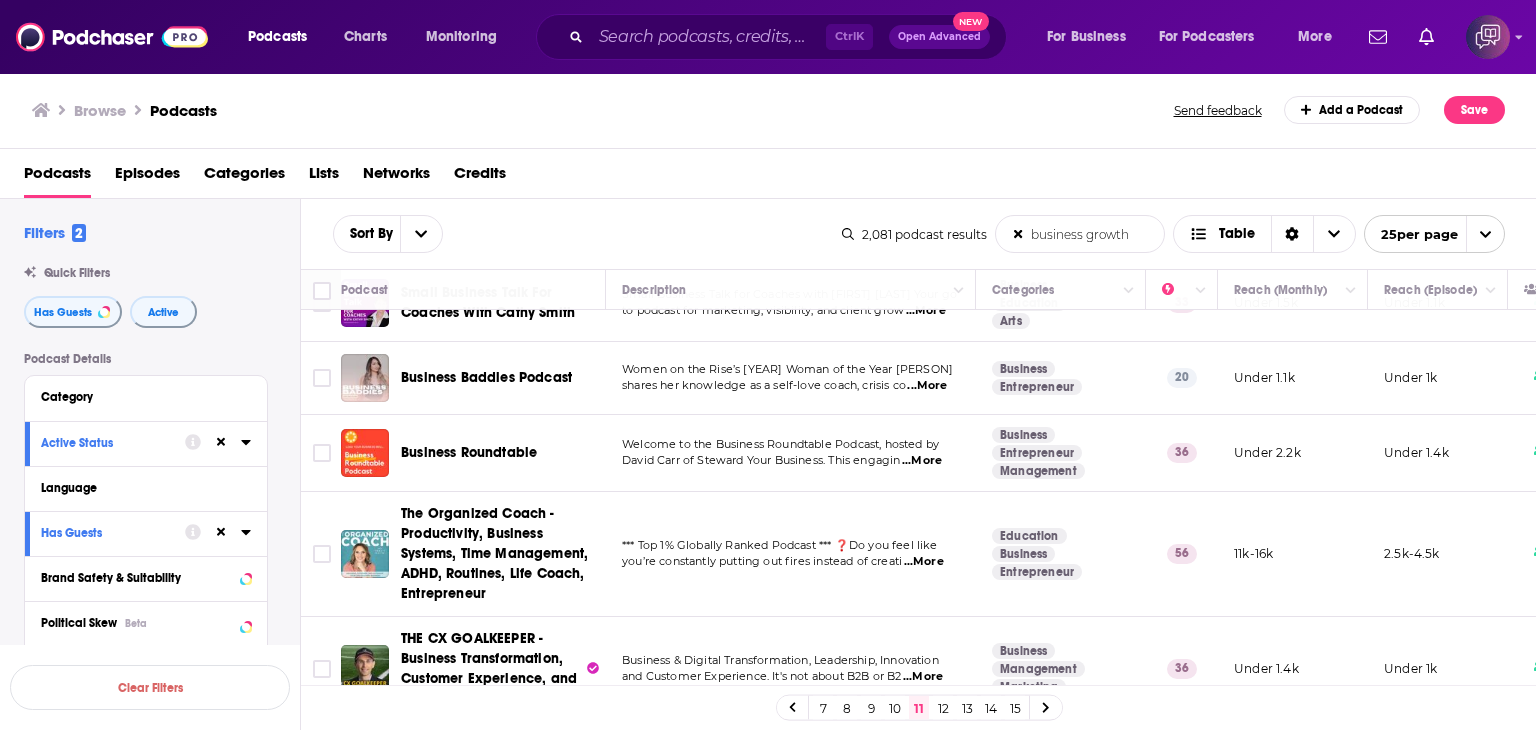 scroll, scrollTop: 1600, scrollLeft: 0, axis: vertical 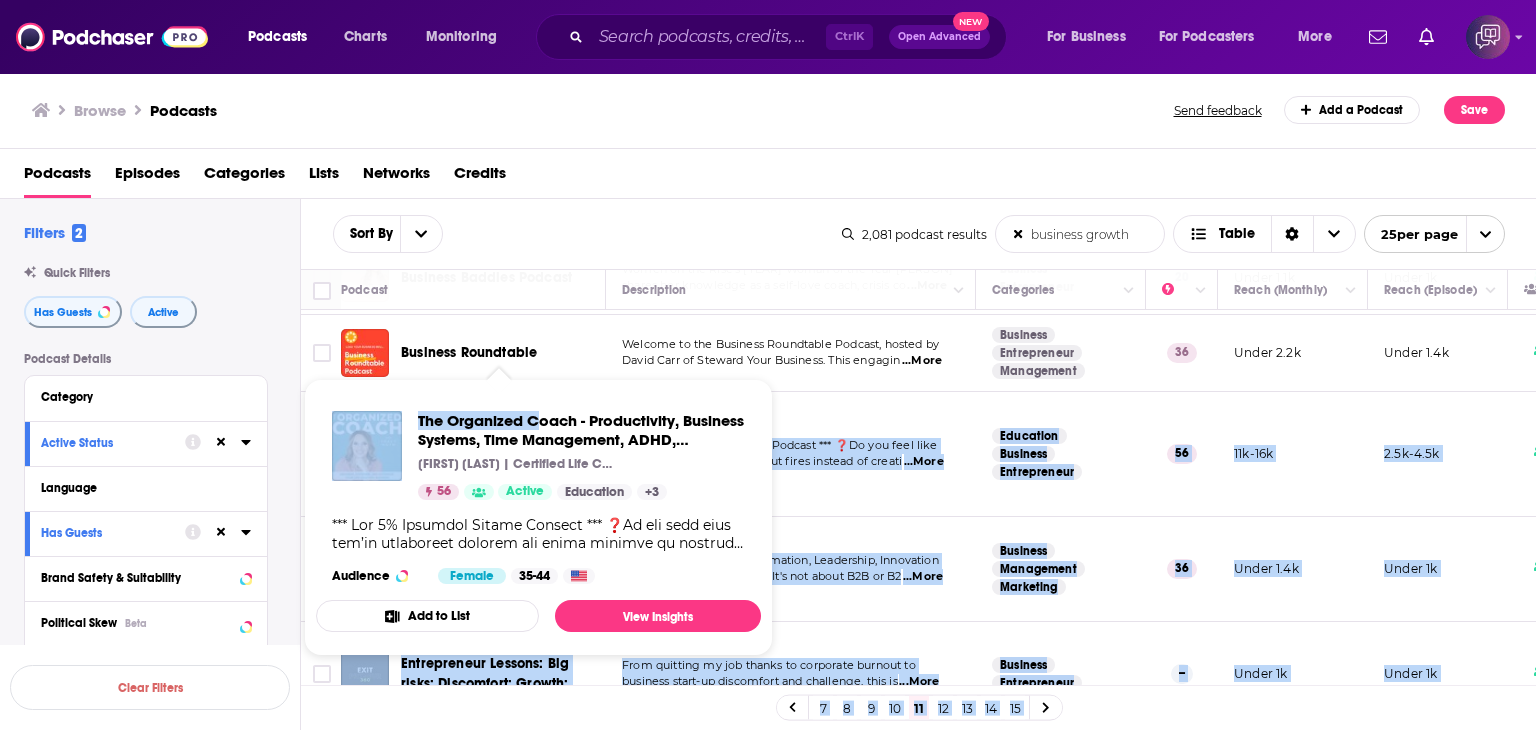 drag, startPoint x: 397, startPoint y: 393, endPoint x: 540, endPoint y: 397, distance: 143.05594 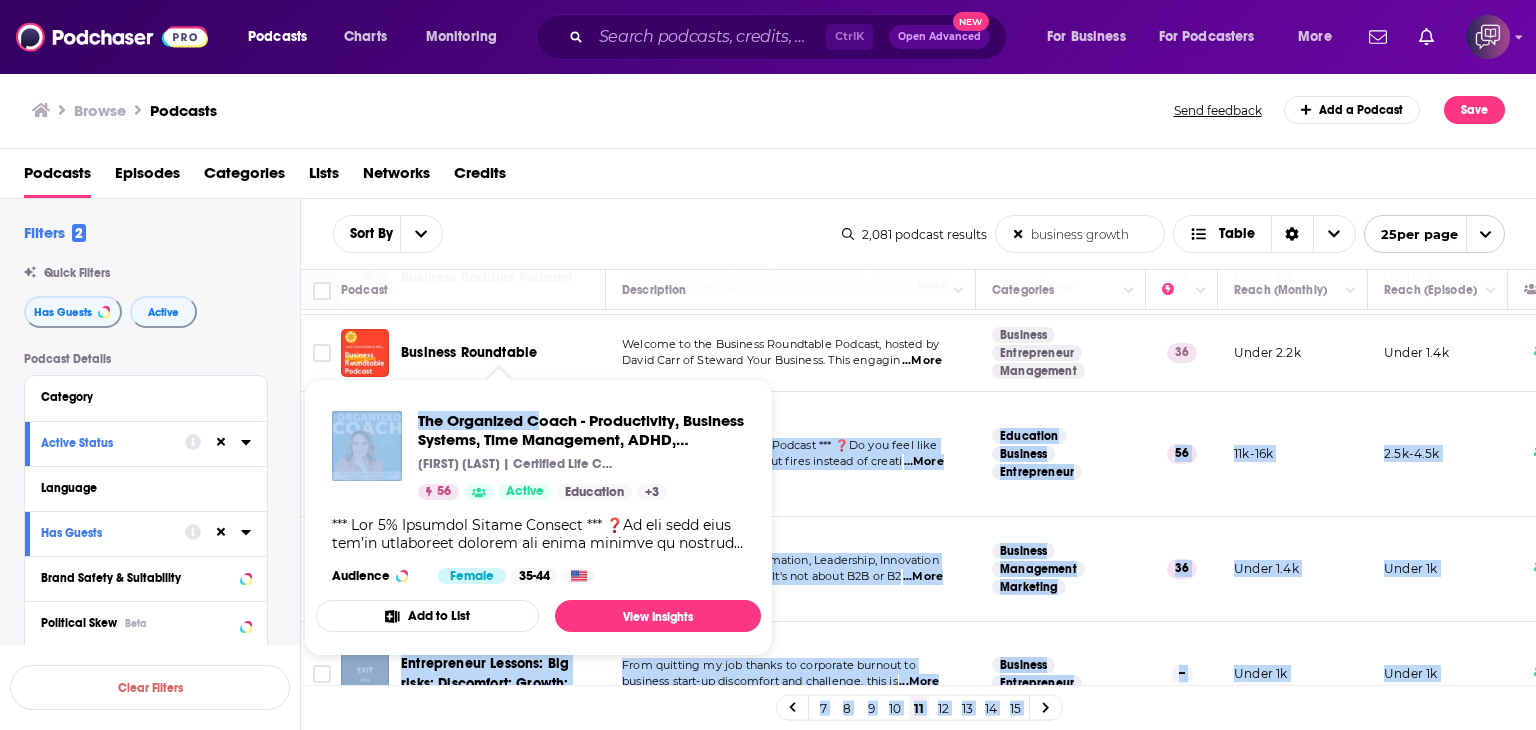 click on "Podcasts Charts Monitoring Ctrl  K Open Advanced New For Business For Podcasters More Podcasts Charts Monitoring For Business For Podcasters More Browse Podcasts Send feedback Add a Podcast Save Podcasts Episodes Categories Lists Networks Credits Filters 2 Quick Filters Has Guests Active Podcast Details Category Active Status Language Has Guests Brand Safety  & Suitability Political Skew Beta Show More Audience  & Reach Power Score™ Reach (Monthly) Reach (Episode Average) Gender Age Income Show More Saved Searches Select Clear Filters Sort By business growth List Search Input Search the results... Table 2,081   podcast   results business growth List Search Input Search the results... Table 25  per page Podcast Description Categories Reach (Monthly) Reach (Episode) Top Country The Good Advice Podcast: Do Business Better with [FIRST] [LAST] Are you ready to grow your business? Join our show as we talk about every tool you need for real meaningful   ...More Business Entrepreneur Management 39 Under 2.5k Under 1k" at bounding box center [768, 365] 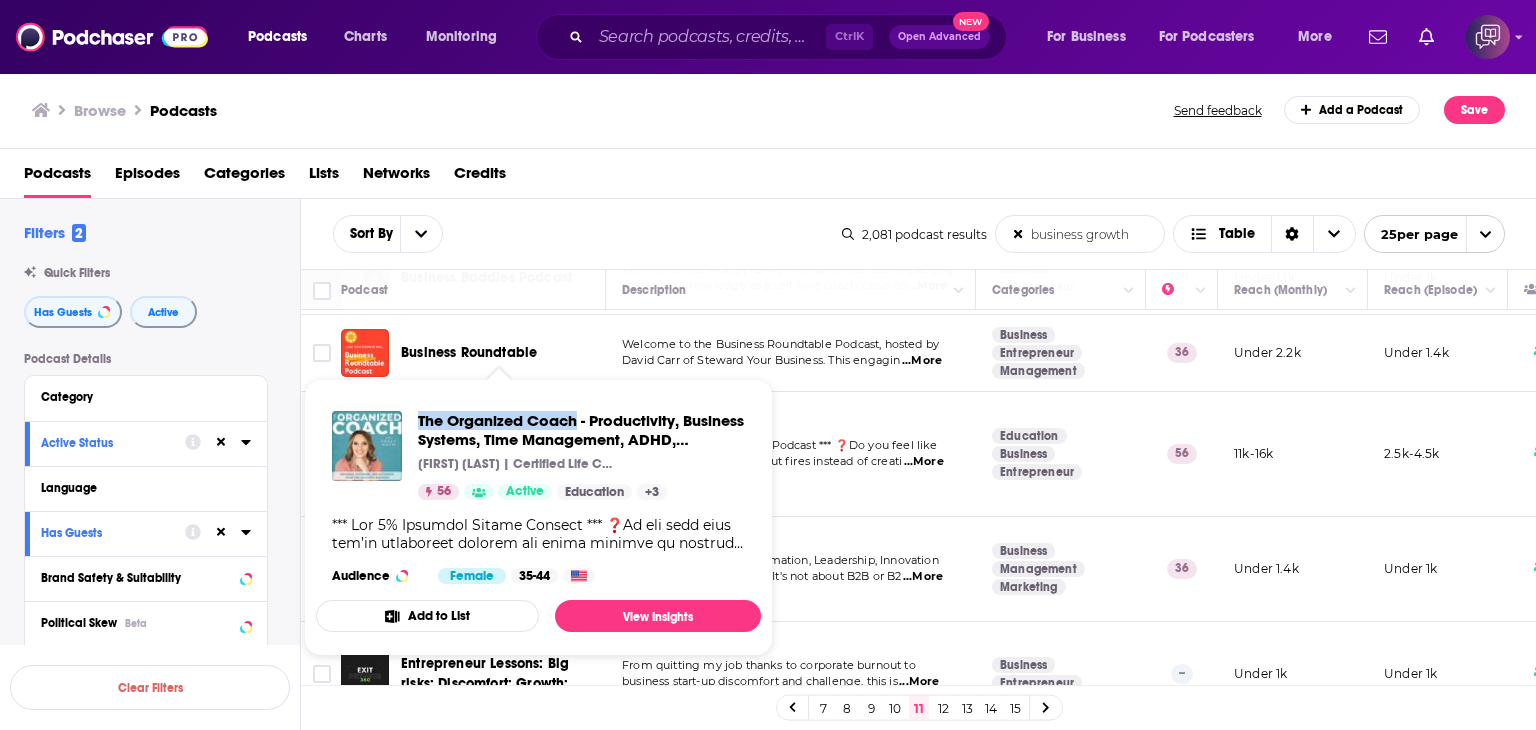 drag, startPoint x: 416, startPoint y: 398, endPoint x: 578, endPoint y: 402, distance: 162.04938 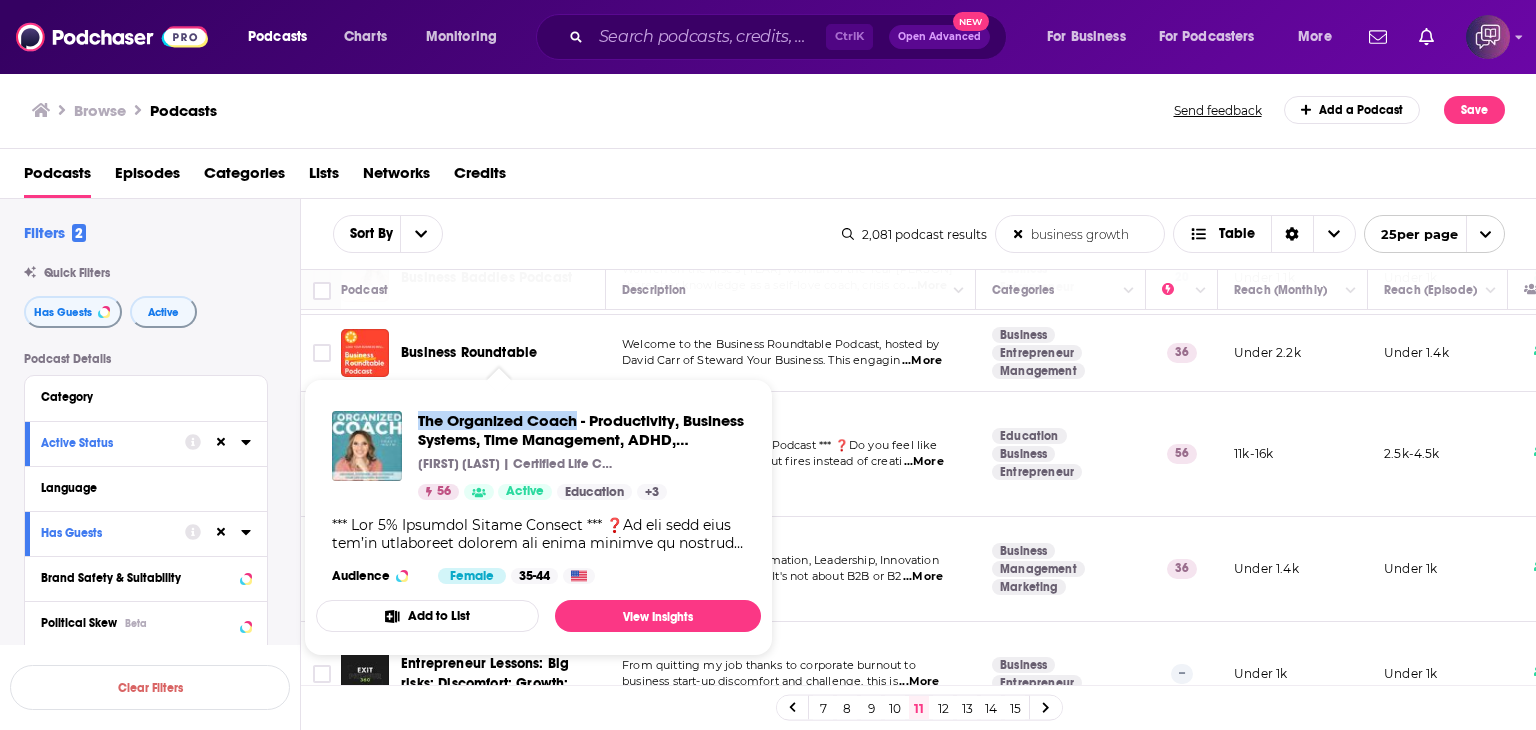 click on "The Organized Coach - Productivity, Business Systems, Time Management, ADHD, Routines, Life Coach, Entrepreneur [FIRST] [LAST] | Certified Life Coach, Professional Organizer, Systems Specialist 56 Active Education + 3 Audience Female 35-44" at bounding box center (538, 497) 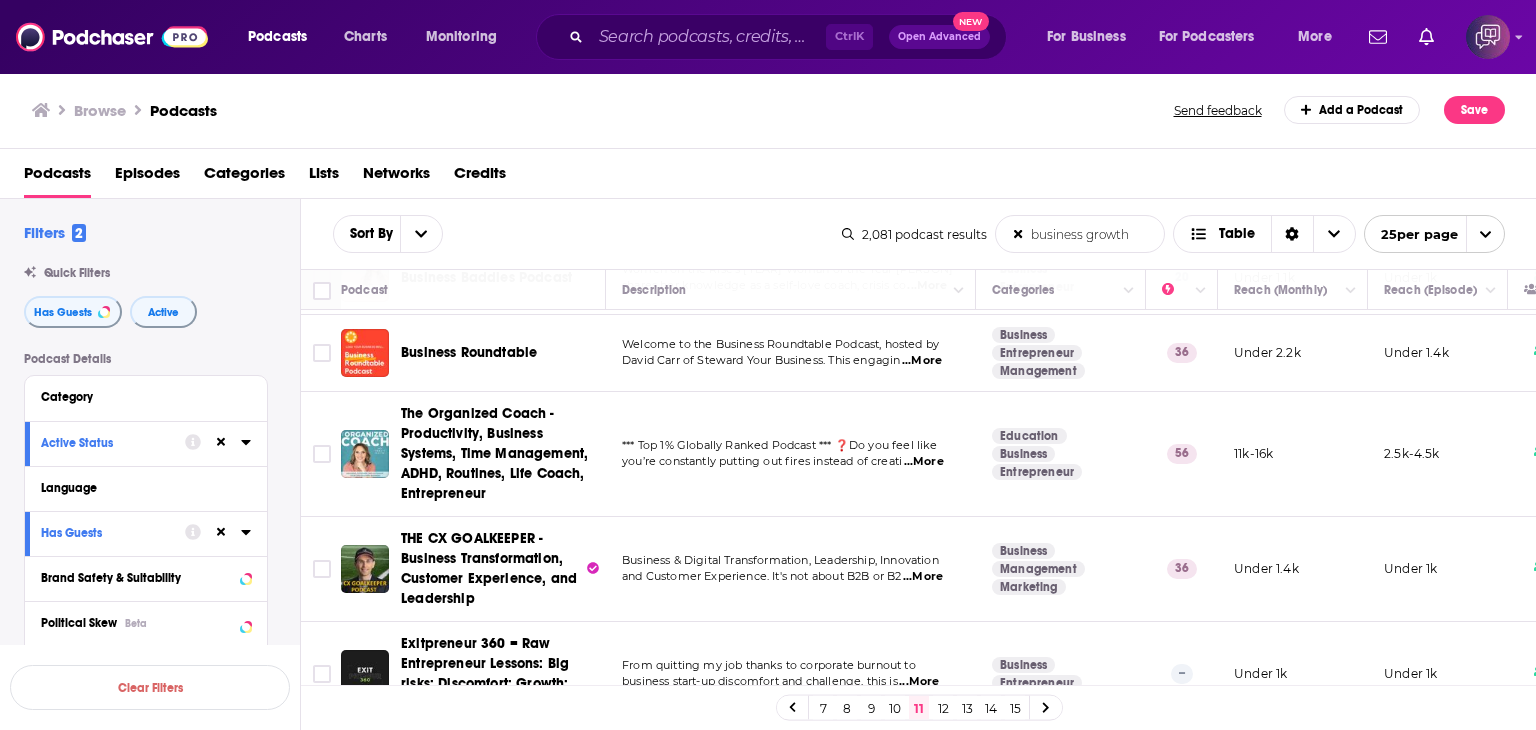 scroll, scrollTop: 1700, scrollLeft: 0, axis: vertical 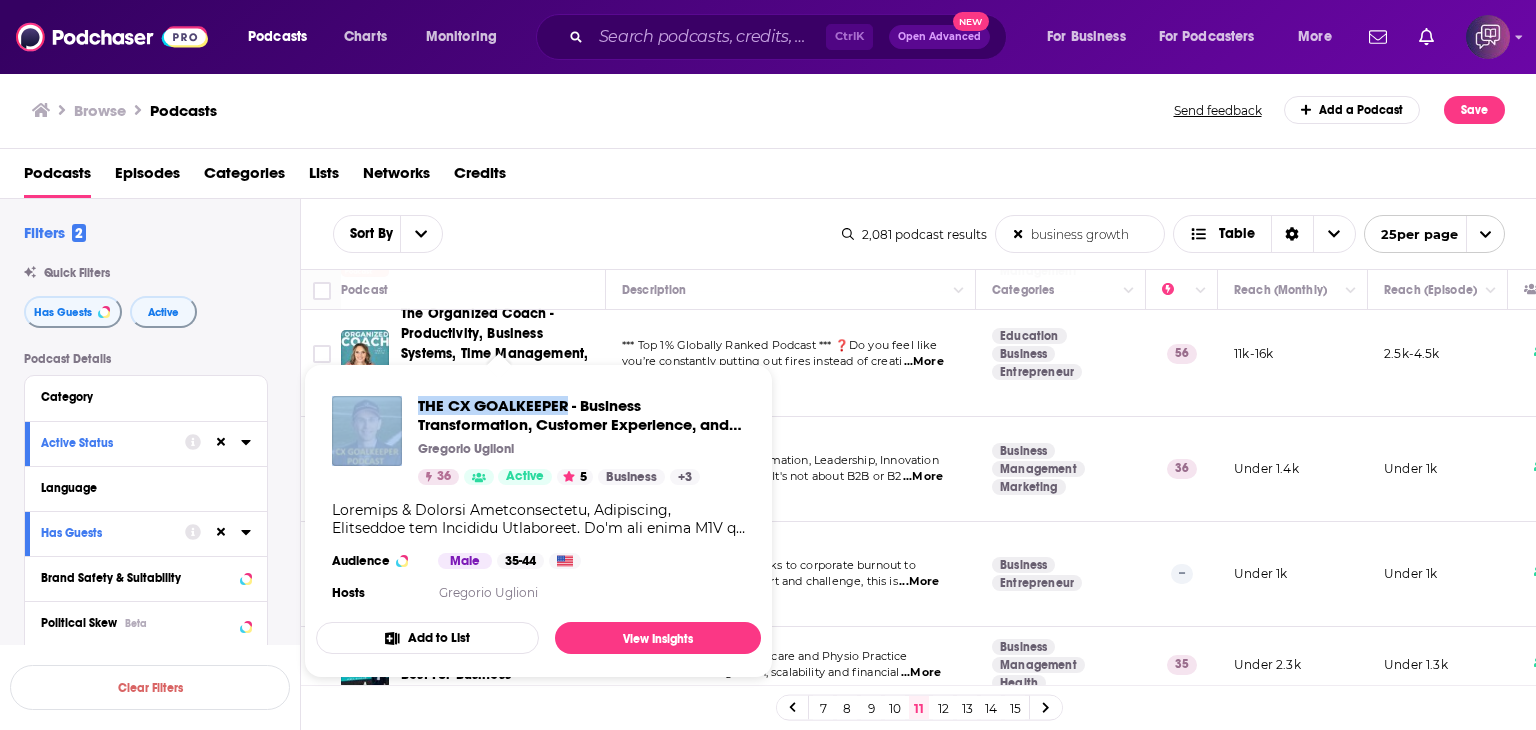 drag, startPoint x: 408, startPoint y: 389, endPoint x: 567, endPoint y: 389, distance: 159 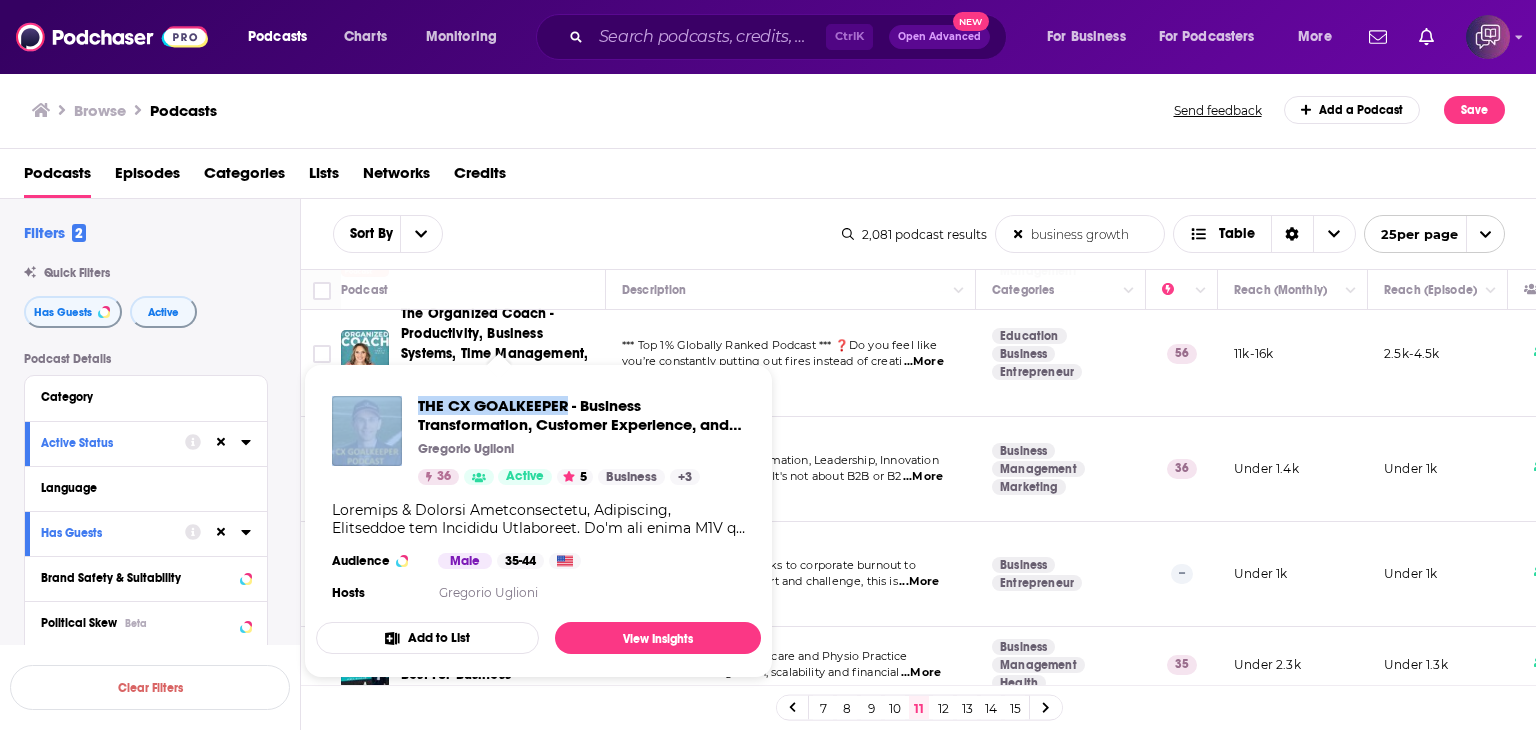 click on "THE CX GOALKEEPER - Business Transformation, Customer Experience, and Leadership Gregorio Uglioni 36 Active 5 Business + 3 Audience Male 35-44 Hosts   Gregorio Uglioni" at bounding box center [538, 501] 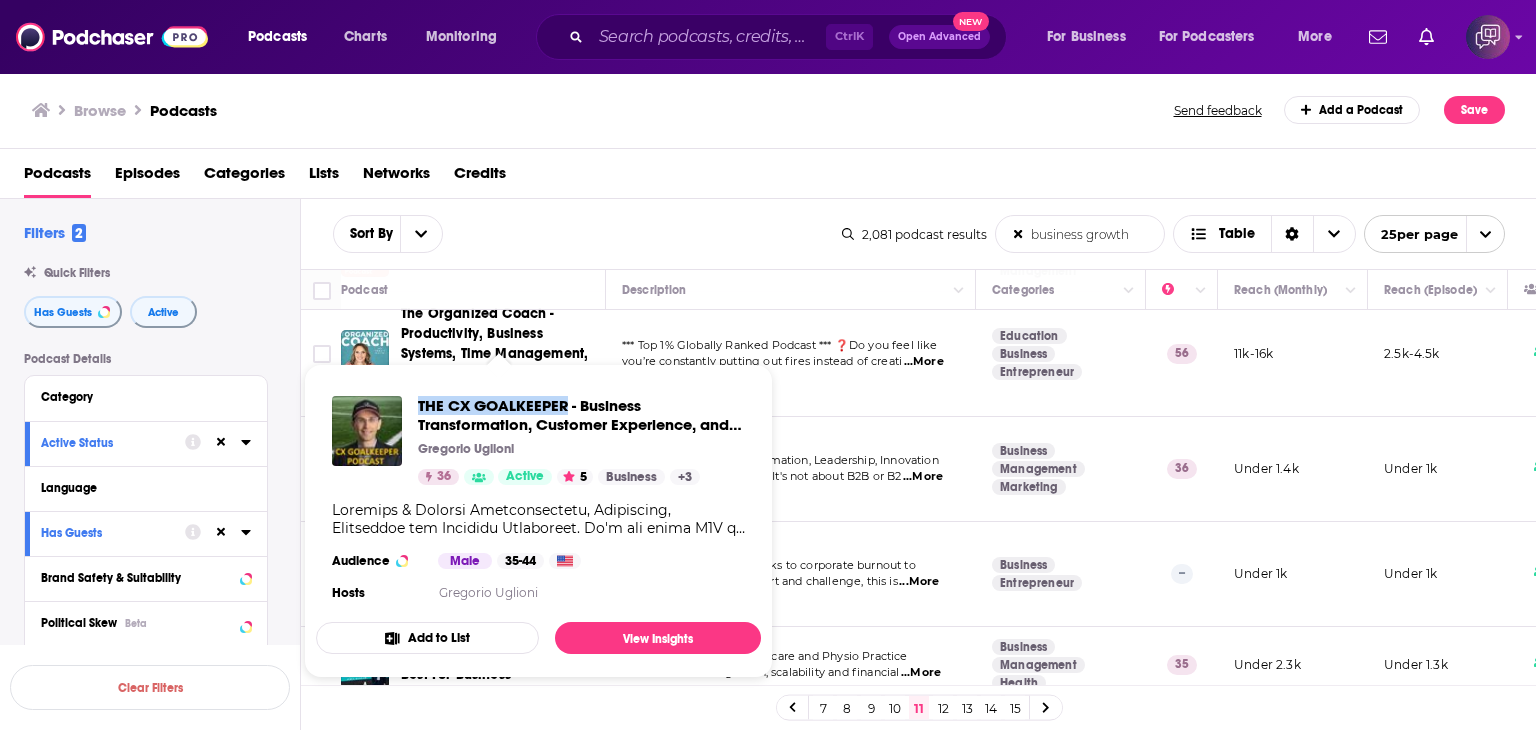 drag, startPoint x: 410, startPoint y: 380, endPoint x: 566, endPoint y: 369, distance: 156.38734 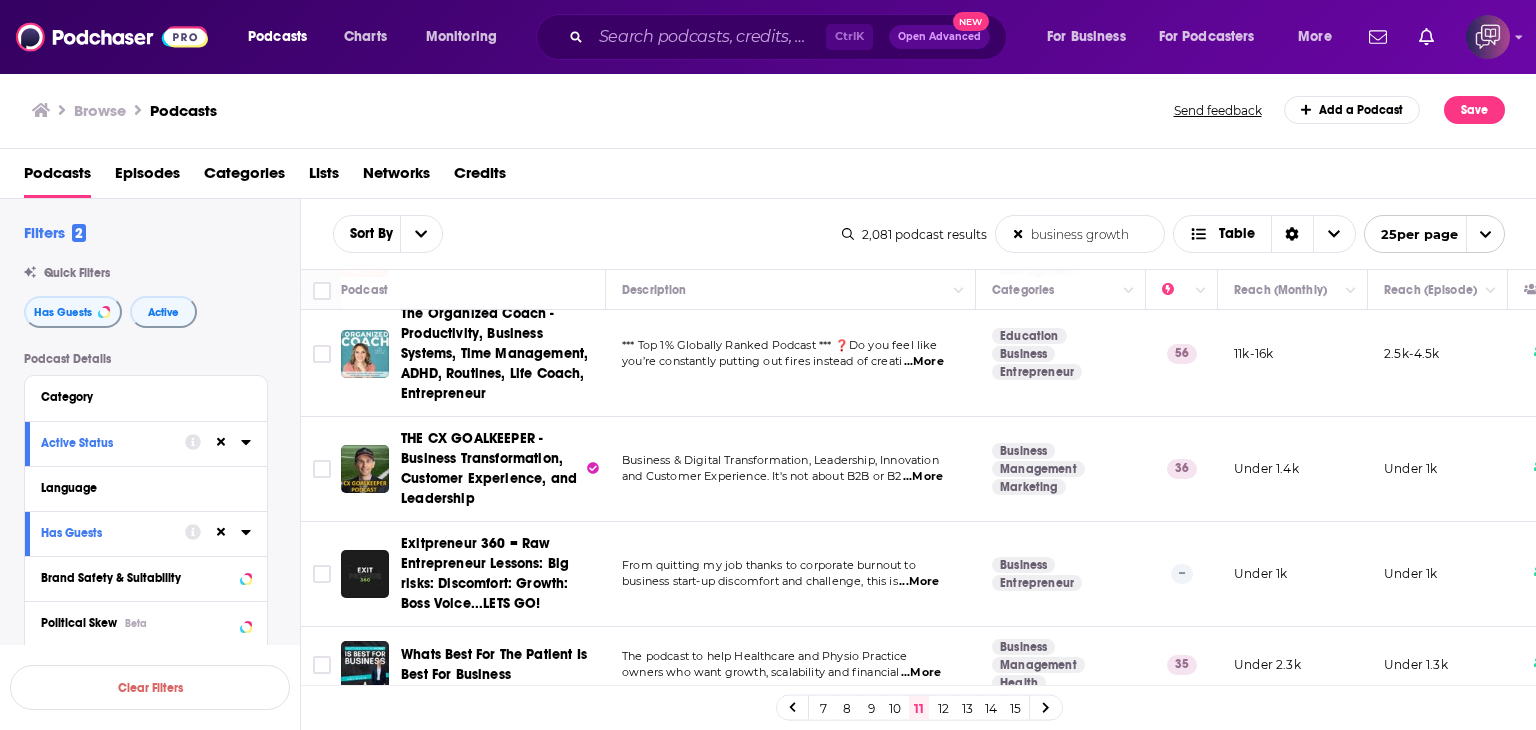 scroll, scrollTop: 1724, scrollLeft: 0, axis: vertical 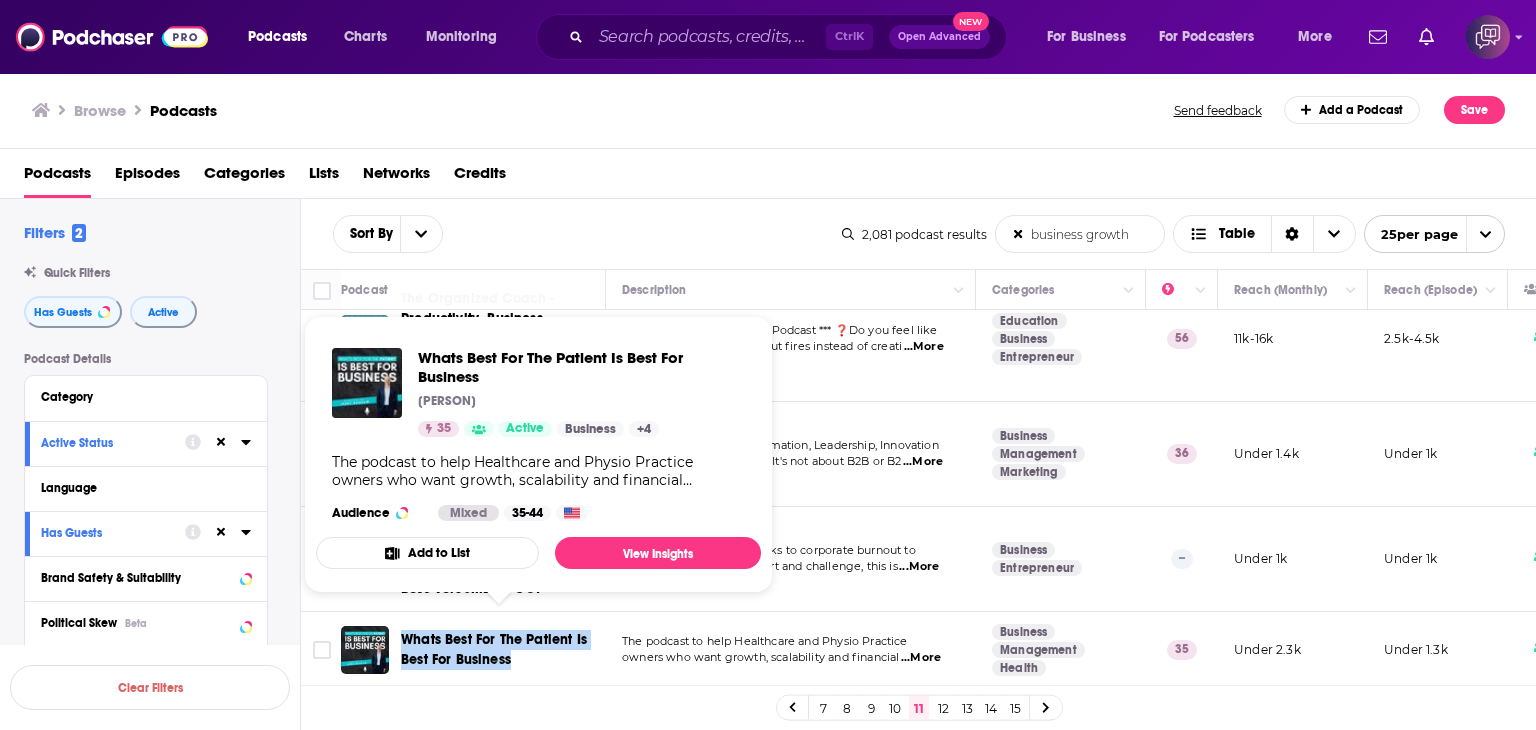drag, startPoint x: 399, startPoint y: 610, endPoint x: 519, endPoint y: 641, distance: 123.9395 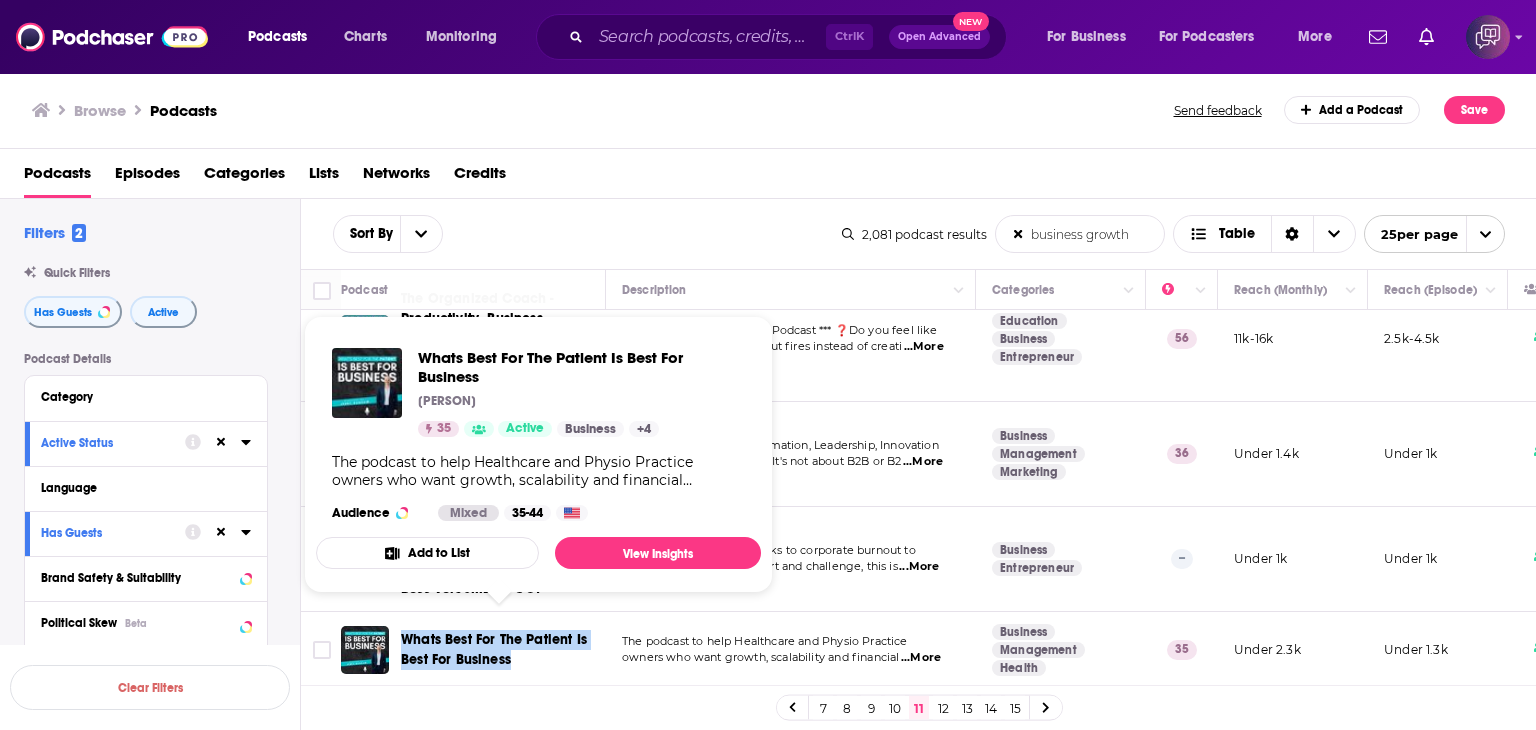 click on "Whats Best For The Patient Is Best For Business" at bounding box center (475, 650) 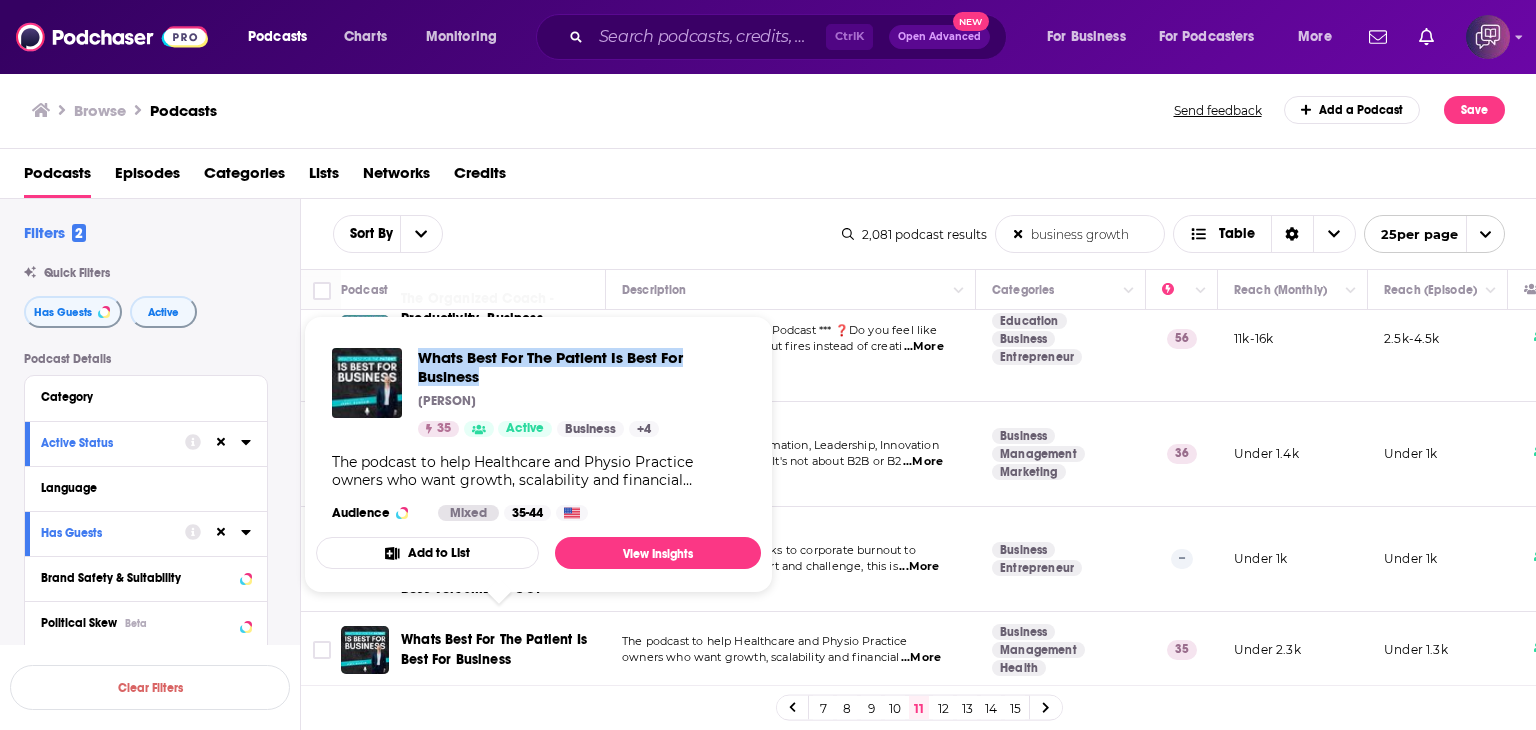 drag, startPoint x: 414, startPoint y: 335, endPoint x: 524, endPoint y: 373, distance: 116.37869 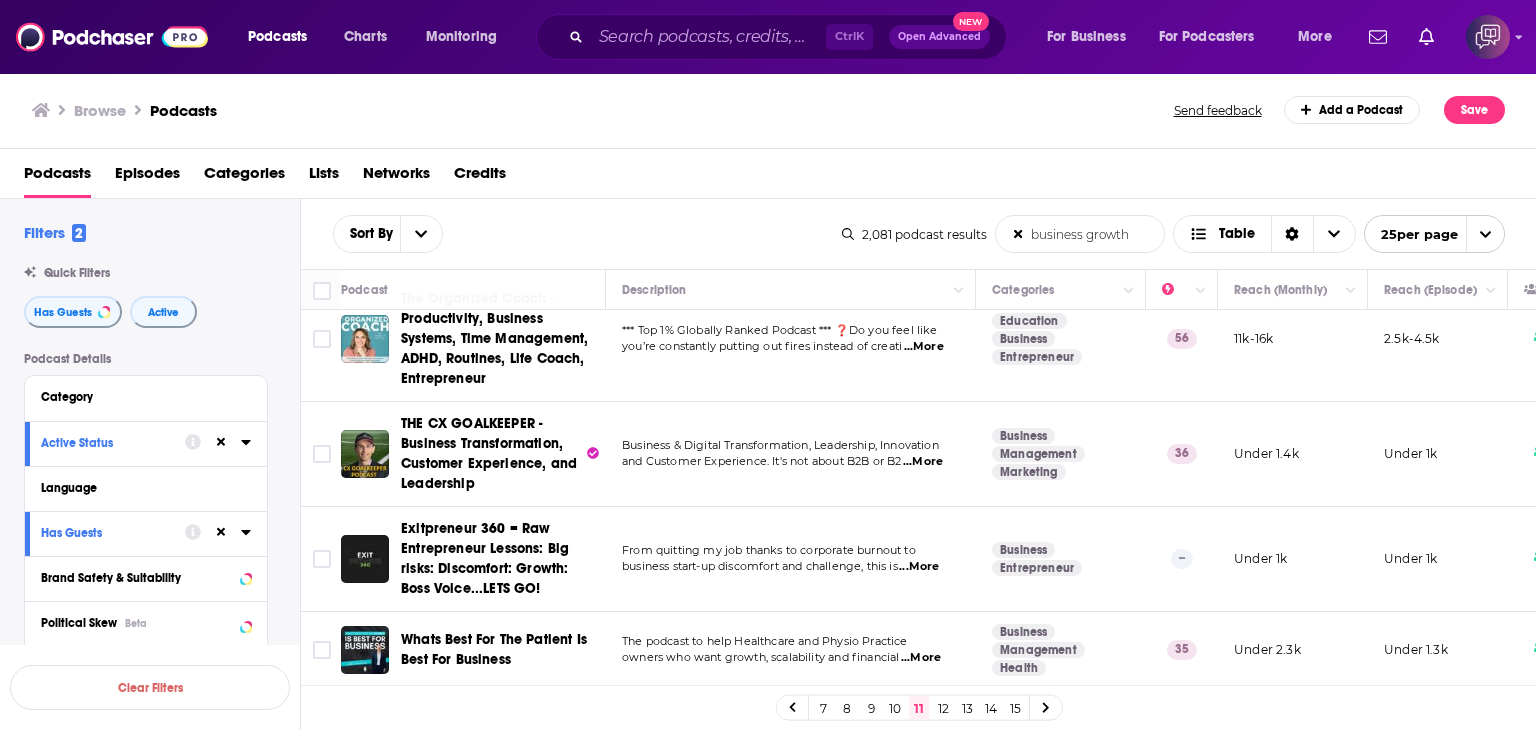 click on "12" at bounding box center (943, 708) 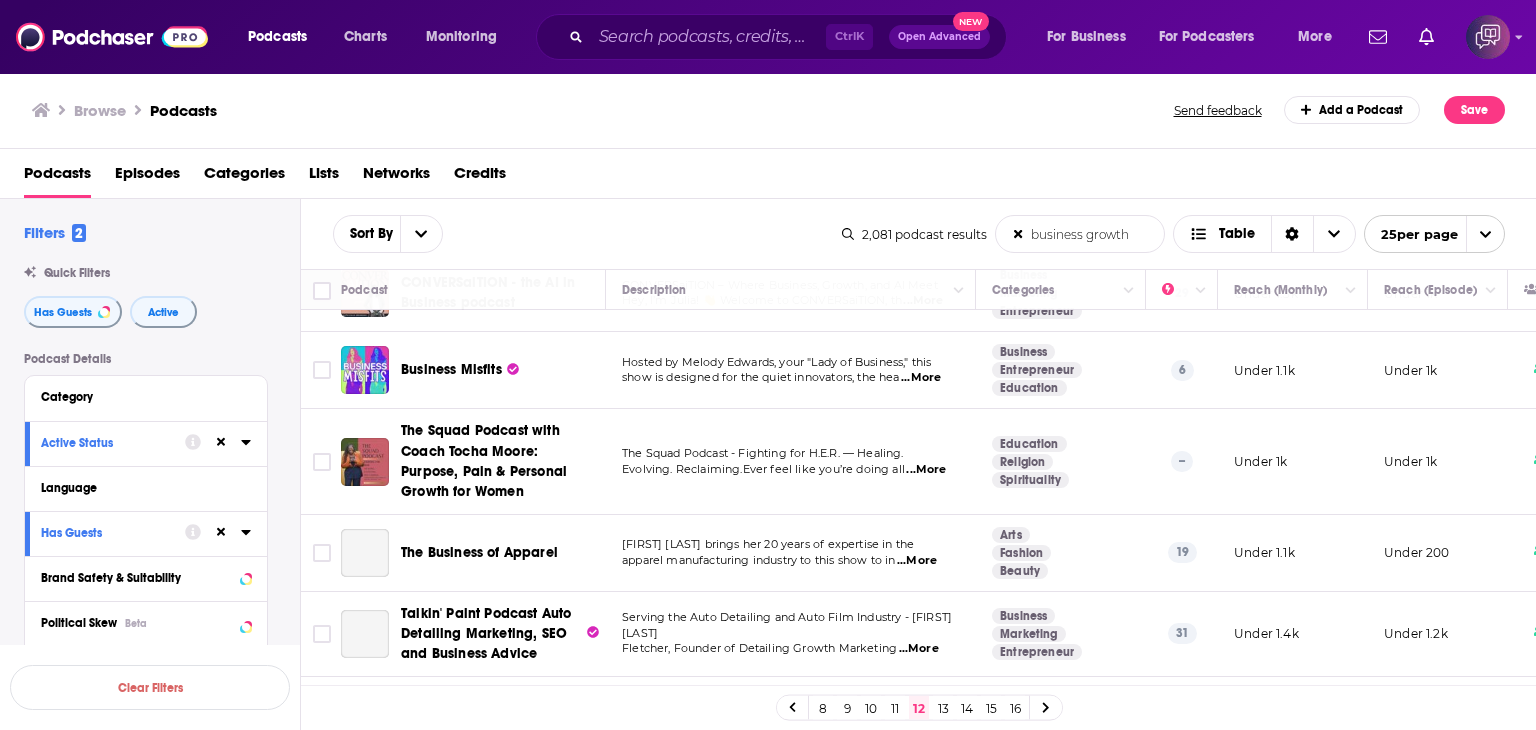scroll, scrollTop: 0, scrollLeft: 0, axis: both 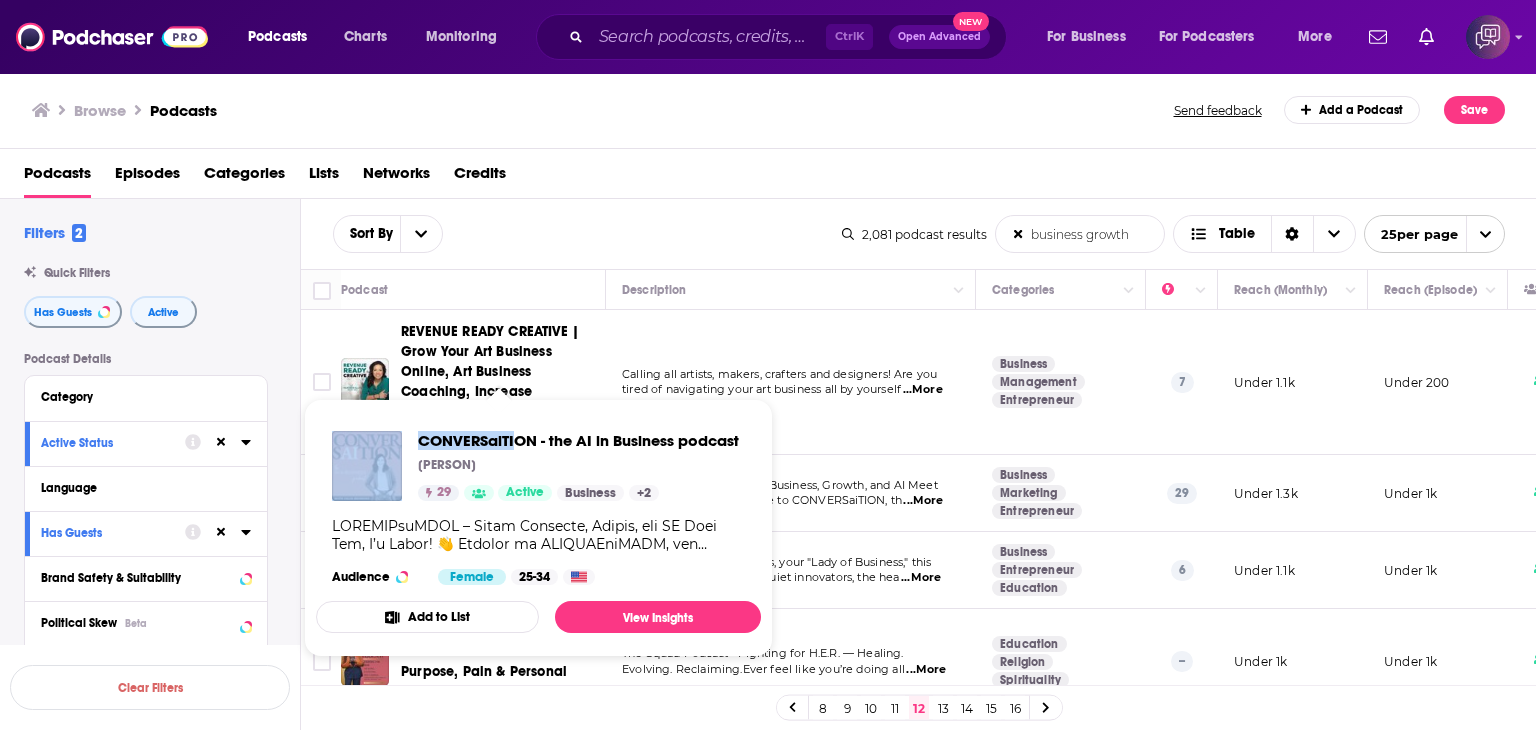 drag, startPoint x: 406, startPoint y: 422, endPoint x: 517, endPoint y: 438, distance: 112.147224 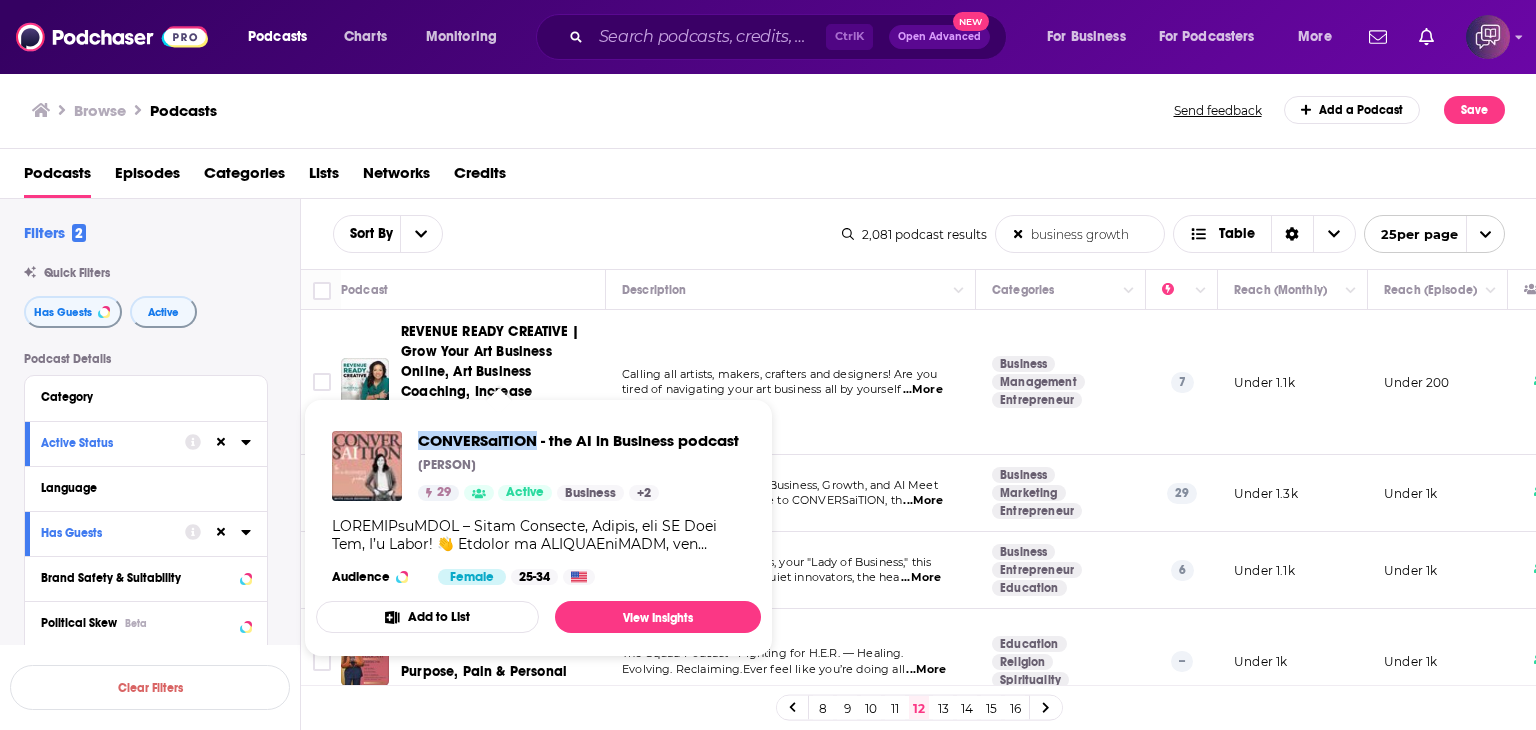 drag, startPoint x: 419, startPoint y: 419, endPoint x: 536, endPoint y: 426, distance: 117.20921 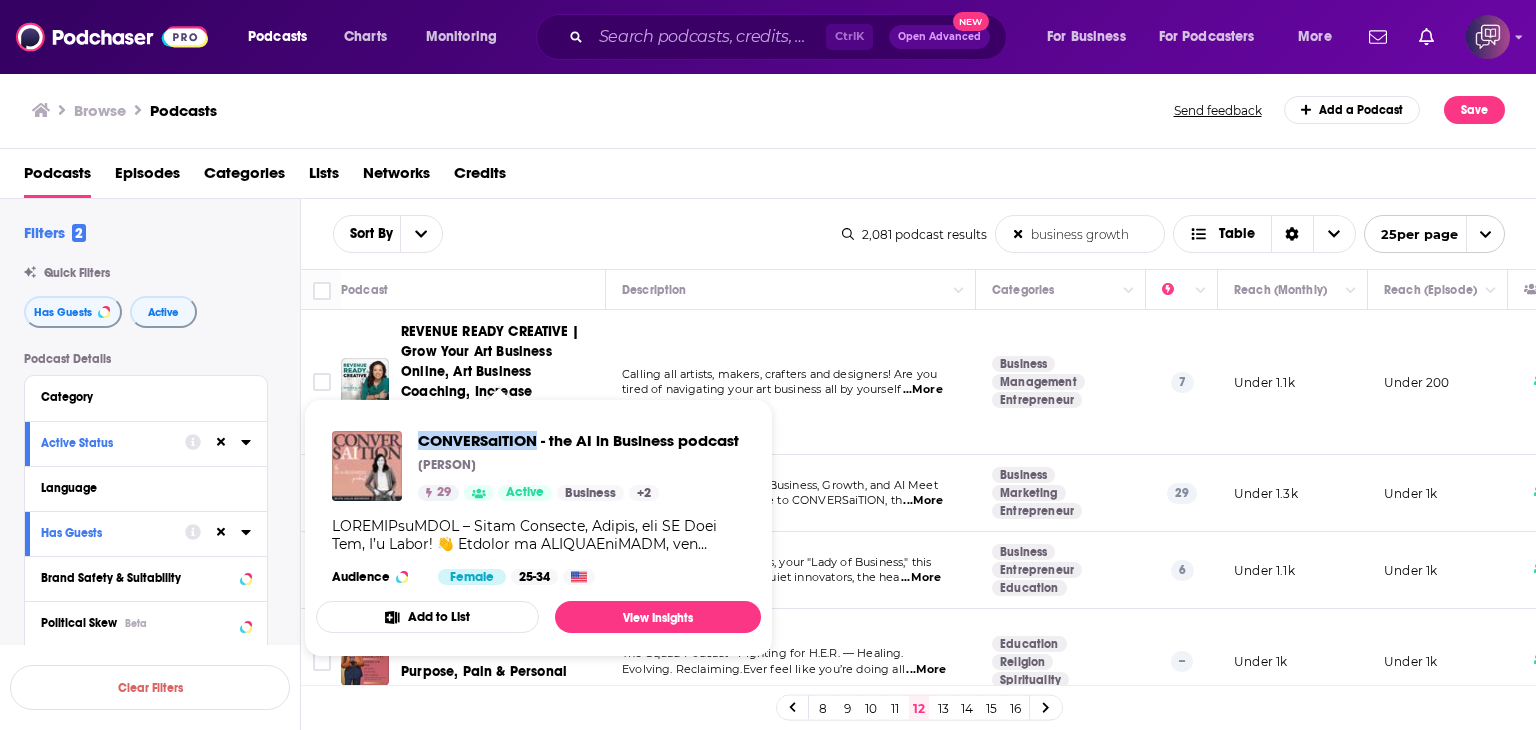 click on "CONVERSaiTION - the AI in Business podcast [PERSON] [NUMBER] Active Business + [NUMBER] Audience Female [AGE]" at bounding box center [538, 508] 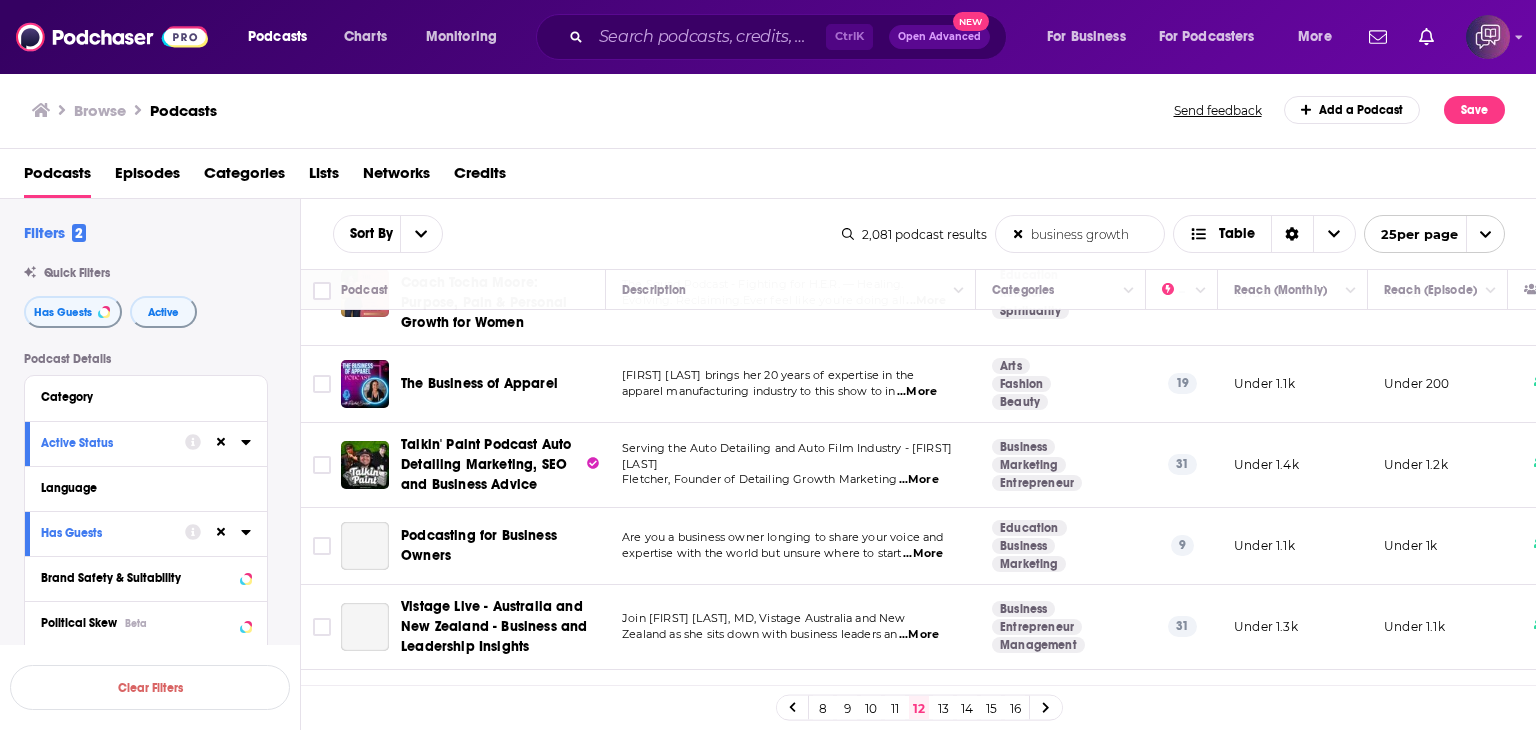 scroll, scrollTop: 400, scrollLeft: 0, axis: vertical 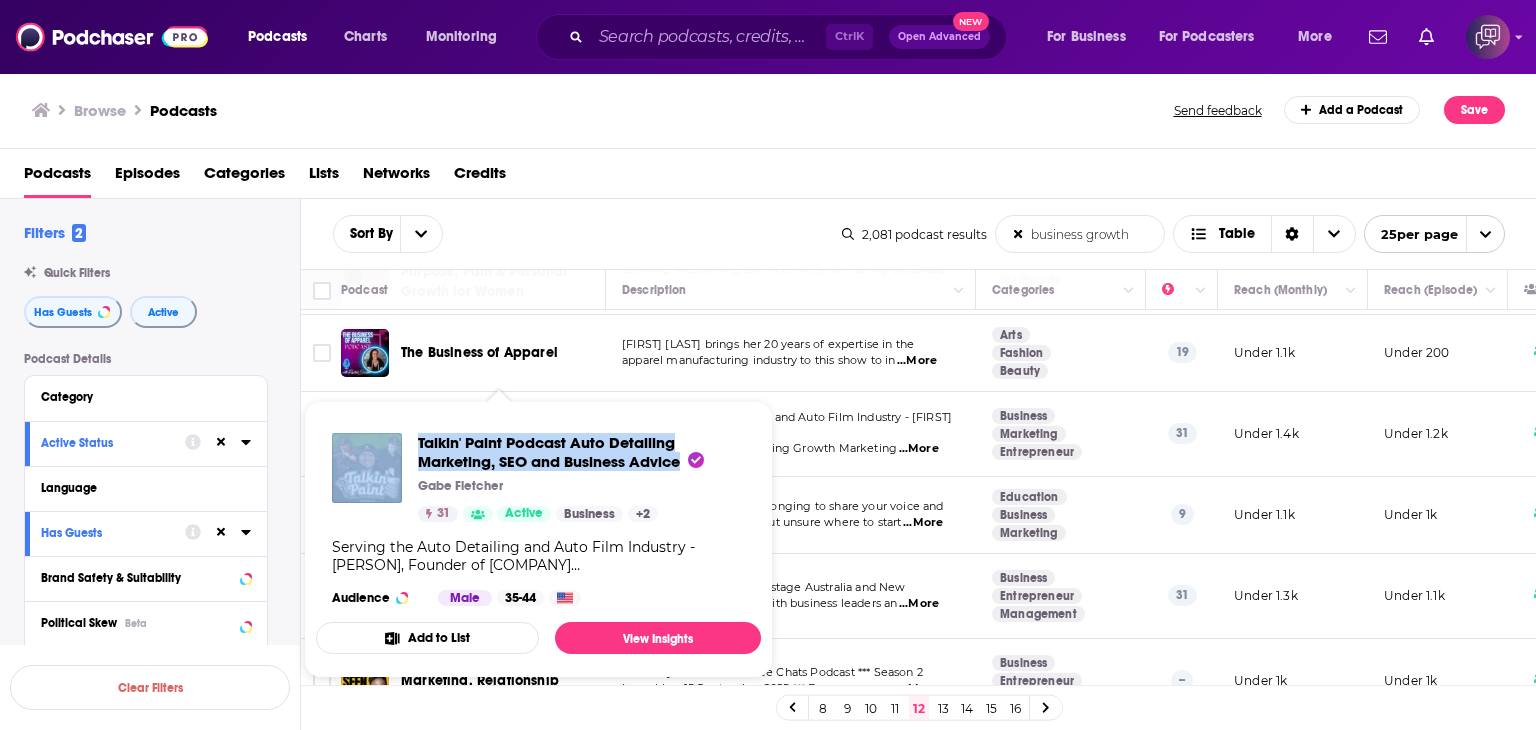 drag, startPoint x: 408, startPoint y: 429, endPoint x: 683, endPoint y: 456, distance: 276.32227 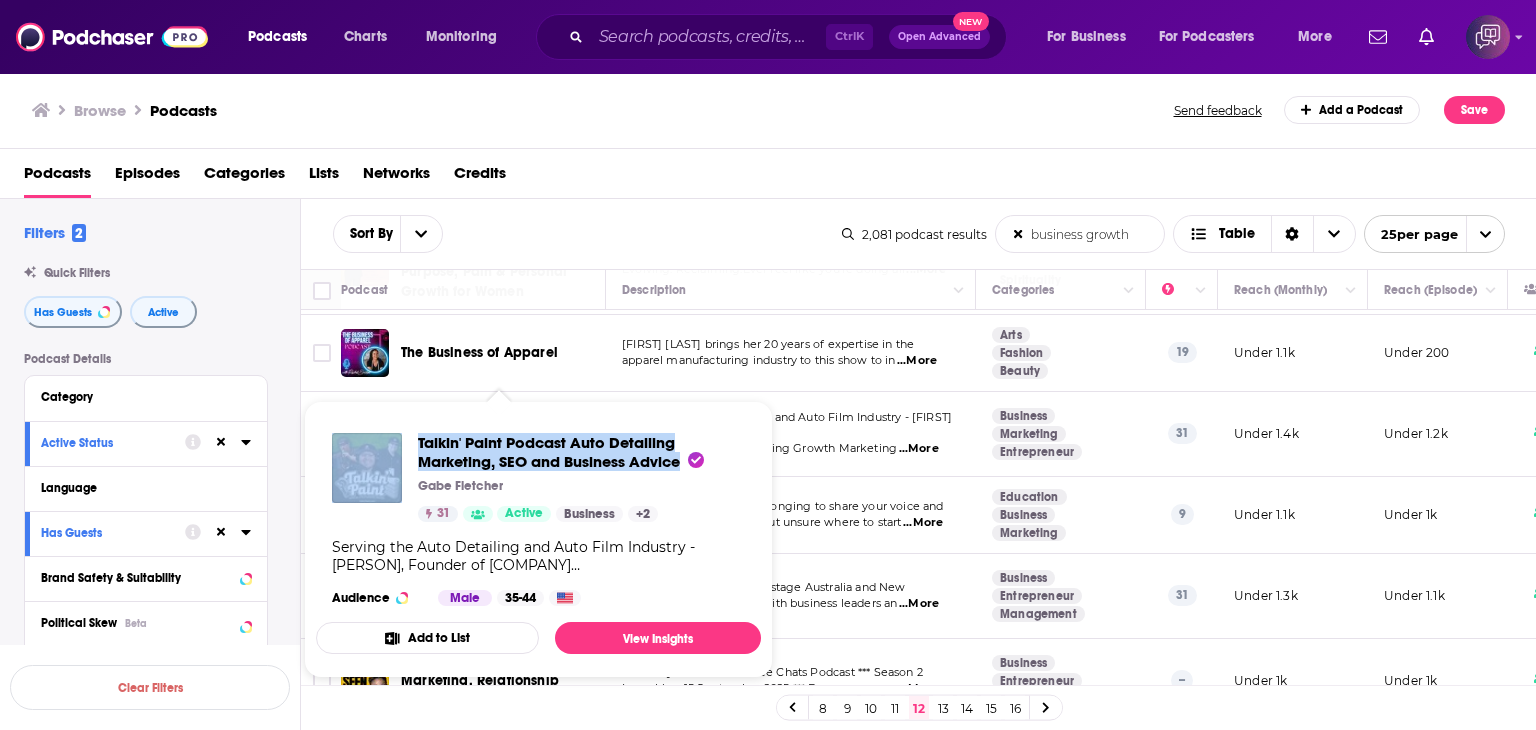 click on "Talkin' Paint Podcast Auto Detailing Marketing, SEO and Business Advice [FIRST] [LAST] 31 Active Business + 2 Serving the Auto Detailing and Auto Film Industry - [FIRST] [LAST], Founder of Detailing Growth Marketing Agency
https://detailinggrowth.com brings first-hand industry knowledge in business development, marketing strategies and growth concepts to the Auto Detailing, Ceramic Coating, Window Tinting and Paint Protection Film Industry.
Join their free marketing group on Facebook for more information - https://facebook.com/groups/detailinggrowth/
Interested in being on Talkin Paint? Reach out at https://talkinpaint.com/be-a-guest/ Audience Male 35-44" at bounding box center (538, 519) 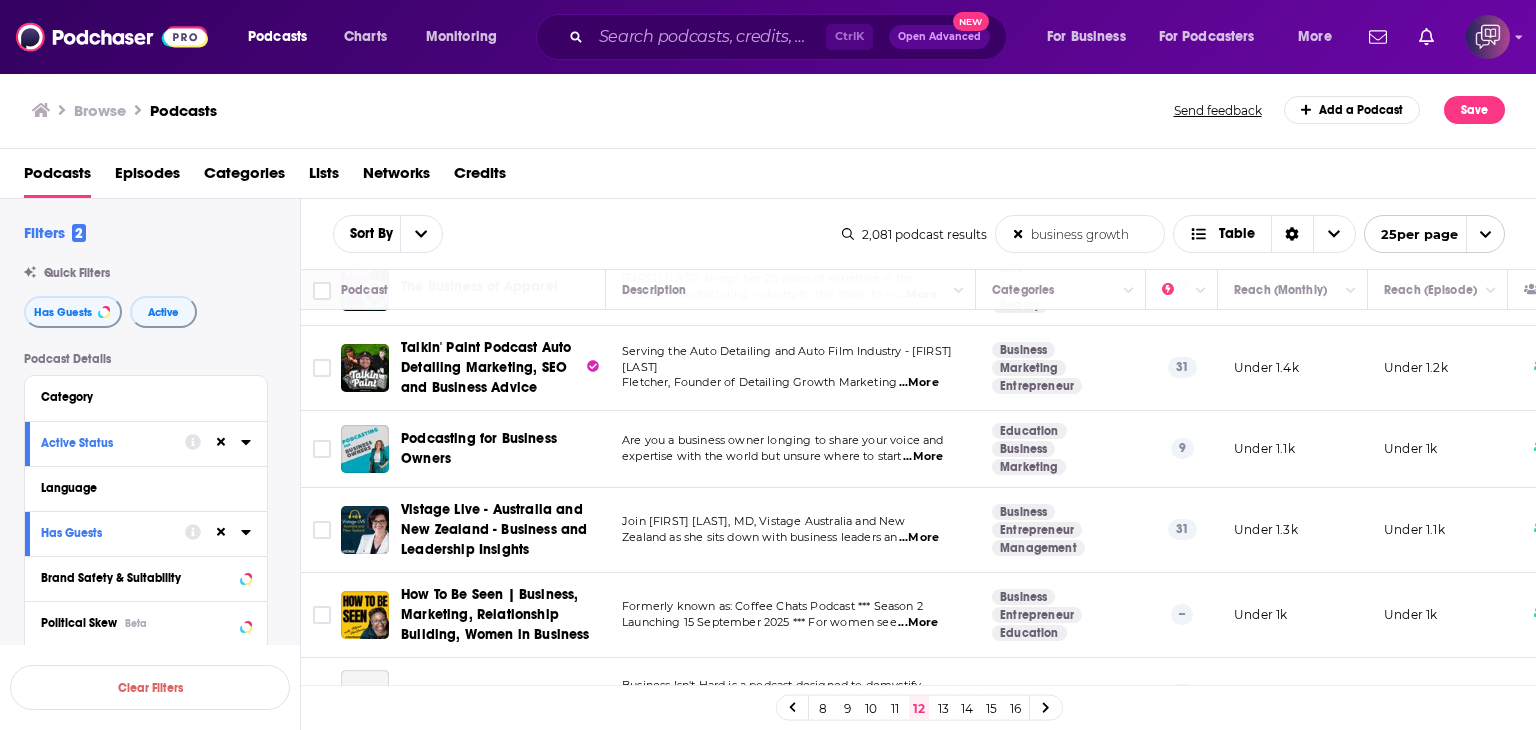 scroll, scrollTop: 500, scrollLeft: 0, axis: vertical 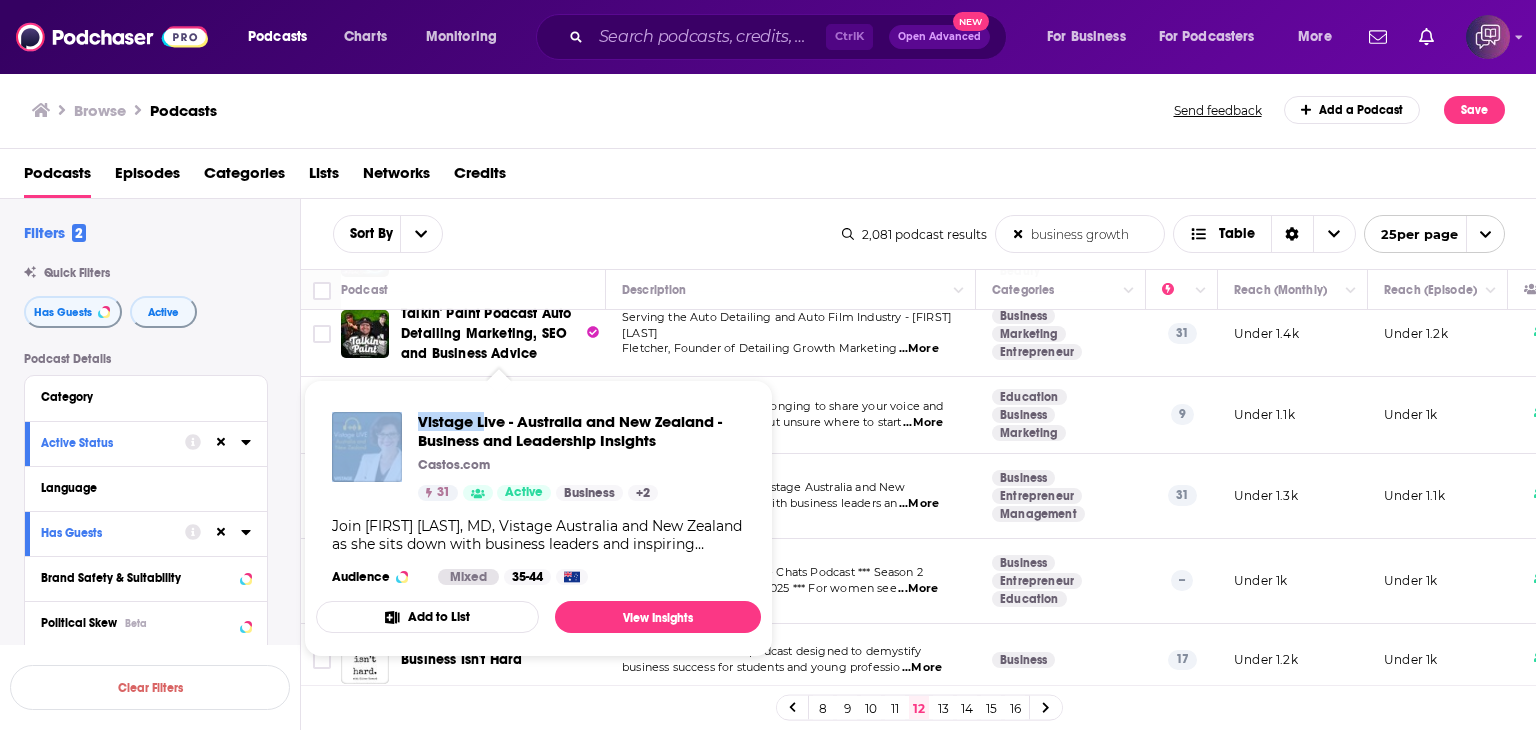 drag, startPoint x: 407, startPoint y: 404, endPoint x: 484, endPoint y: 404, distance: 77 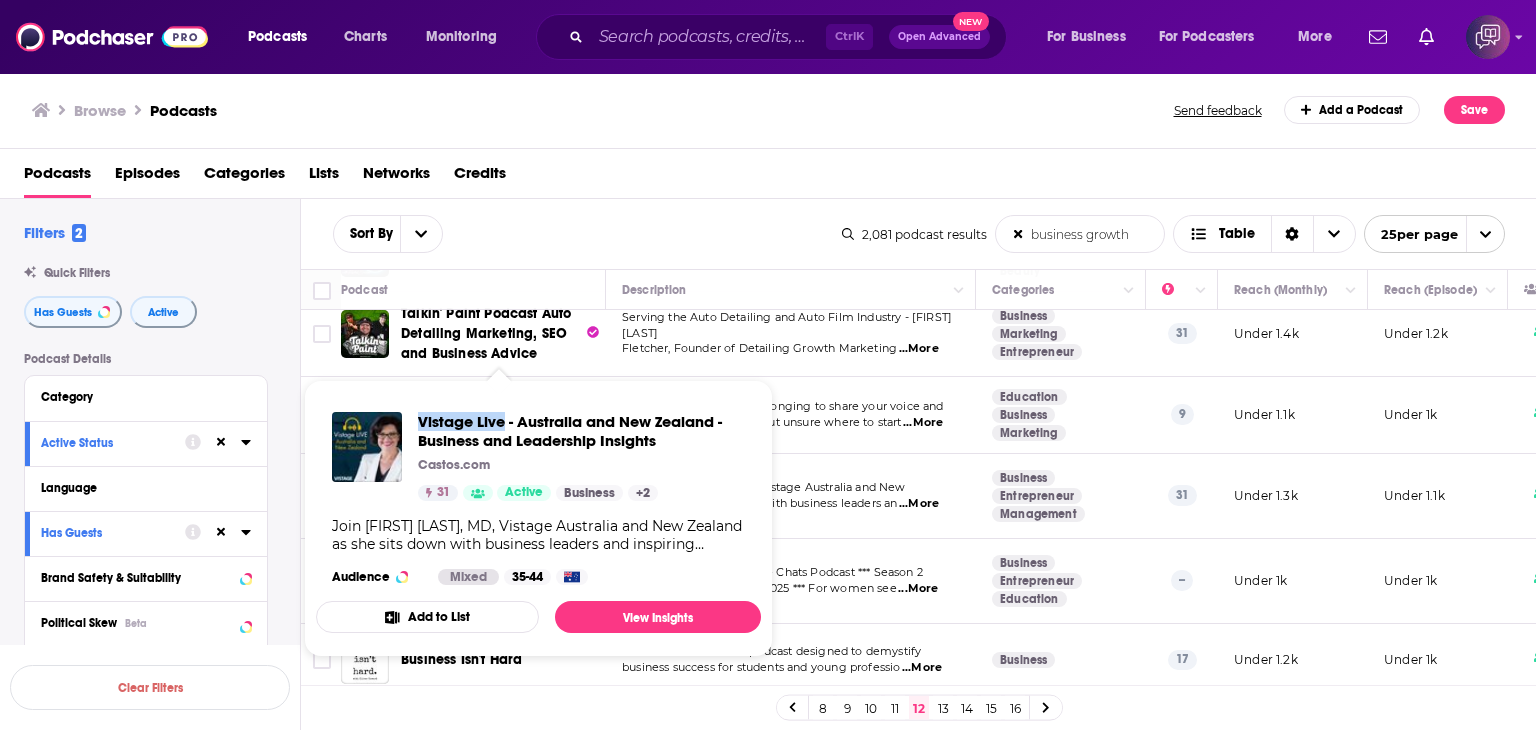 drag, startPoint x: 417, startPoint y: 404, endPoint x: 506, endPoint y: 404, distance: 89 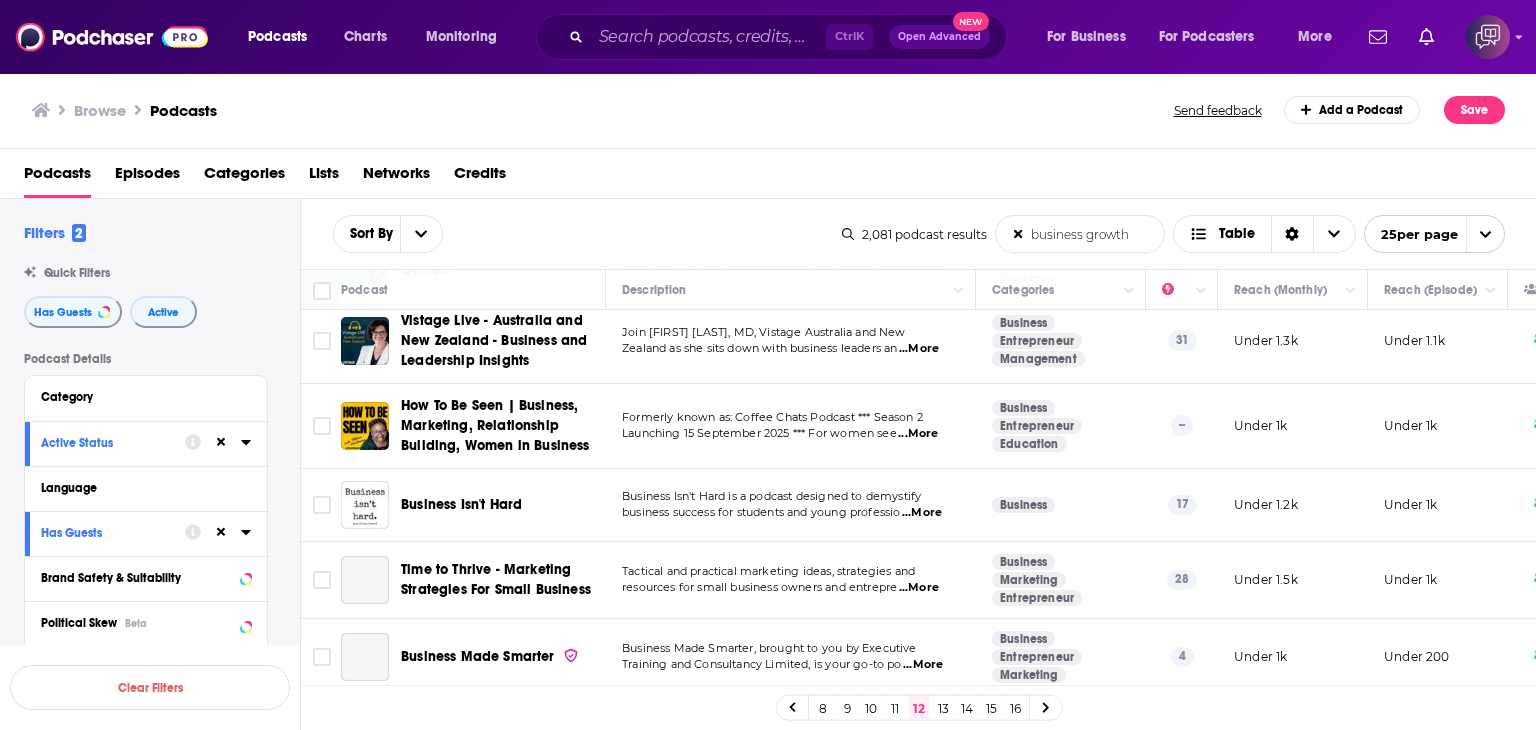 scroll, scrollTop: 700, scrollLeft: 0, axis: vertical 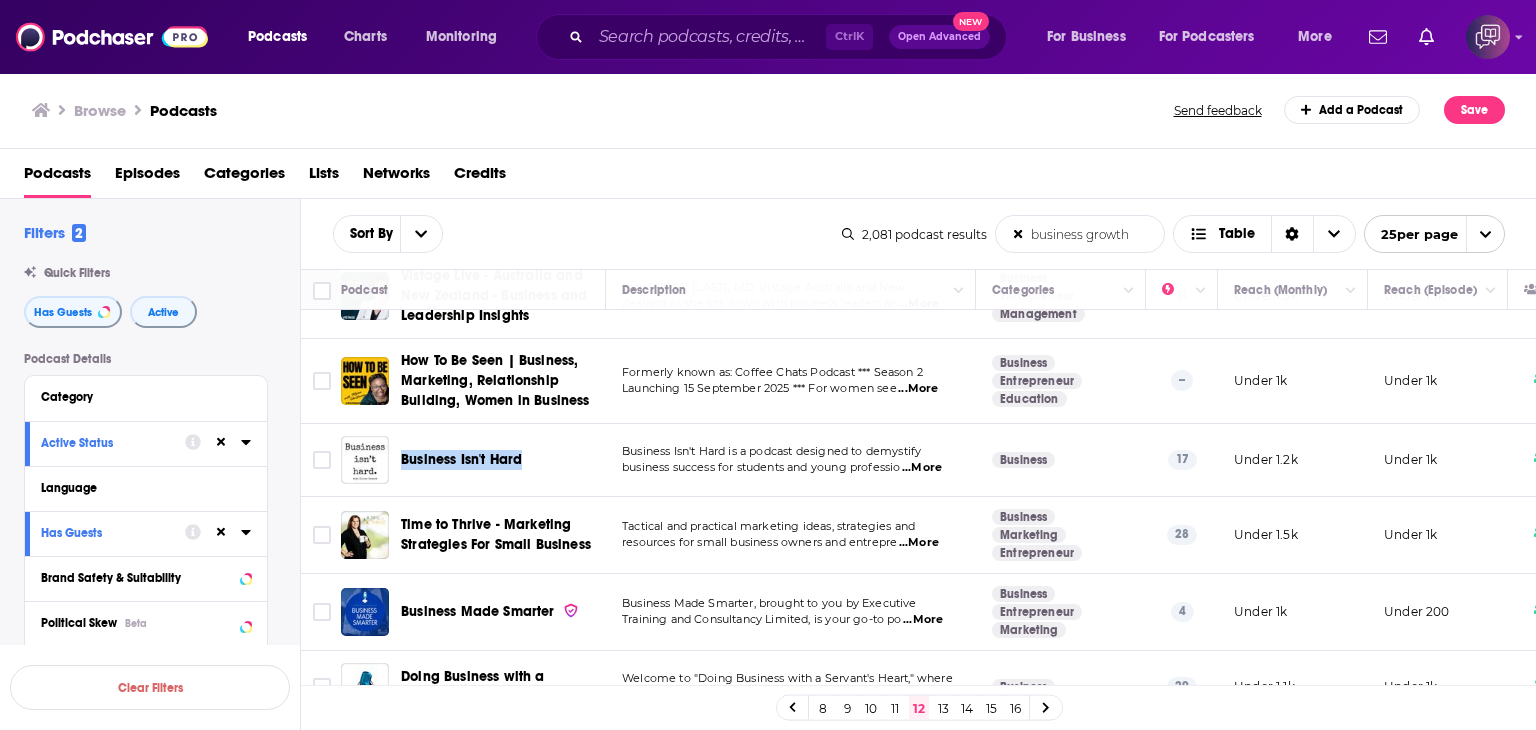 drag, startPoint x: 401, startPoint y: 436, endPoint x: 528, endPoint y: 436, distance: 127 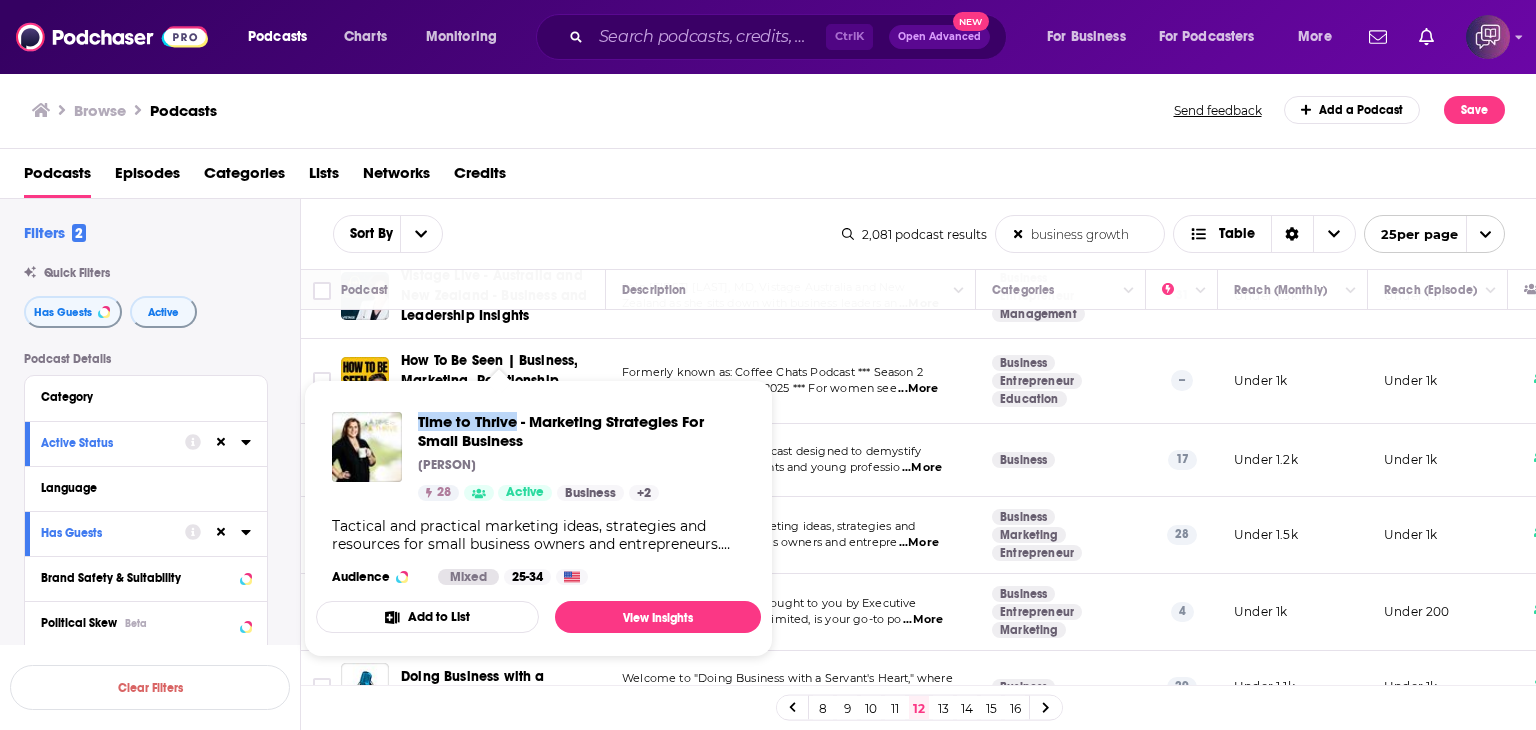 drag, startPoint x: 418, startPoint y: 401, endPoint x: 515, endPoint y: 405, distance: 97.082436 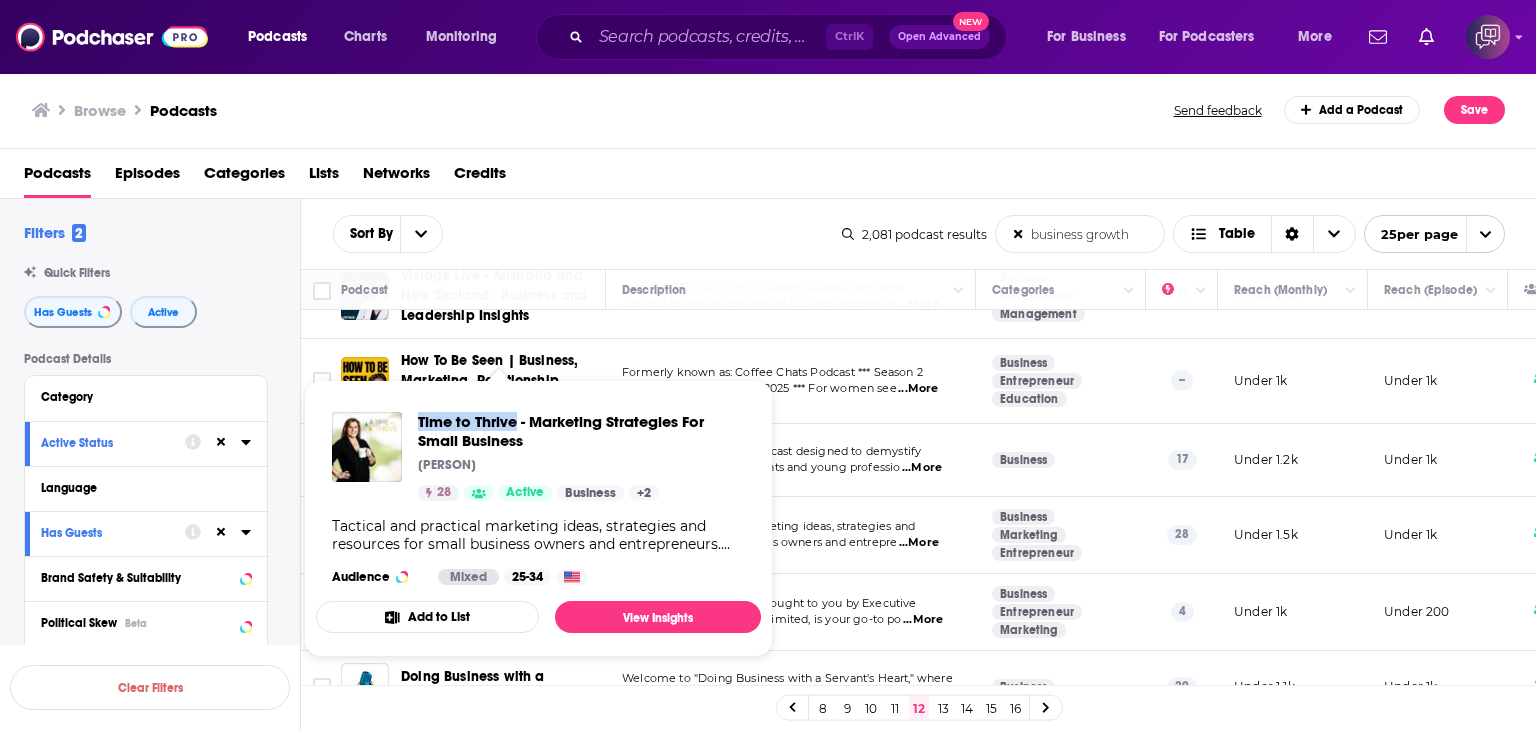 click on "Time to Thrive - Marketing Strategies For Small Business Bethany Meadows 28 Active Business + 2 Tactical and practical marketing ideas, strategies and resources for small business owners and entrepreneurs. Bethany Meadows has been the president of Vertical Solutions Media for the past 16 years. Vertical Solutions Media is a full-service marketing agency located in Birmingham, Alabama. They specialize in brand development, content marketing and growth strategies. Get out of survival mode! It's your TIME TO THRIVE! Learn more about free resources, marketing training and strategy coaching for business owners at www.TimeToThriveInBusiness.com Audience Mixed 25-34" at bounding box center (538, 498) 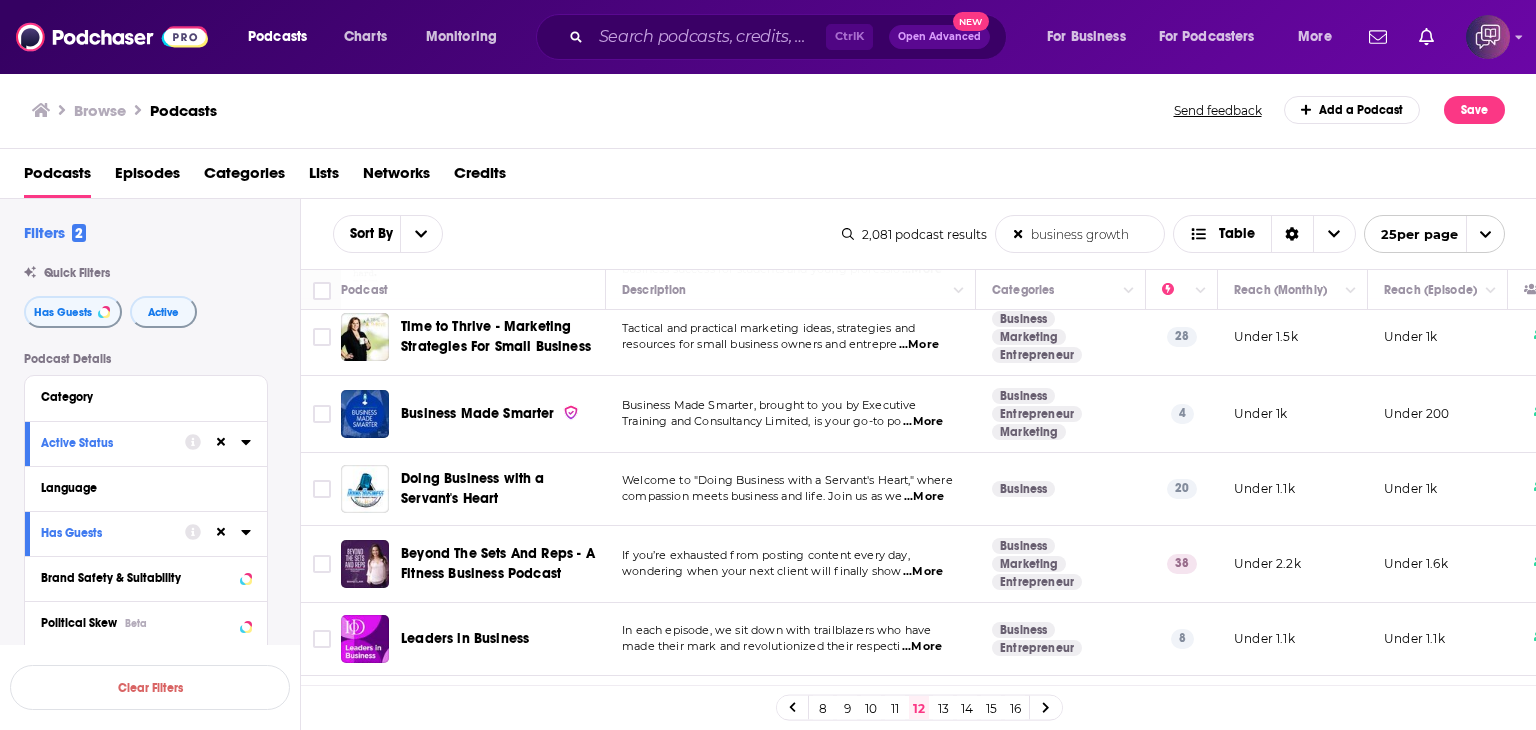 scroll, scrollTop: 1000, scrollLeft: 0, axis: vertical 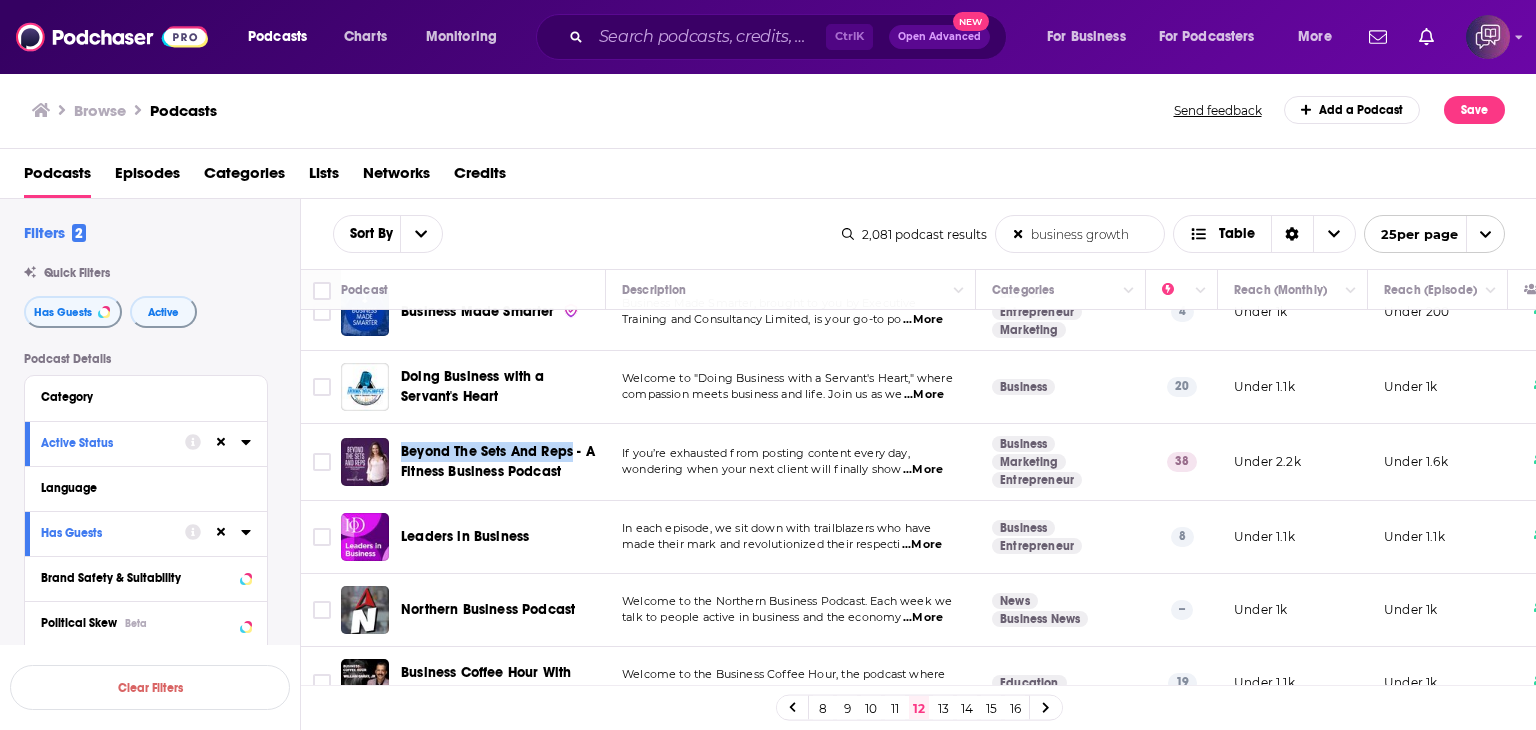 drag, startPoint x: 396, startPoint y: 430, endPoint x: 572, endPoint y: 429, distance: 176.00284 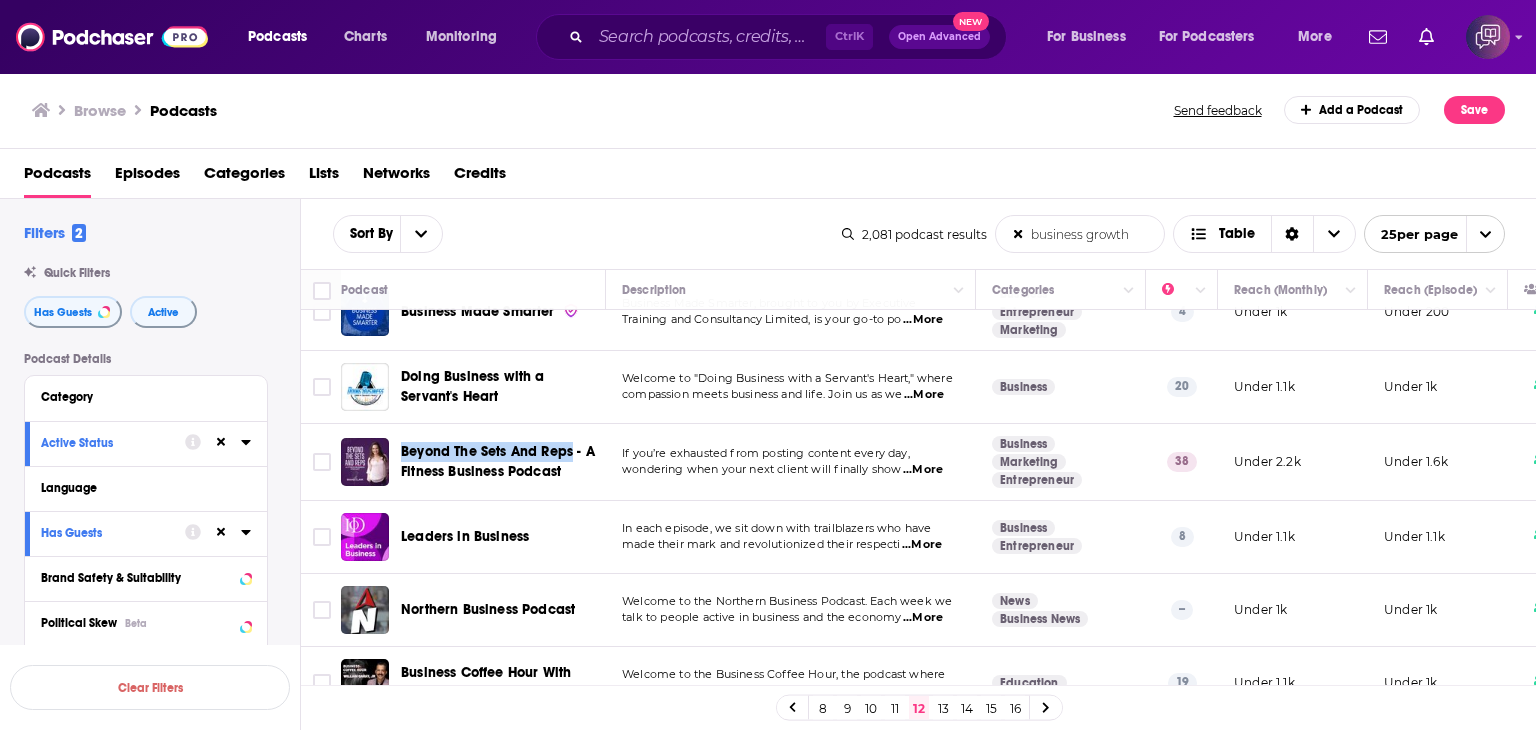 click on "Beyond The Sets And Reps - A Fitness Business Podcast" at bounding box center (473, 462) 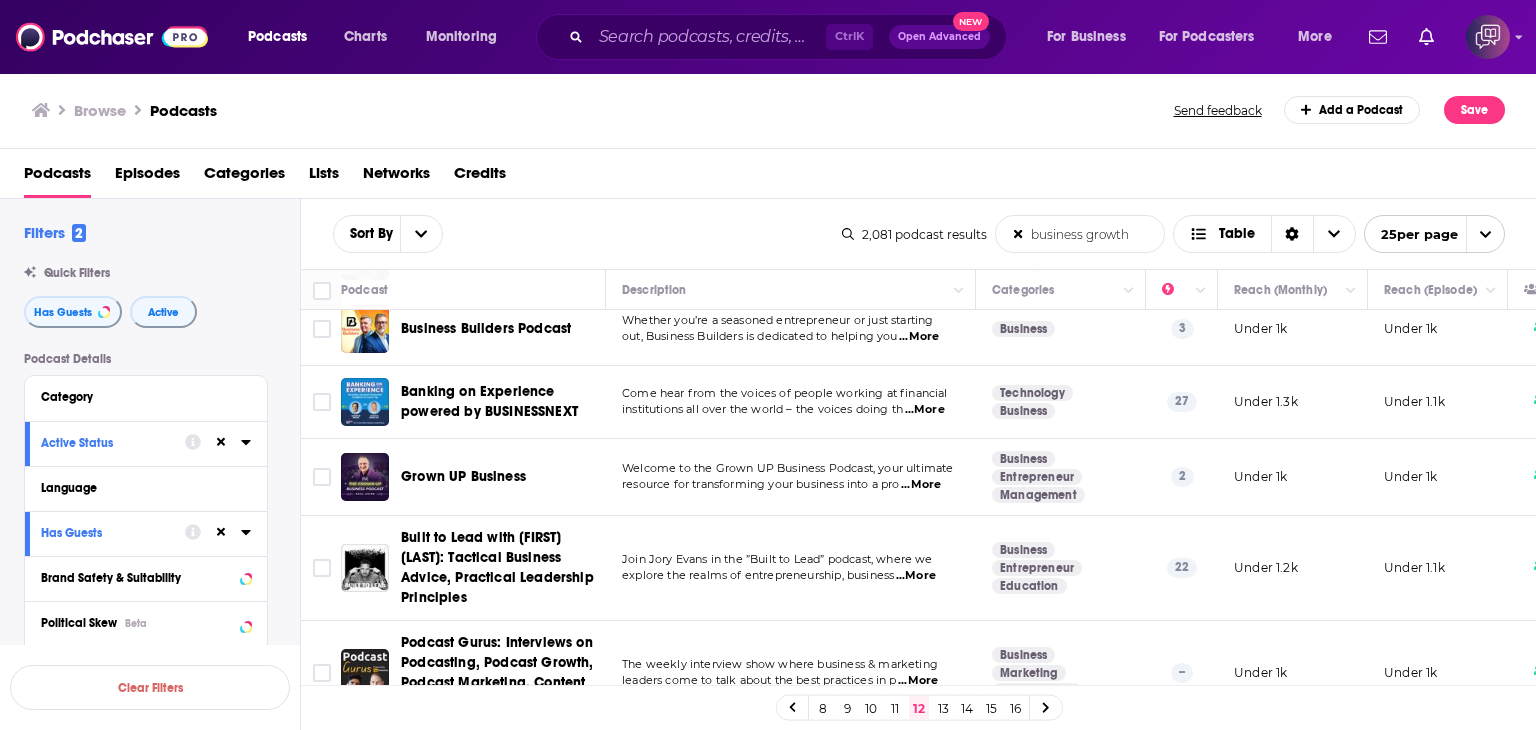 scroll, scrollTop: 1600, scrollLeft: 0, axis: vertical 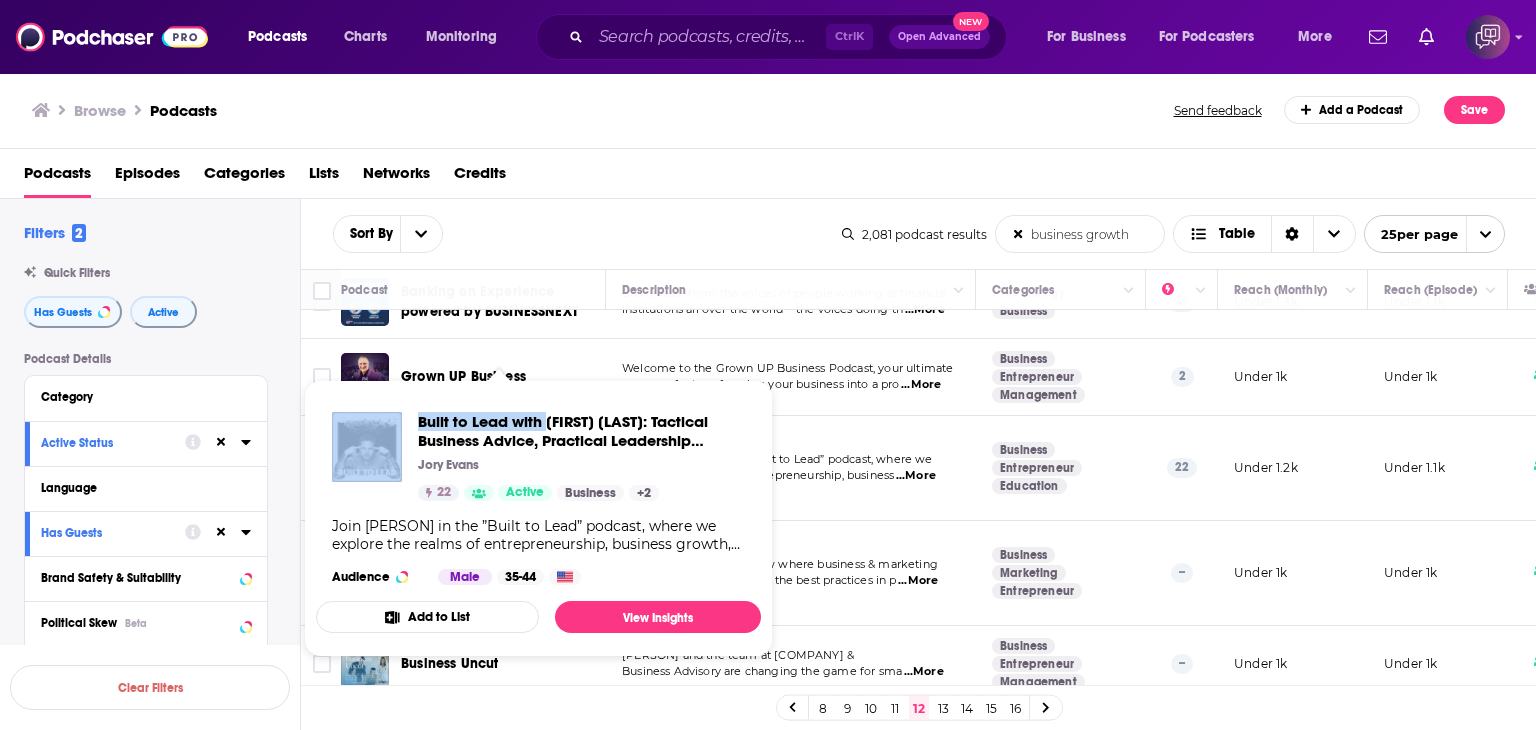 drag, startPoint x: 409, startPoint y: 406, endPoint x: 532, endPoint y: 402, distance: 123.065025 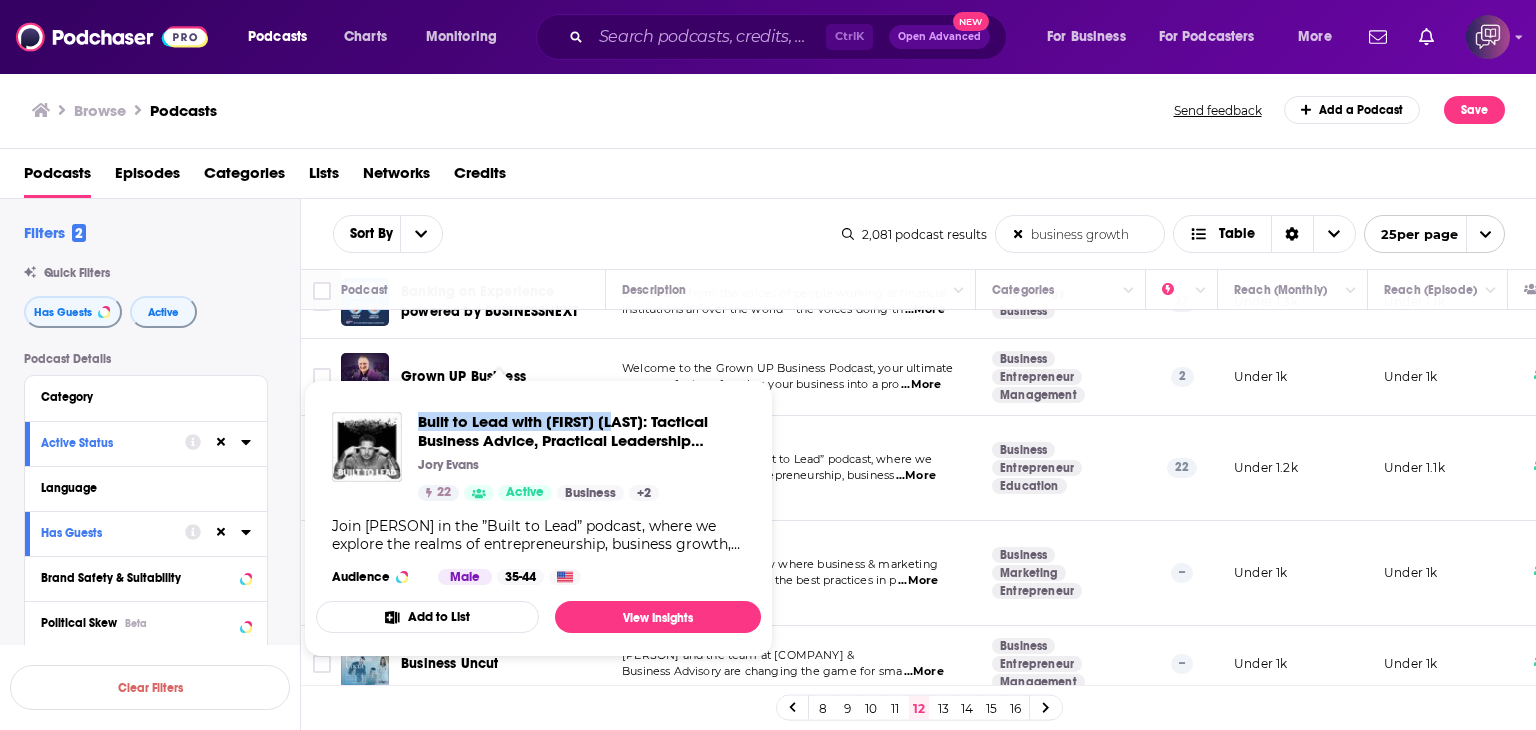 drag, startPoint x: 420, startPoint y: 403, endPoint x: 620, endPoint y: 400, distance: 200.02249 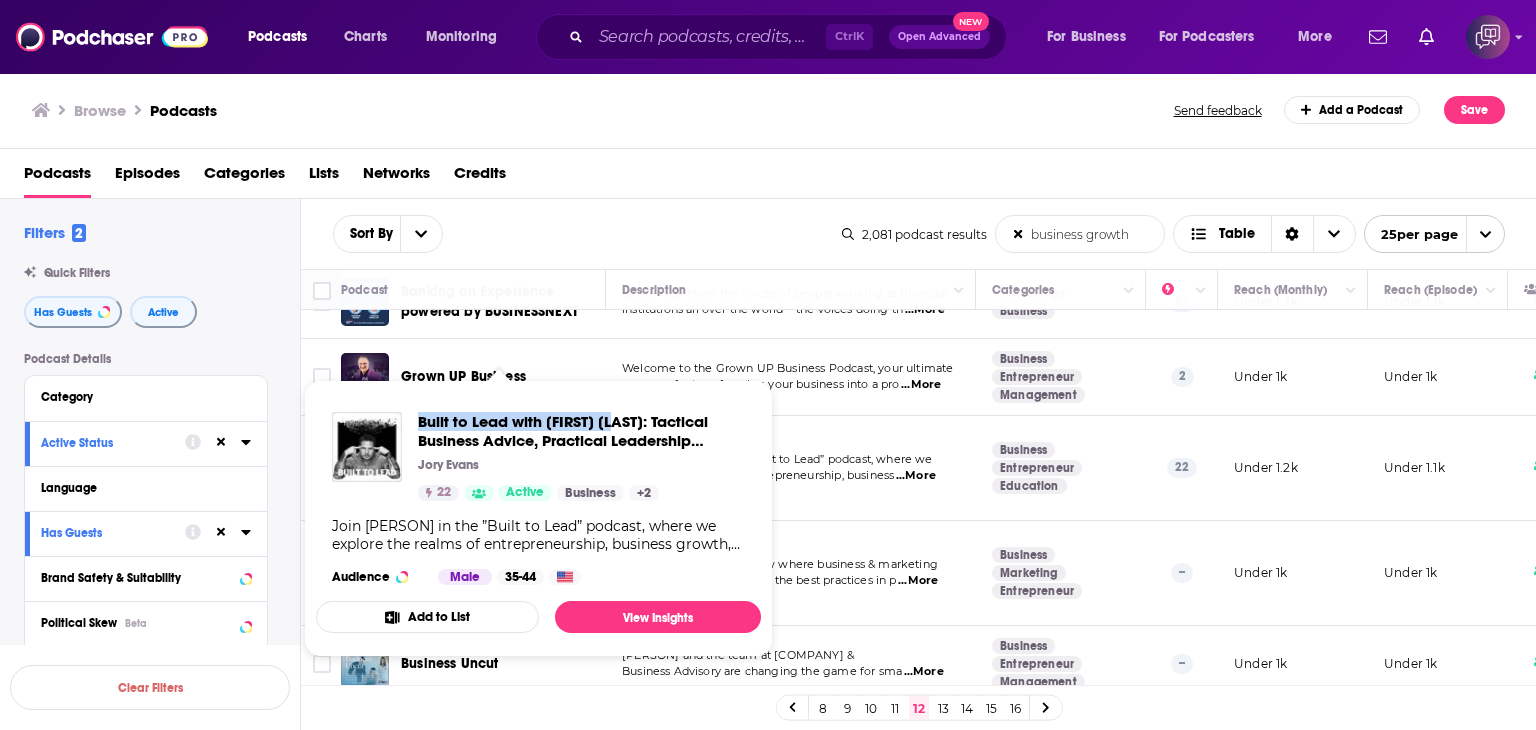 click on "Built to Lead with [FIRST] [LAST]: Tactical Business Advice, Practical Leadership Principles [FIRST] [LAST] 22 Active Business + 2 Join [FIRST] [LAST] in the ”Built to Lead” podcast, where we explore the realms of entrepreneurship, business growth, and tactical, goal-oriented leadership. Immerse yourself in discussions about developing core values, expanding your mindset, and overcoming challenges with real examples and practical advice. Each episode aims to leave you with a significant takeaway, empowering you to unlock your true potential and become the best version of yourself on your journey to building a thriving business. Audience Male 35-44" at bounding box center [538, 498] 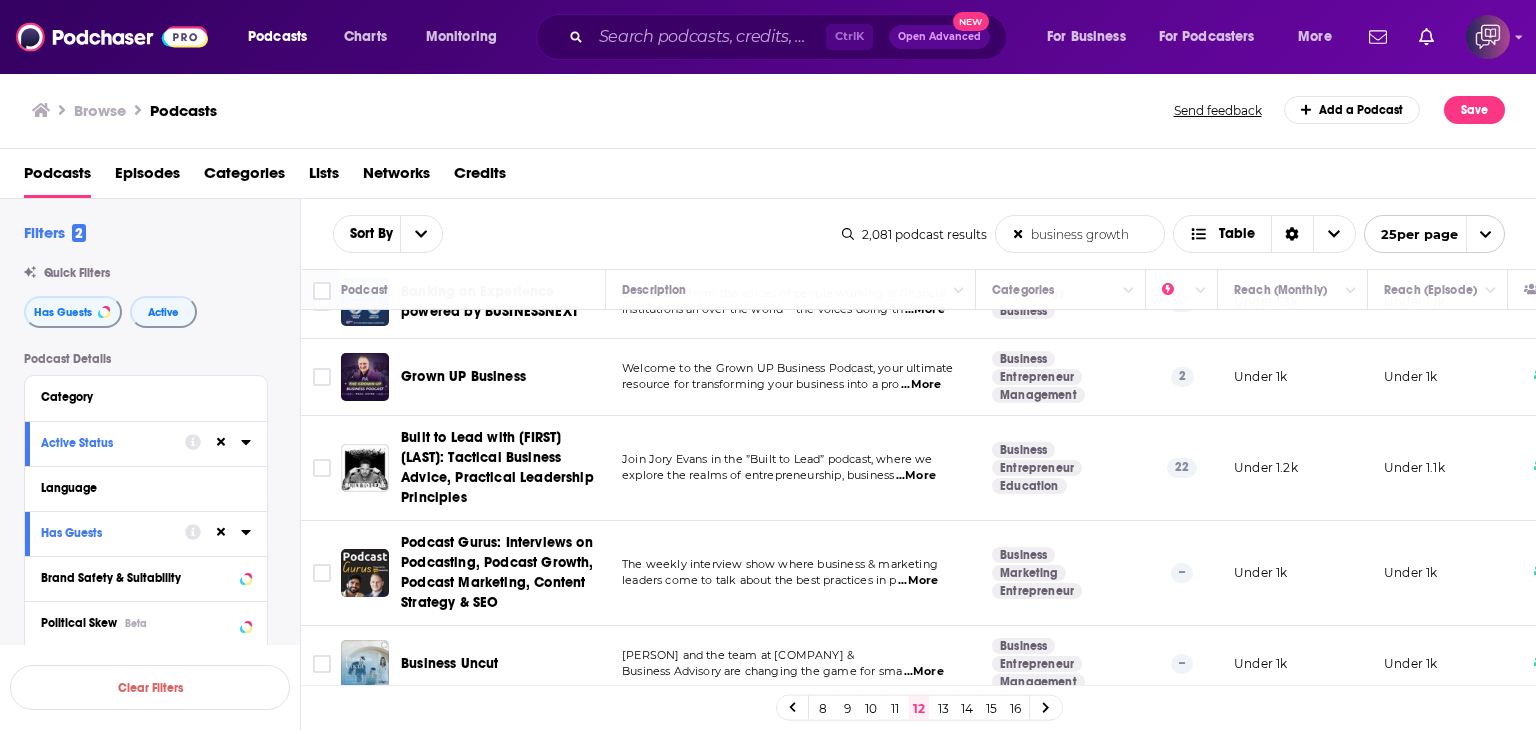 scroll, scrollTop: 1700, scrollLeft: 0, axis: vertical 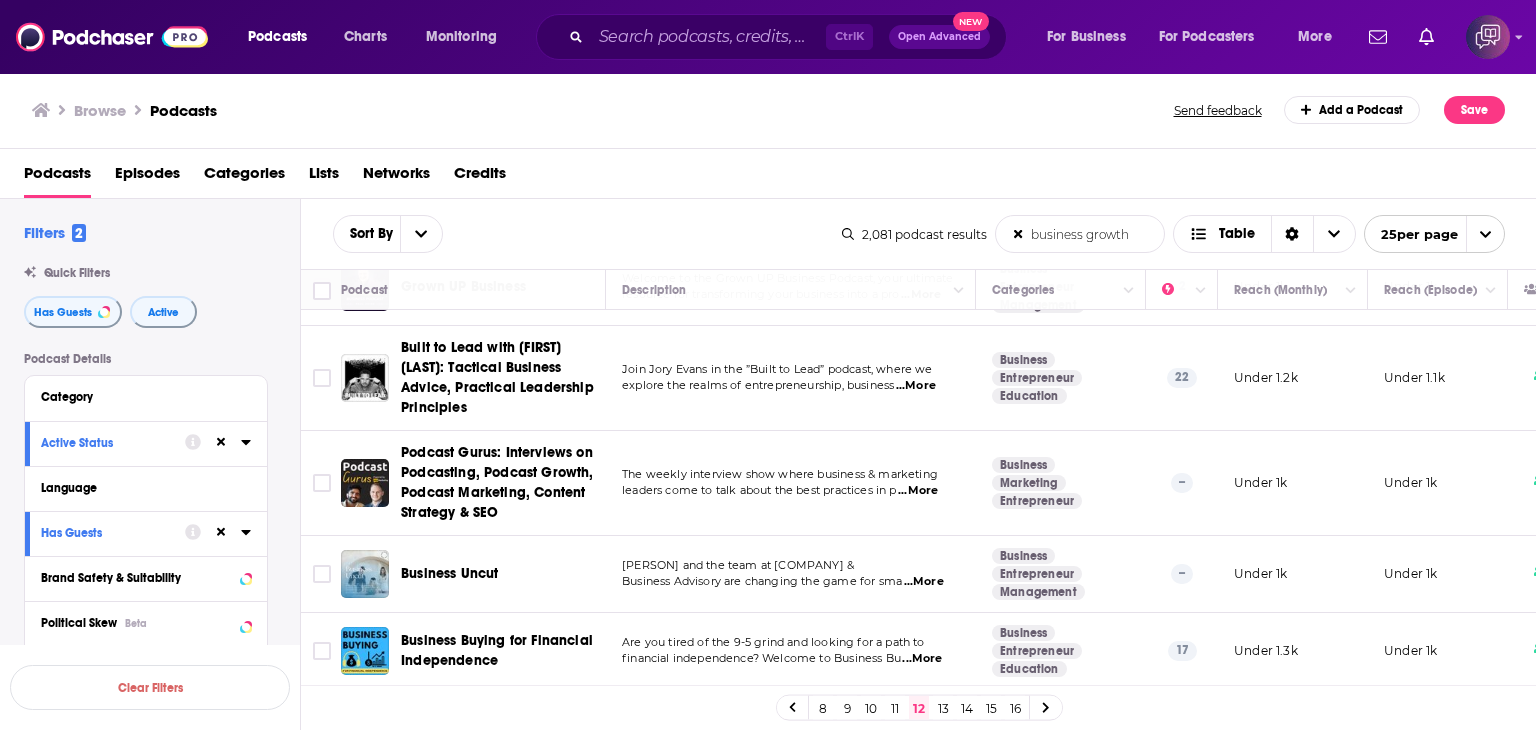 click on "13" at bounding box center [943, 708] 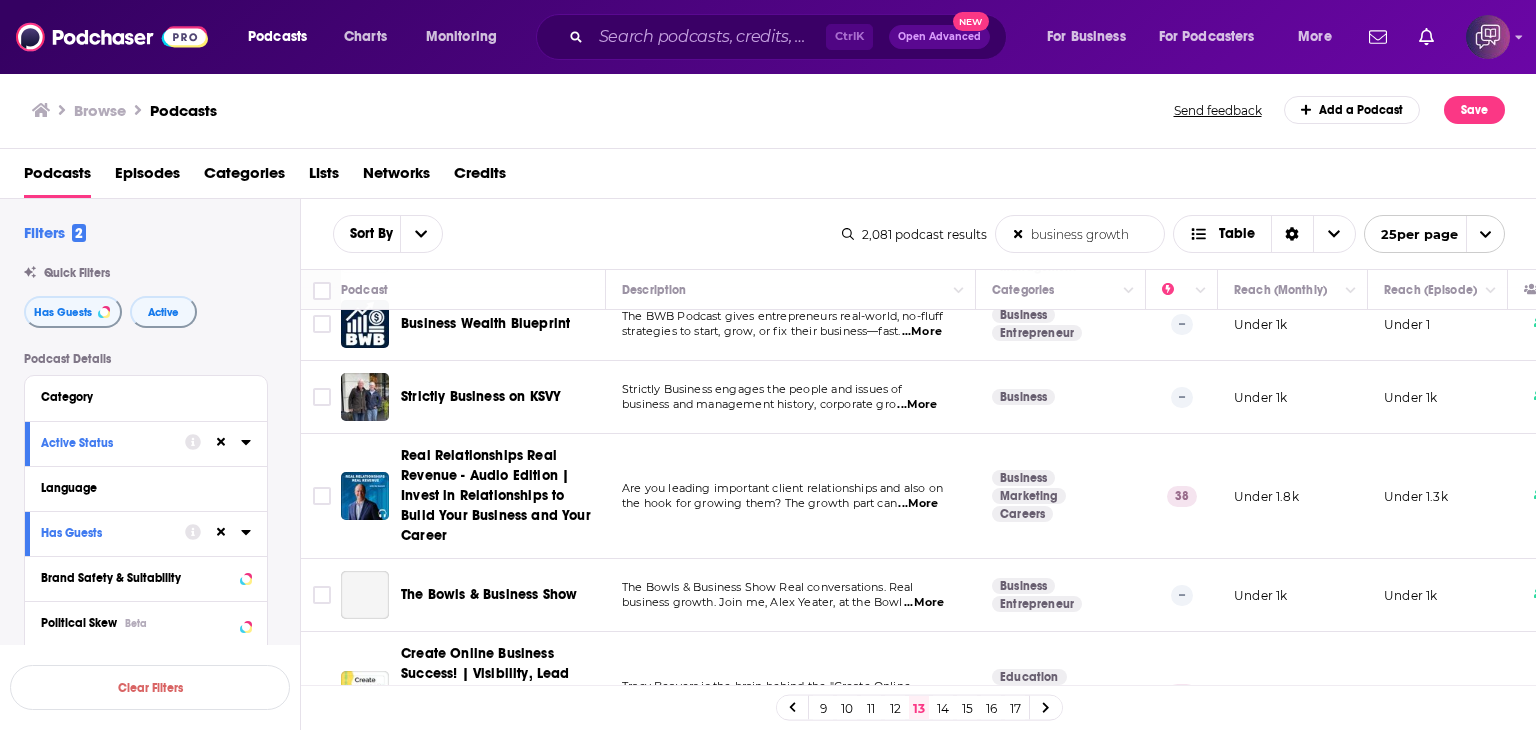 scroll, scrollTop: 200, scrollLeft: 0, axis: vertical 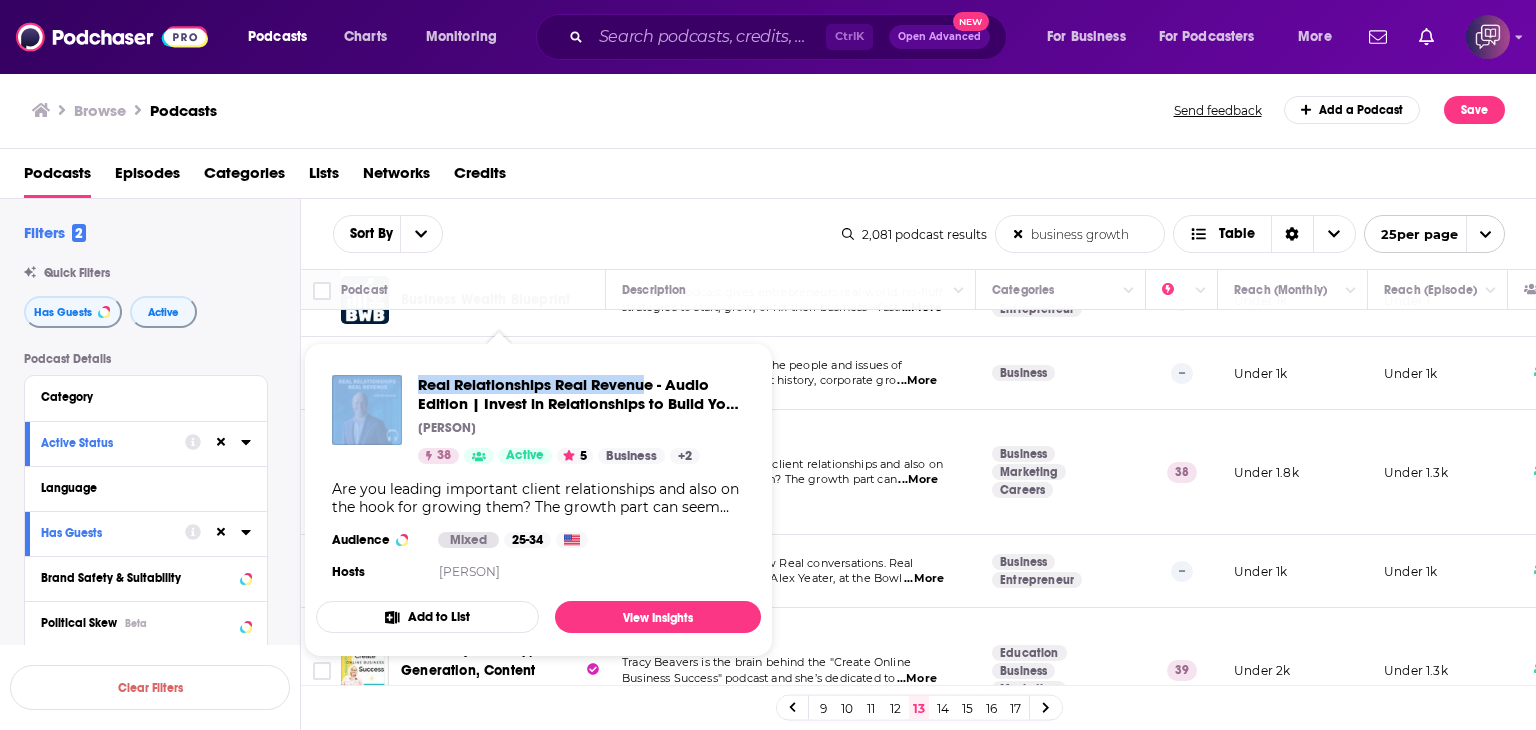 drag, startPoint x: 411, startPoint y: 372, endPoint x: 648, endPoint y: 372, distance: 237 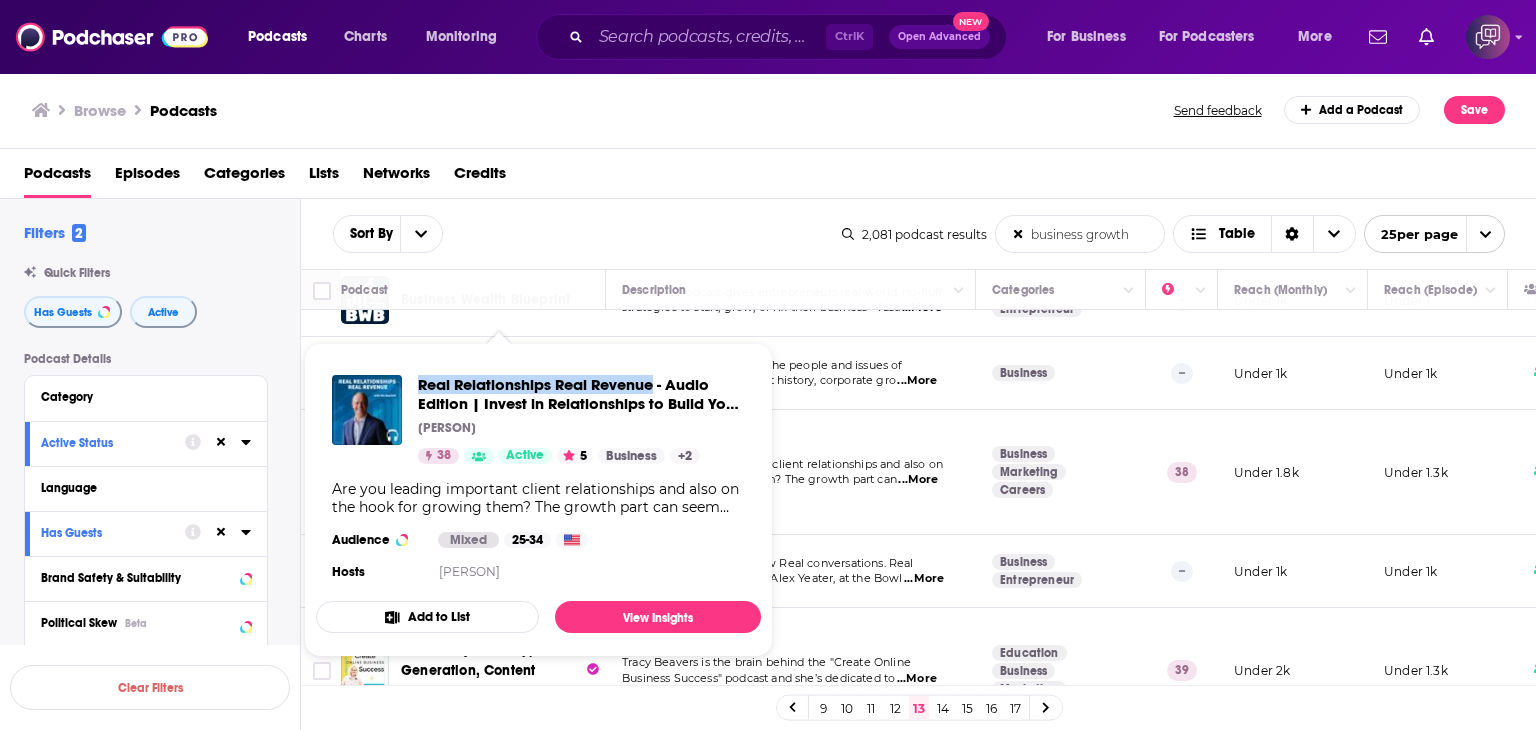 drag, startPoint x: 422, startPoint y: 369, endPoint x: 655, endPoint y: 371, distance: 233.00859 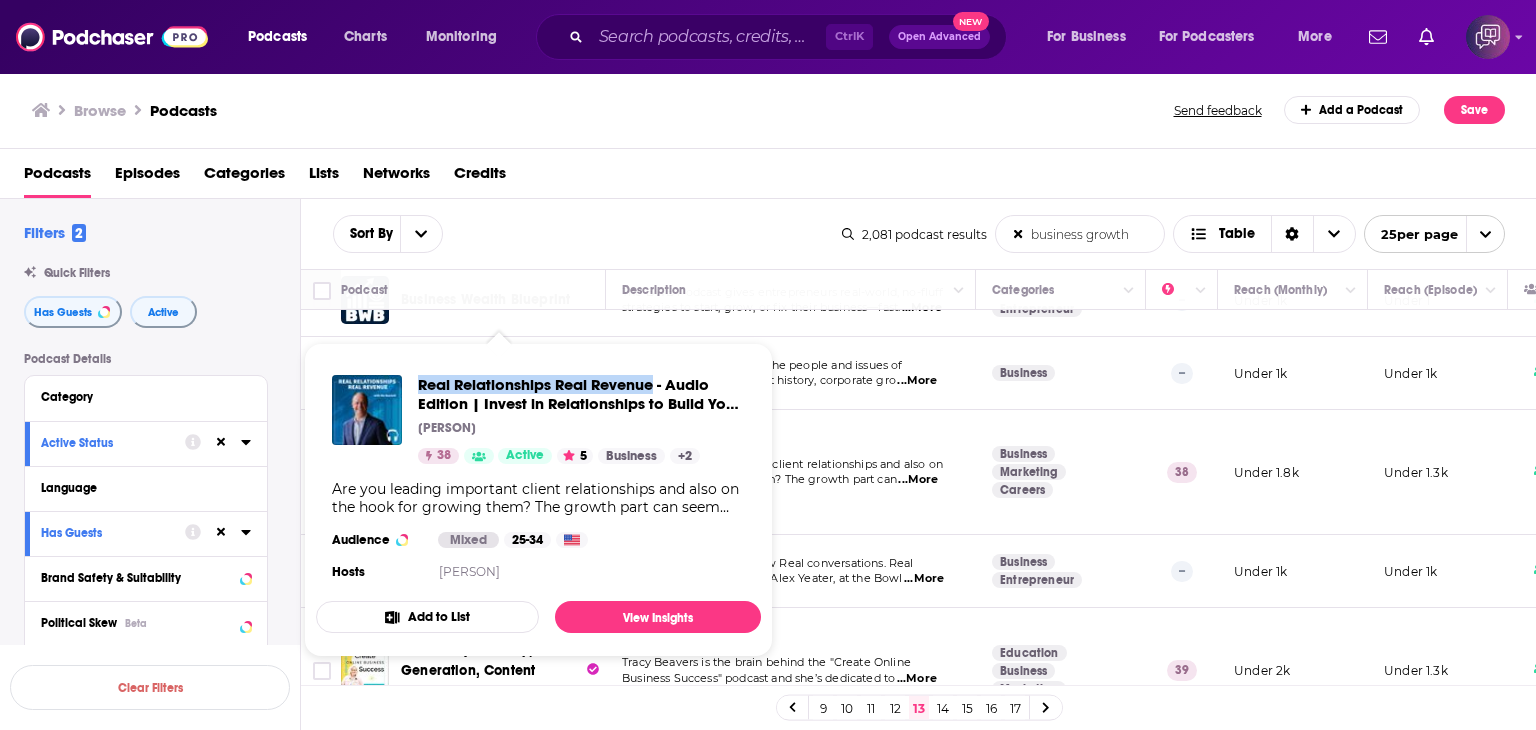 click on "Real Relationships Real Revenue - Audio Edition | Invest in Relationships to Build Your Business and Your Career [FIRST] [LAST] 38 Active 5 Business + 2 Are you leading important client relationships and also on the hook for growing them? The growth part can seem mysterious, but it doesn’t have to be!
Business development expert [FIRST] [LAST] will take you inside the minds of some of the most interesting thought leaders in the world, applying their insights to growth skills. You’ll learn proven processes to implement modern techniques.
You’ll learn how to measure their impact. And, everything will be based in authenticity, always having the client’s best interest in mind. No shower required. Audience Mixed 25-34 Hosts   [FIRST] [LAST]" at bounding box center (538, 480) 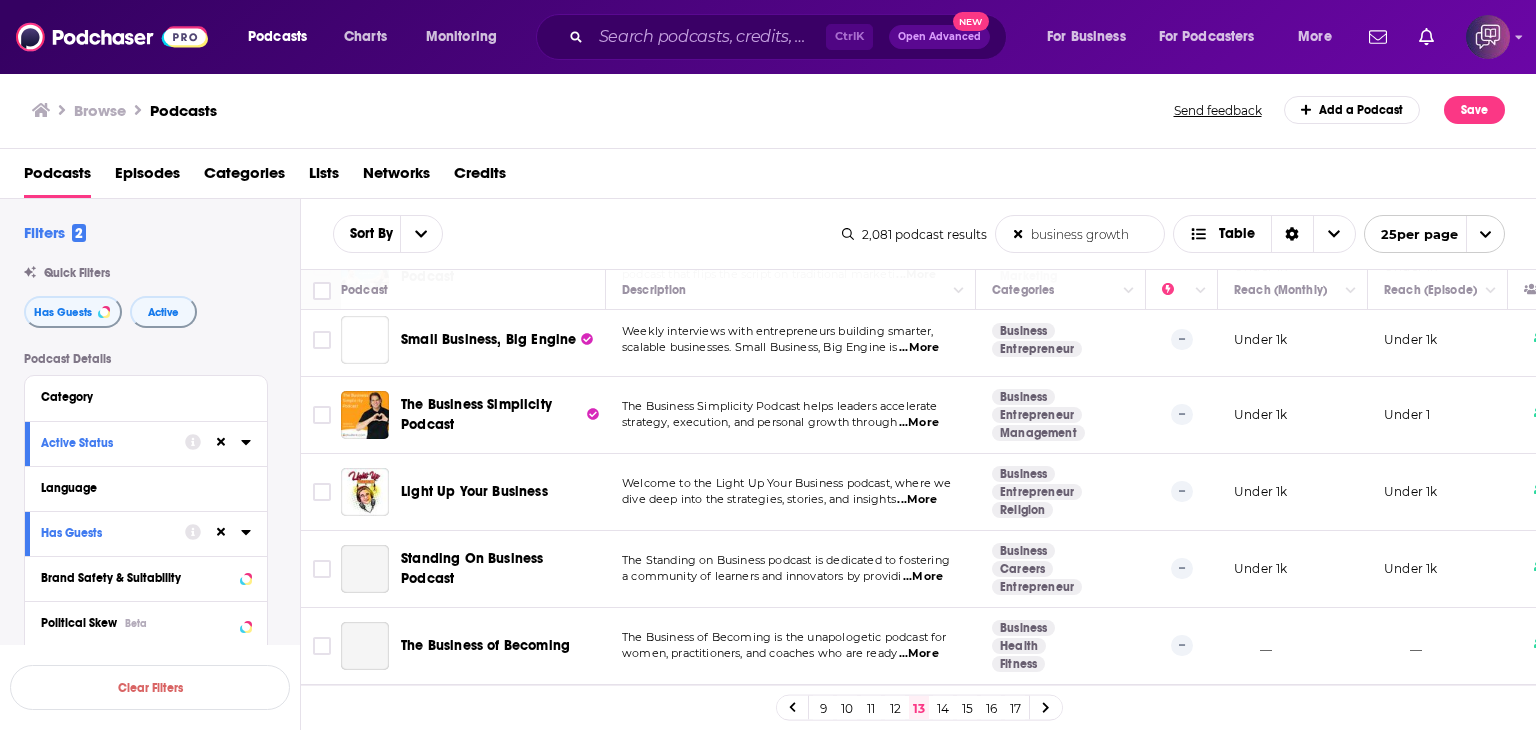 scroll, scrollTop: 1624, scrollLeft: 0, axis: vertical 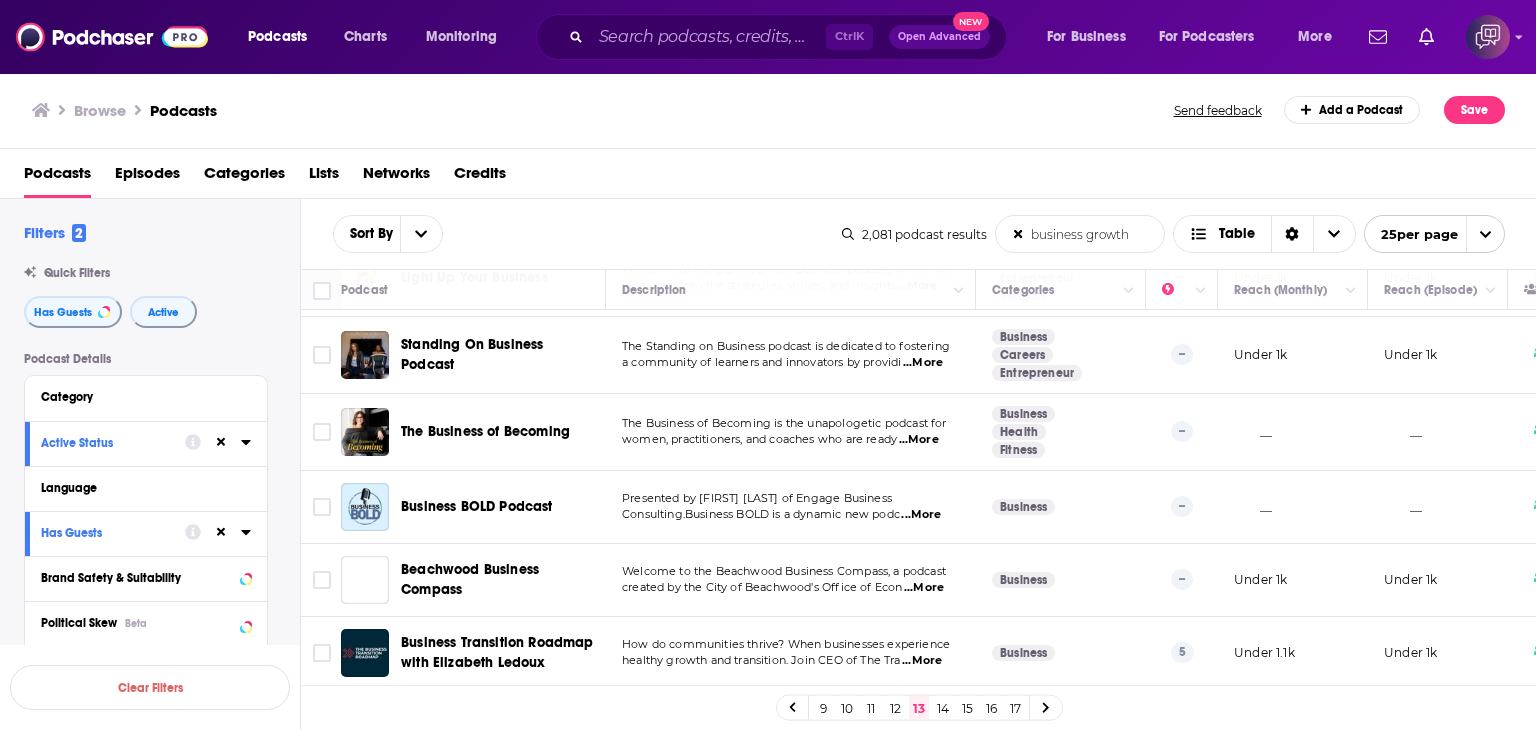 click on "14" at bounding box center [943, 708] 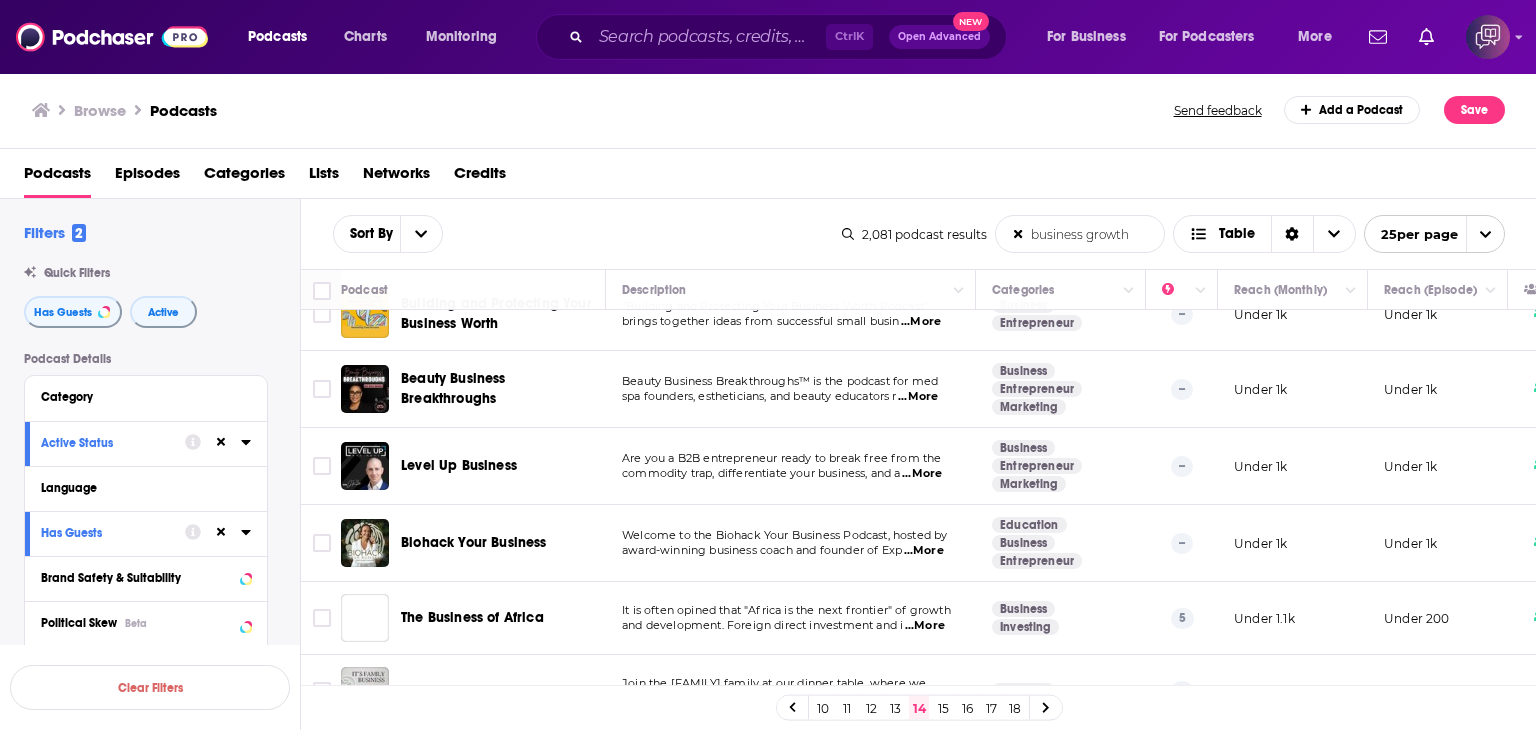 scroll, scrollTop: 1560, scrollLeft: 0, axis: vertical 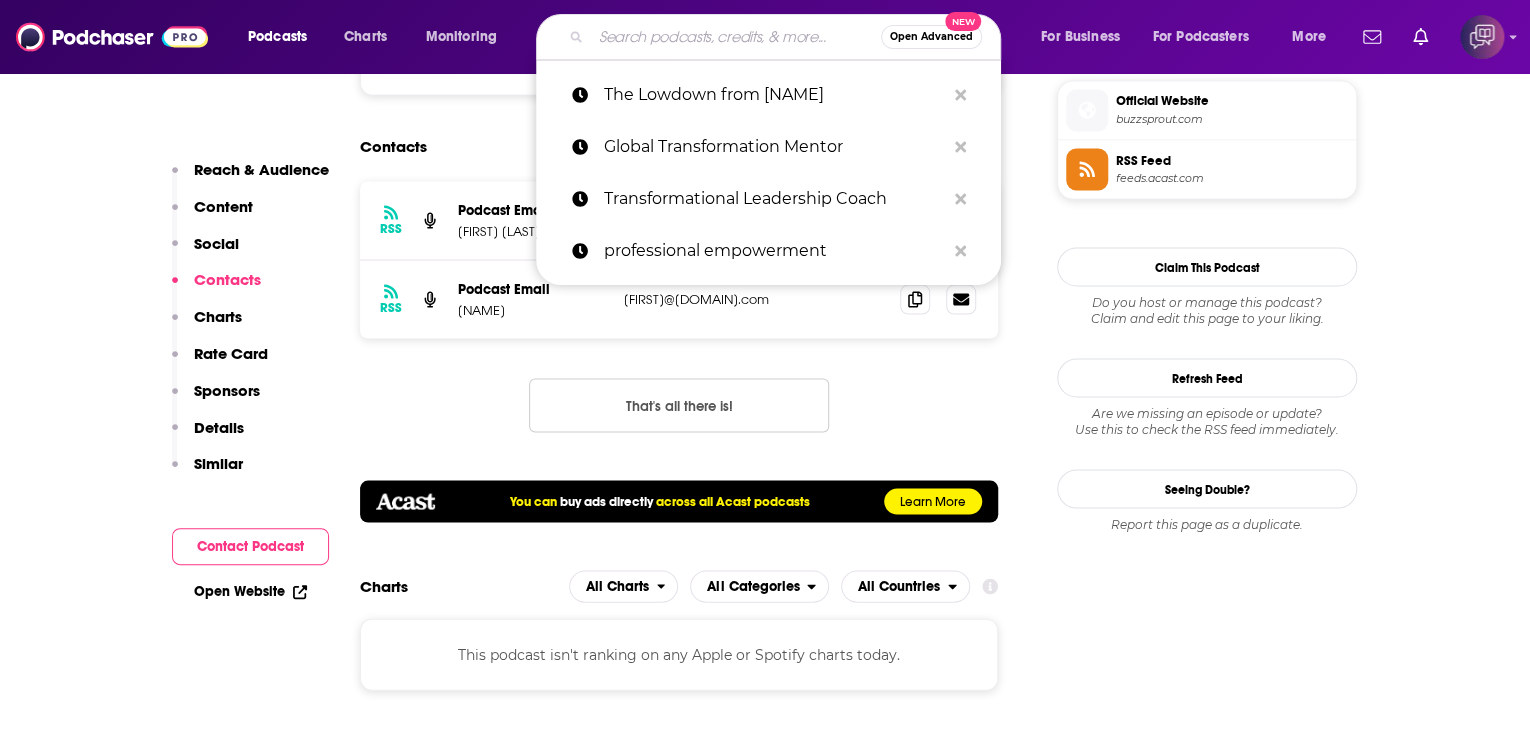 type on "Business Isn't Hard" 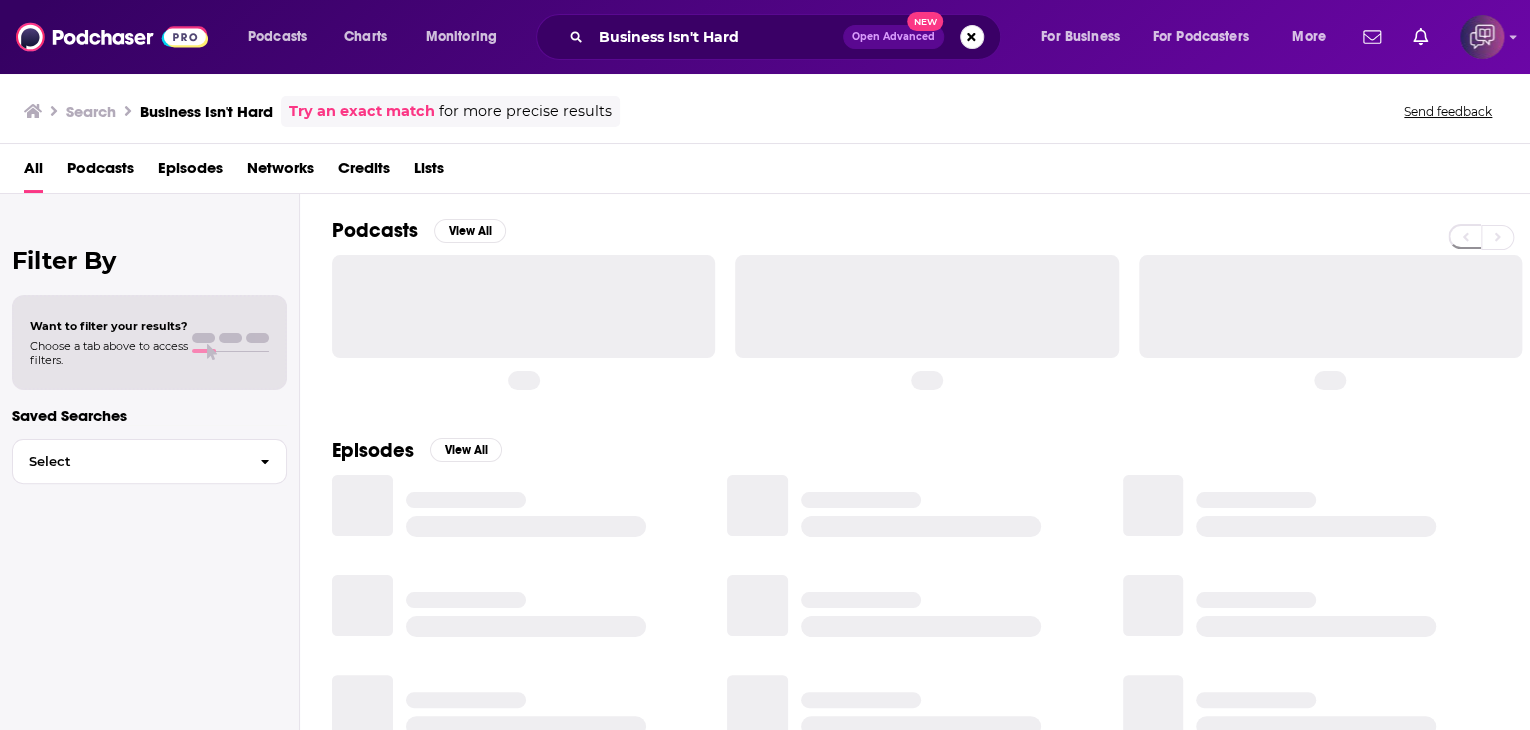 scroll, scrollTop: 0, scrollLeft: 0, axis: both 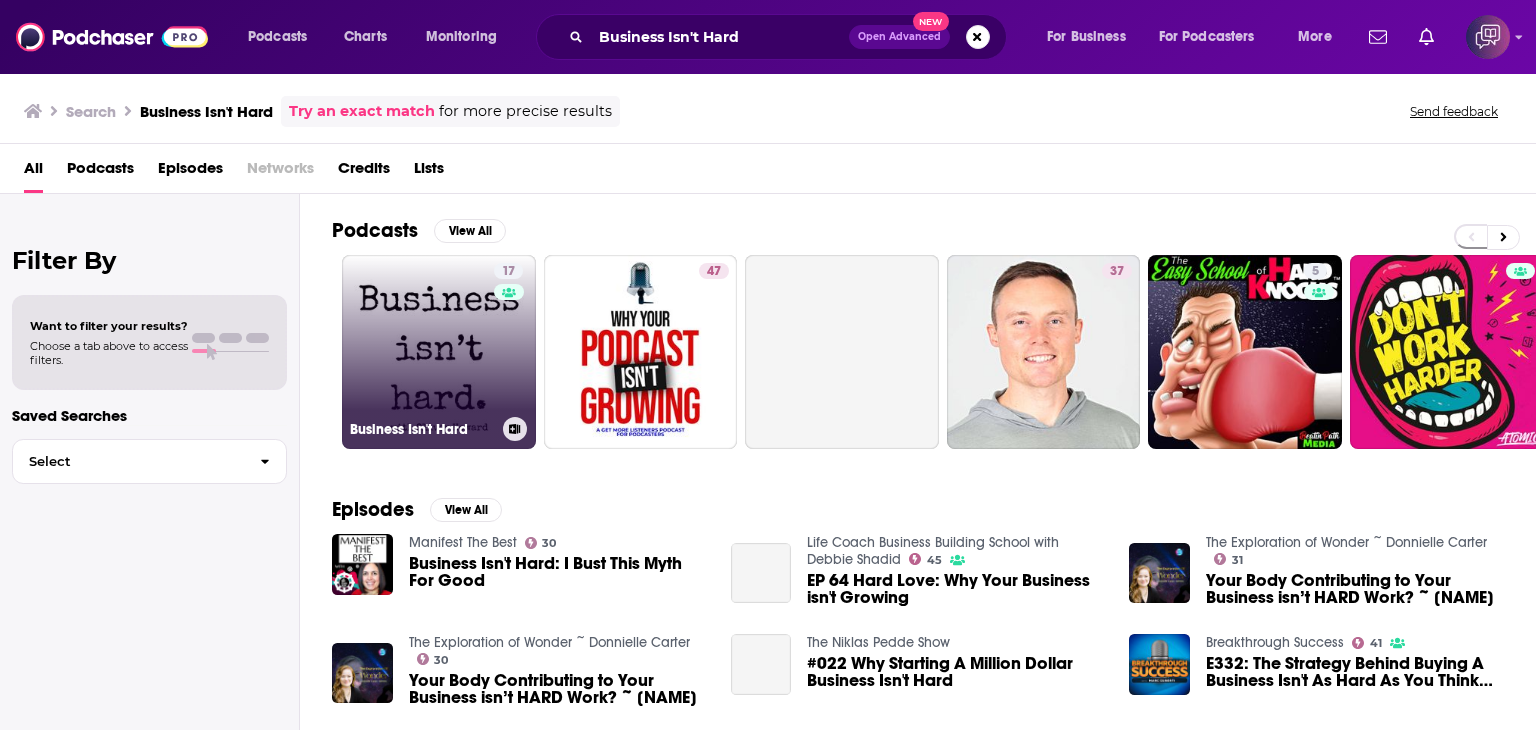 click on "17 Business Isn't Hard" at bounding box center (439, 352) 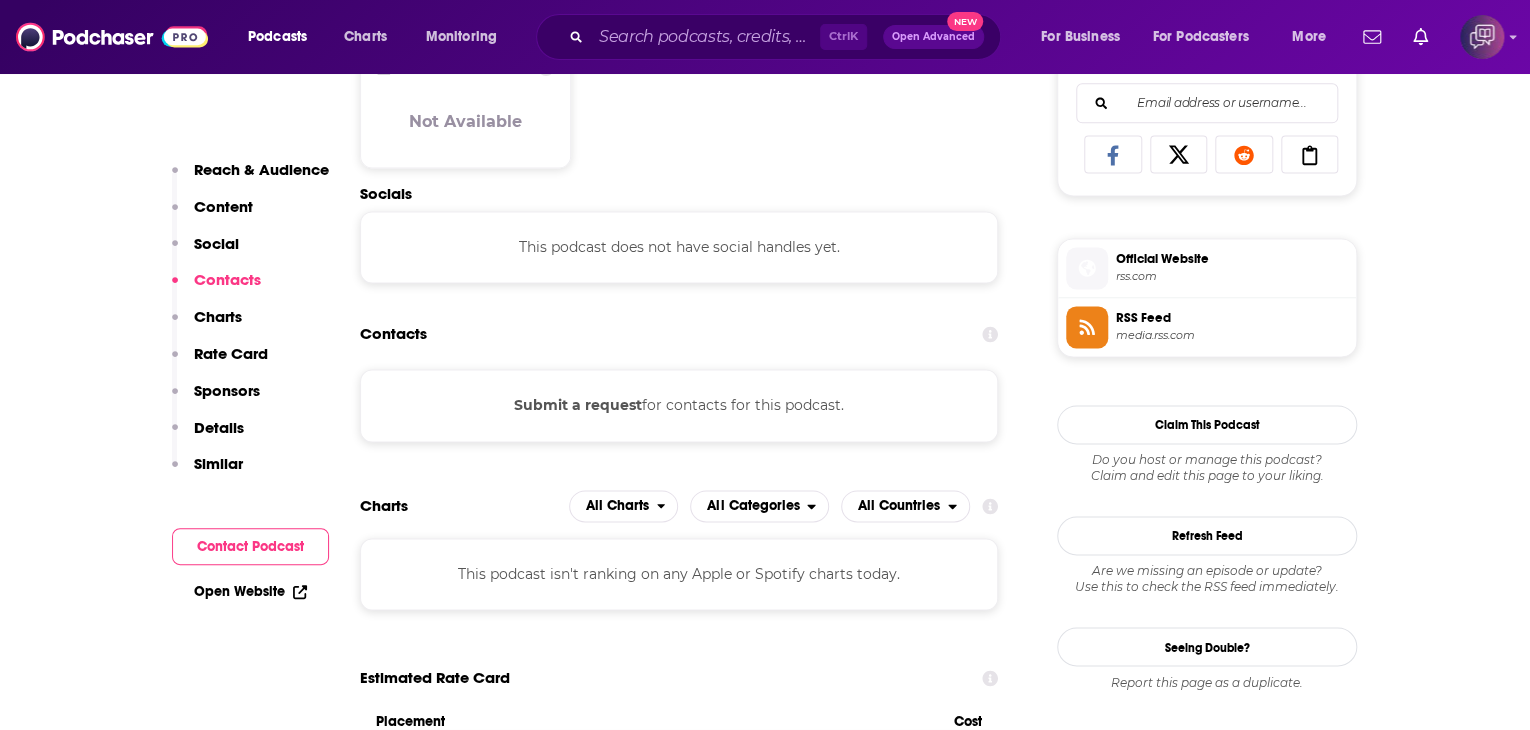 scroll, scrollTop: 1300, scrollLeft: 0, axis: vertical 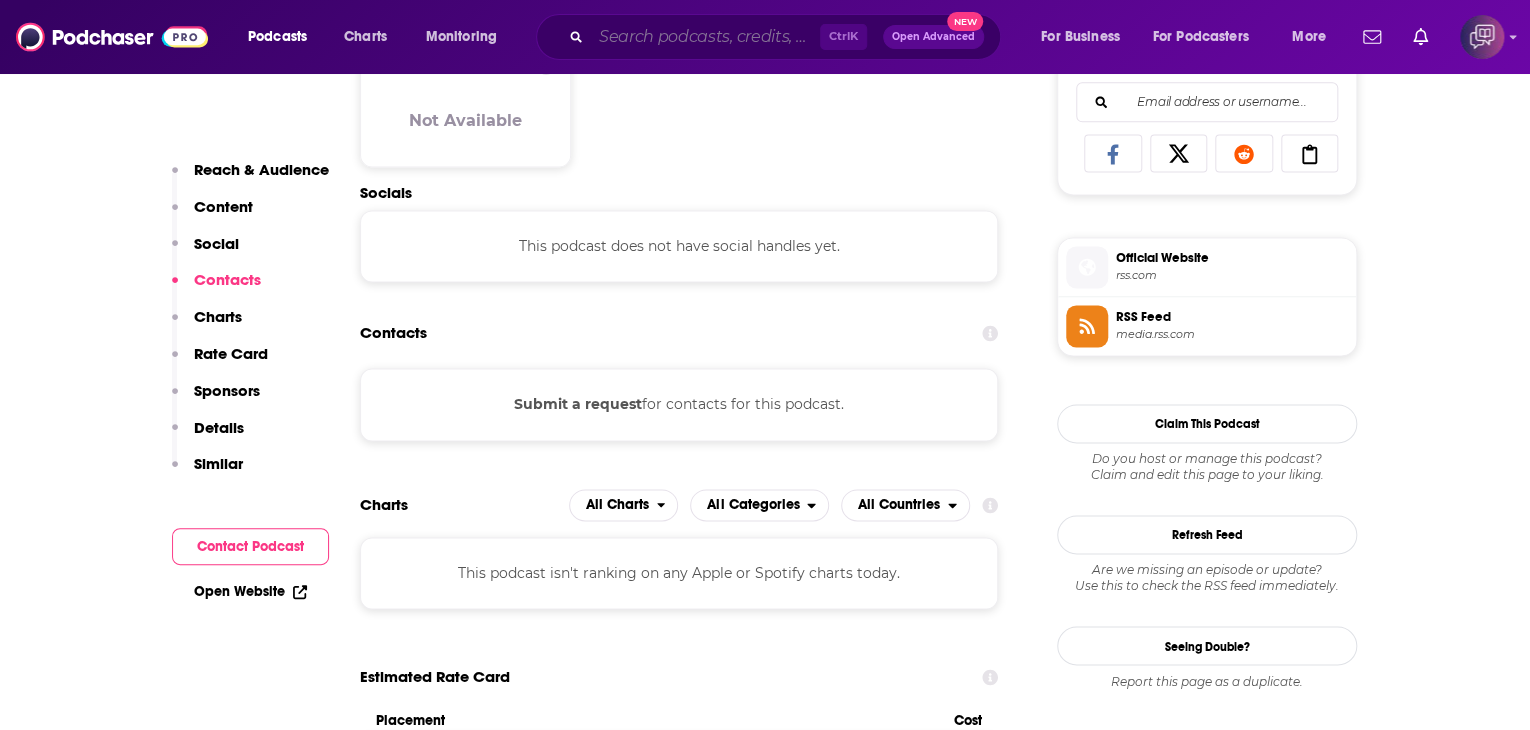 click at bounding box center [705, 37] 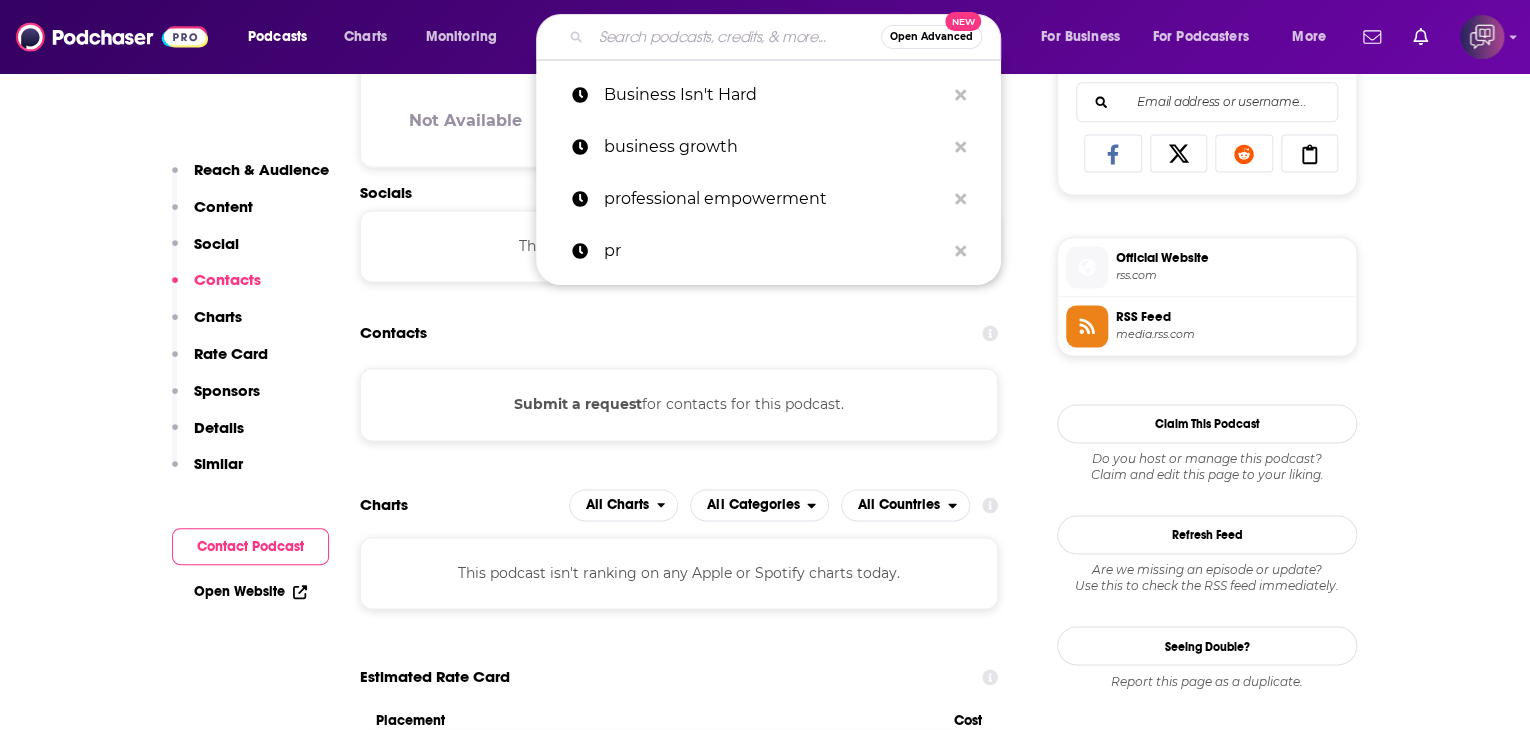 paste on "Beyond The Sets And Reps" 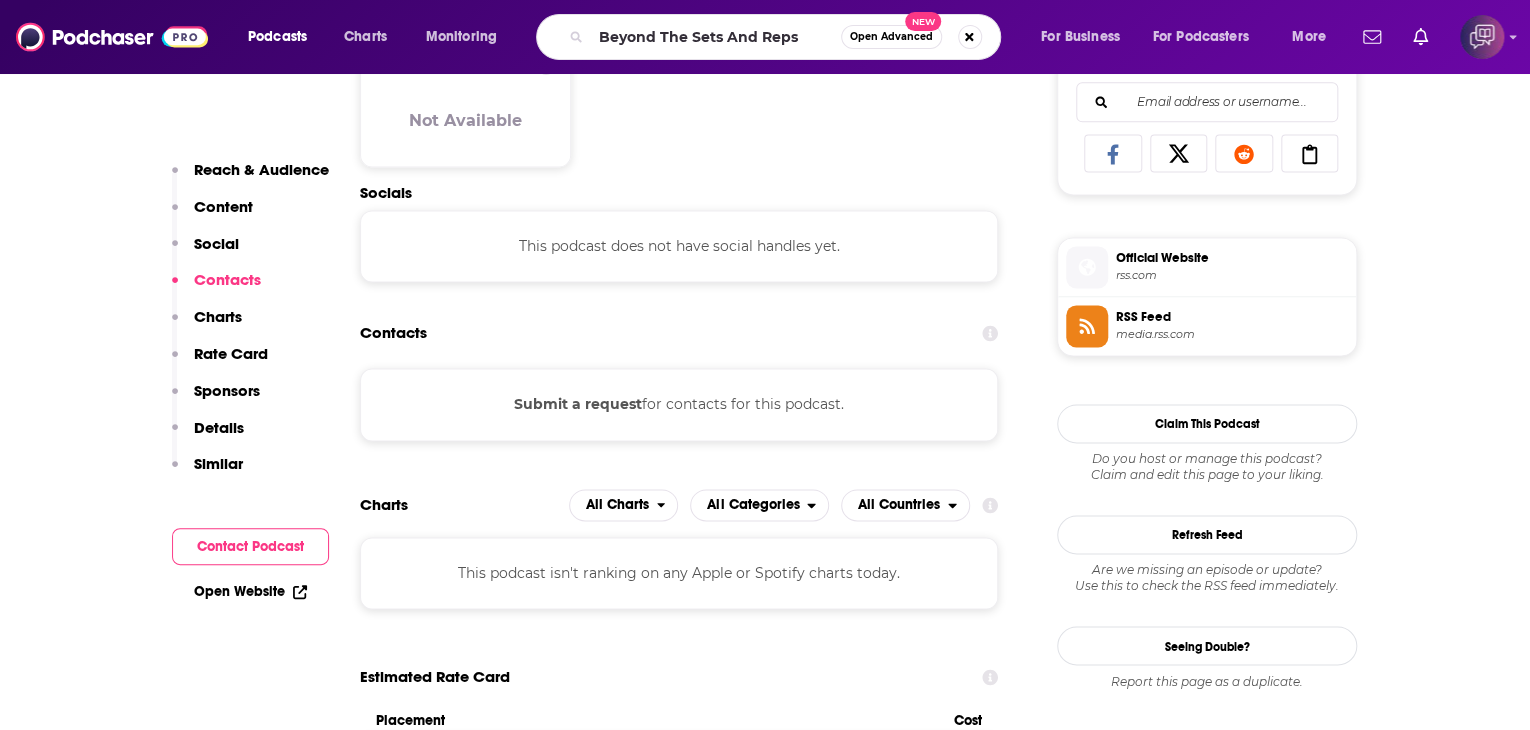 scroll, scrollTop: 0, scrollLeft: 0, axis: both 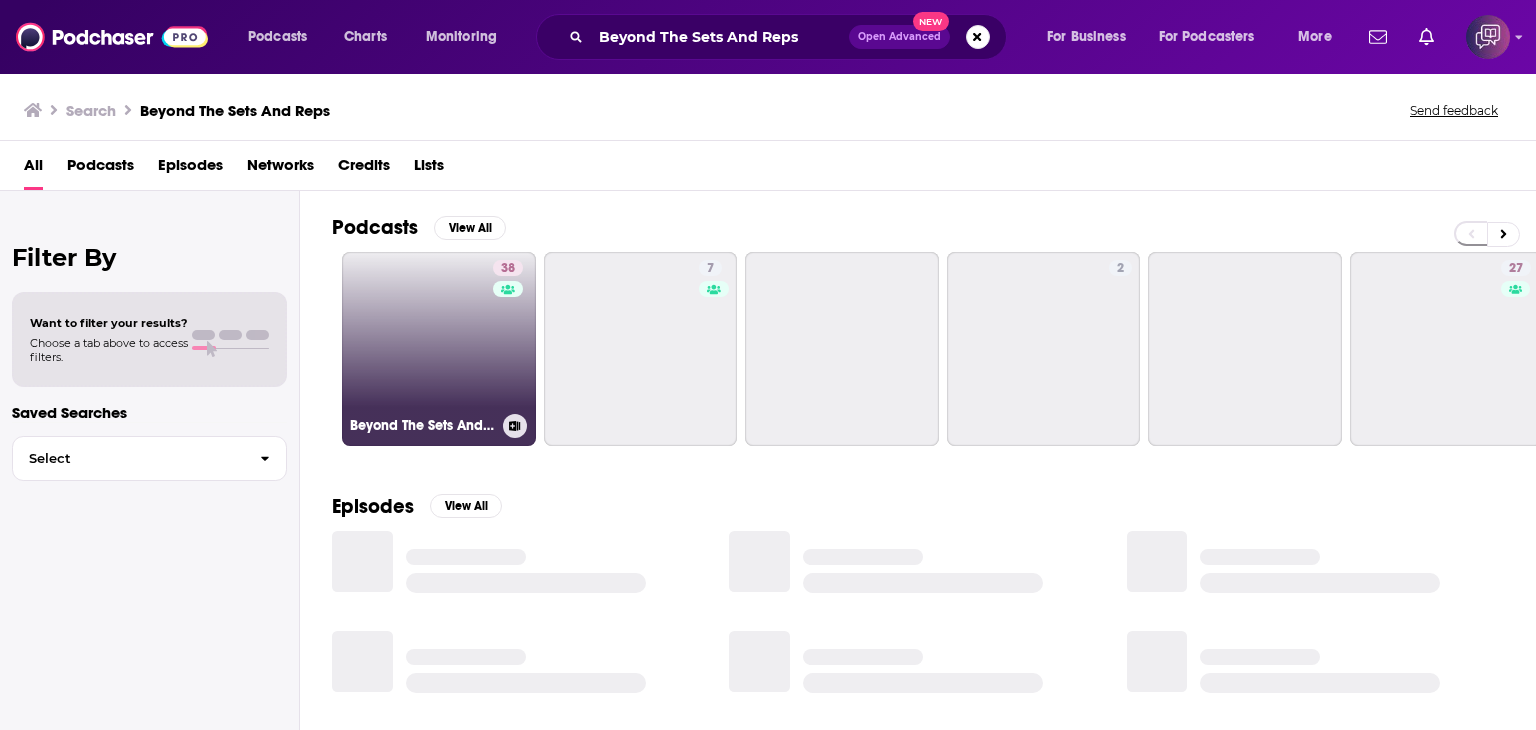 click on "38 Beyond The Sets And Reps - A Fitness Business Podcast" at bounding box center (439, 349) 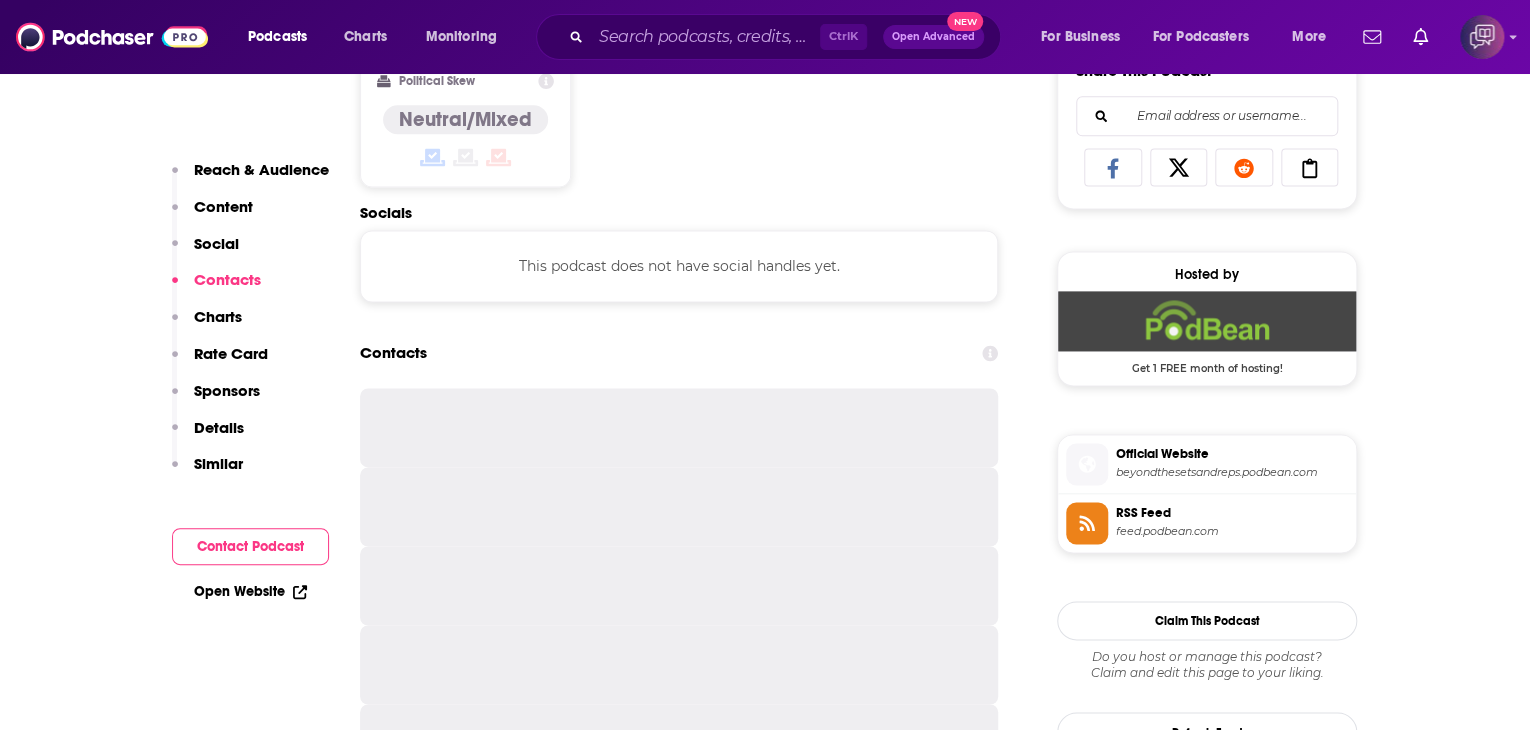 scroll, scrollTop: 1300, scrollLeft: 0, axis: vertical 